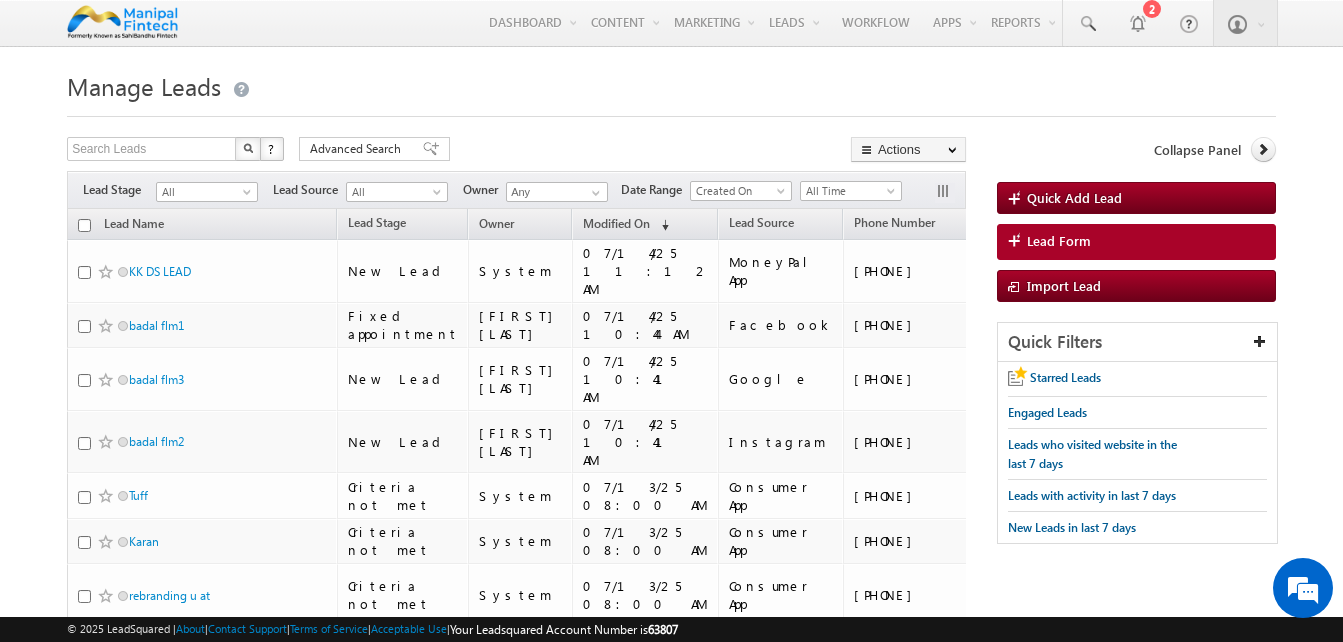 scroll, scrollTop: 0, scrollLeft: 0, axis: both 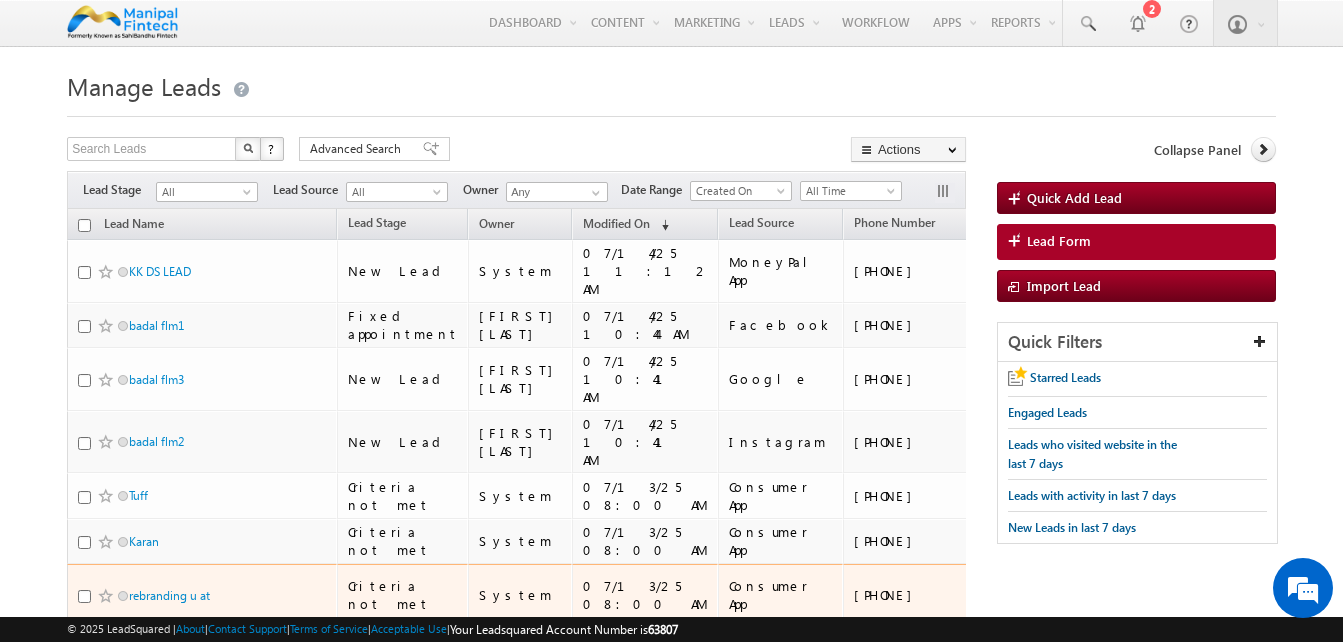 click on "[PHONE]" at bounding box center [918, 595] 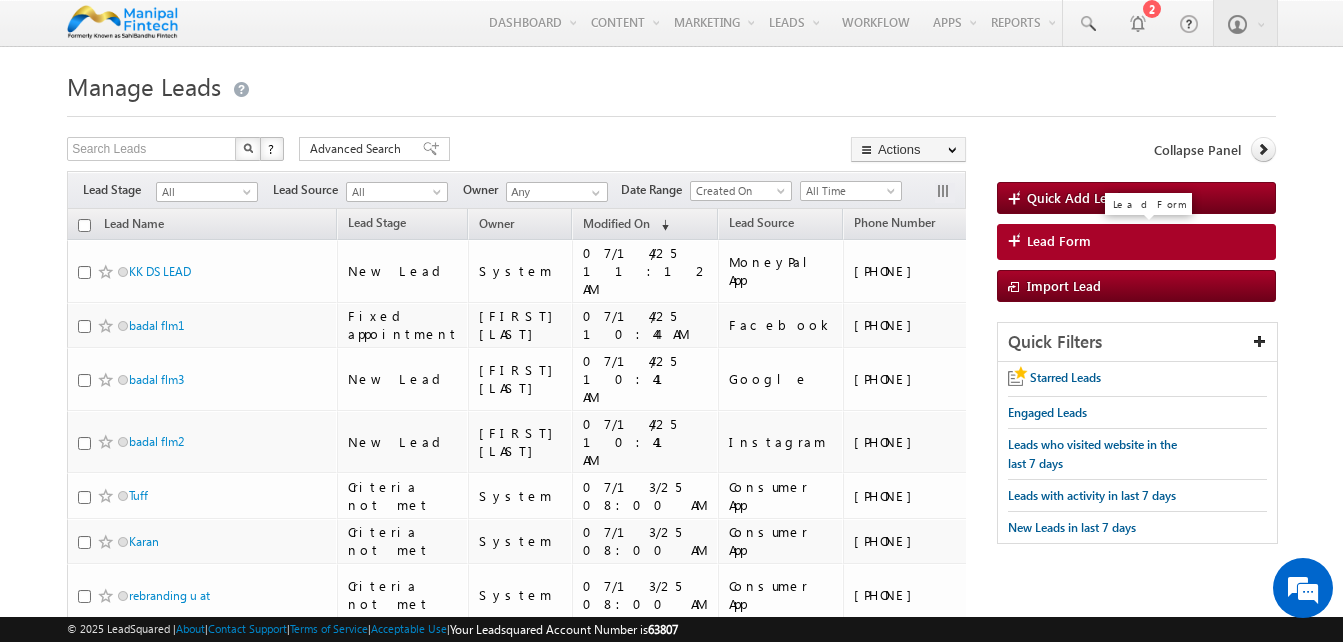 click on "Lead Form" at bounding box center (1059, 241) 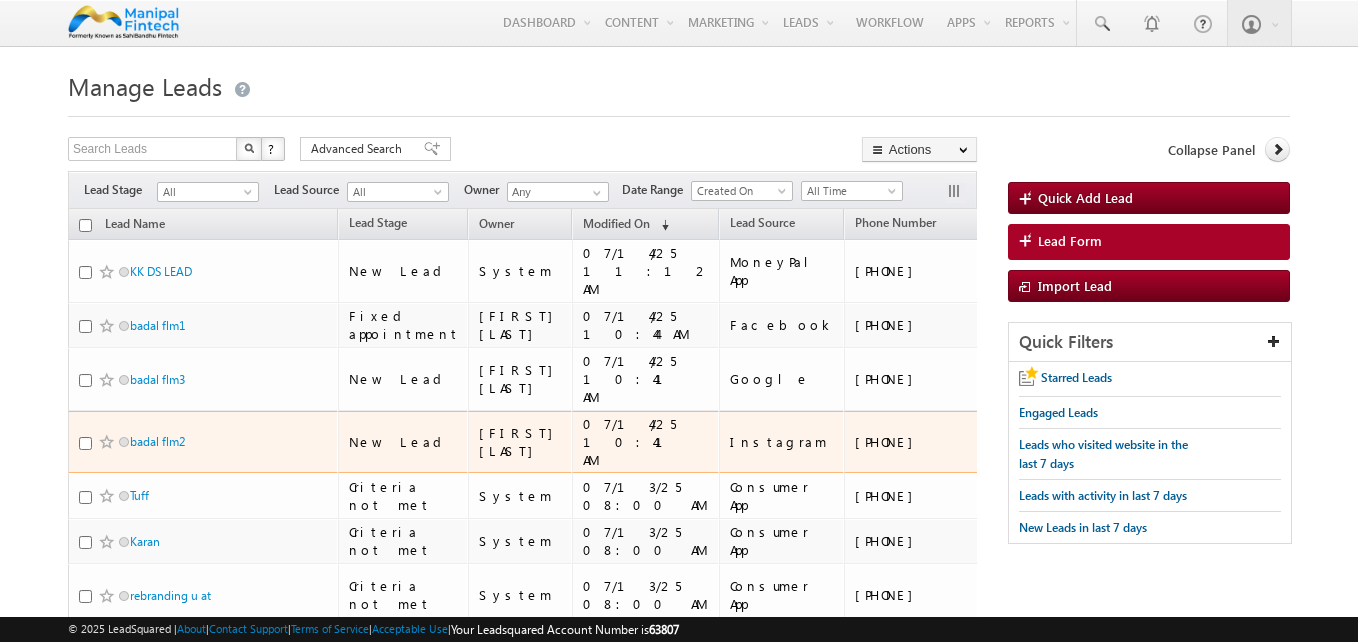 scroll, scrollTop: 0, scrollLeft: 0, axis: both 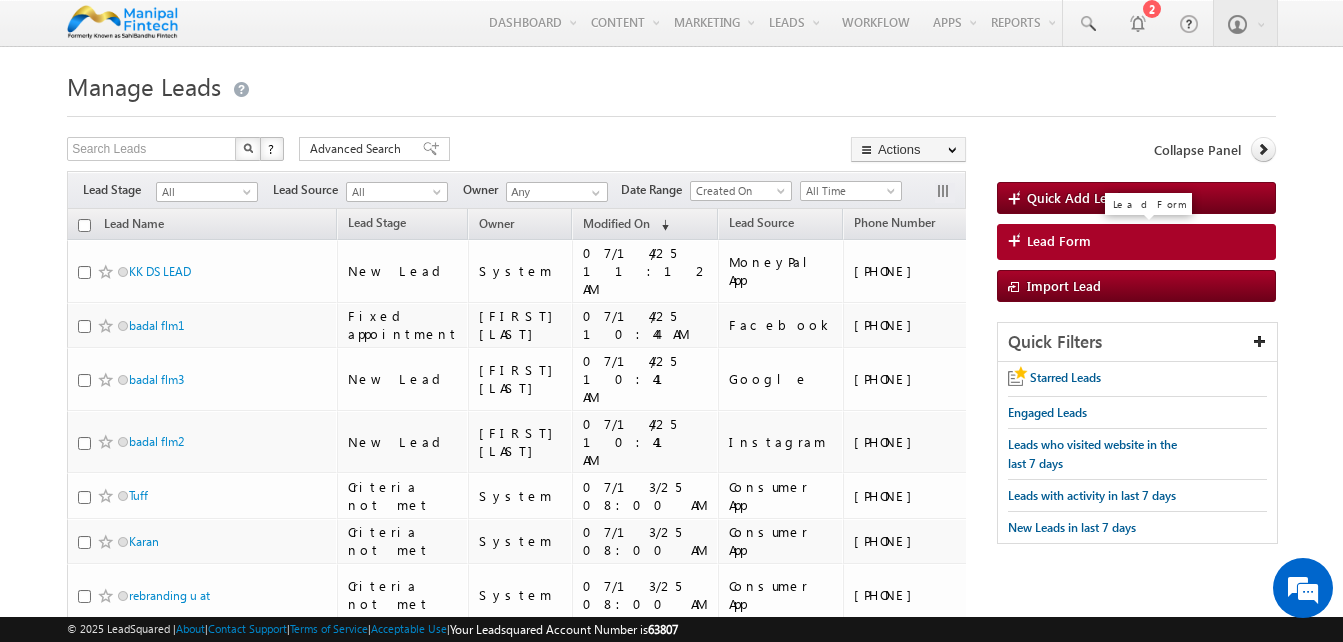 click on "Lead Form" at bounding box center [1059, 241] 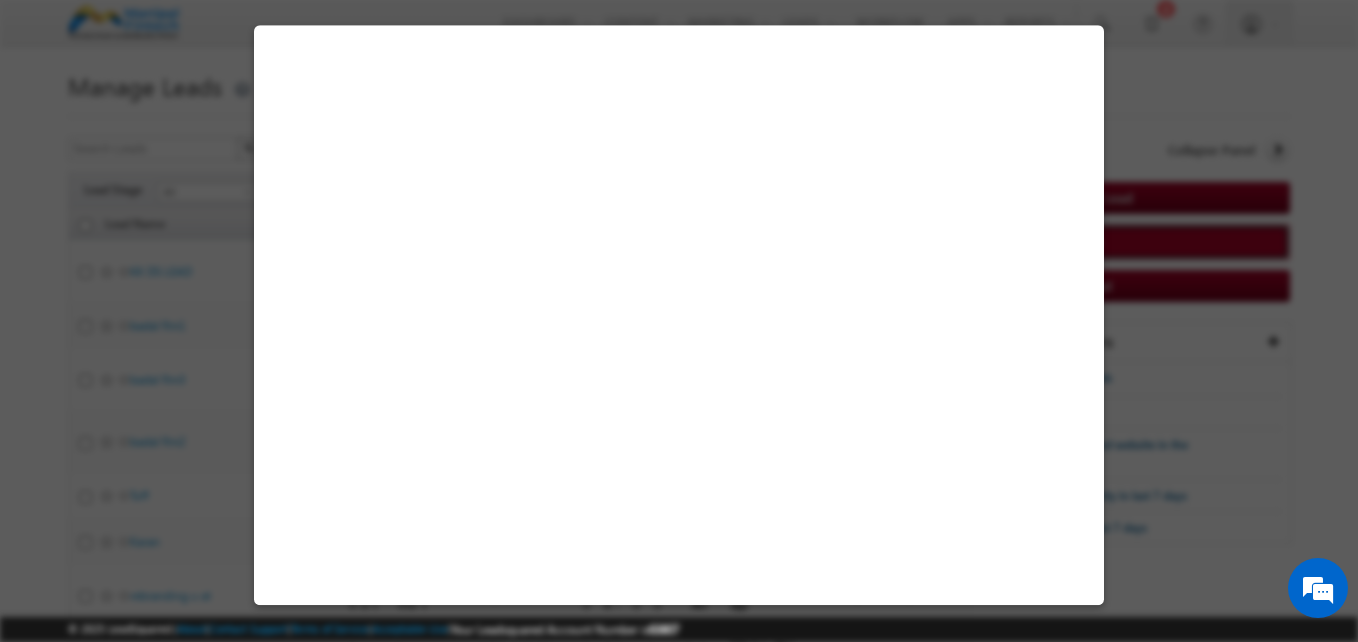select on "Open" 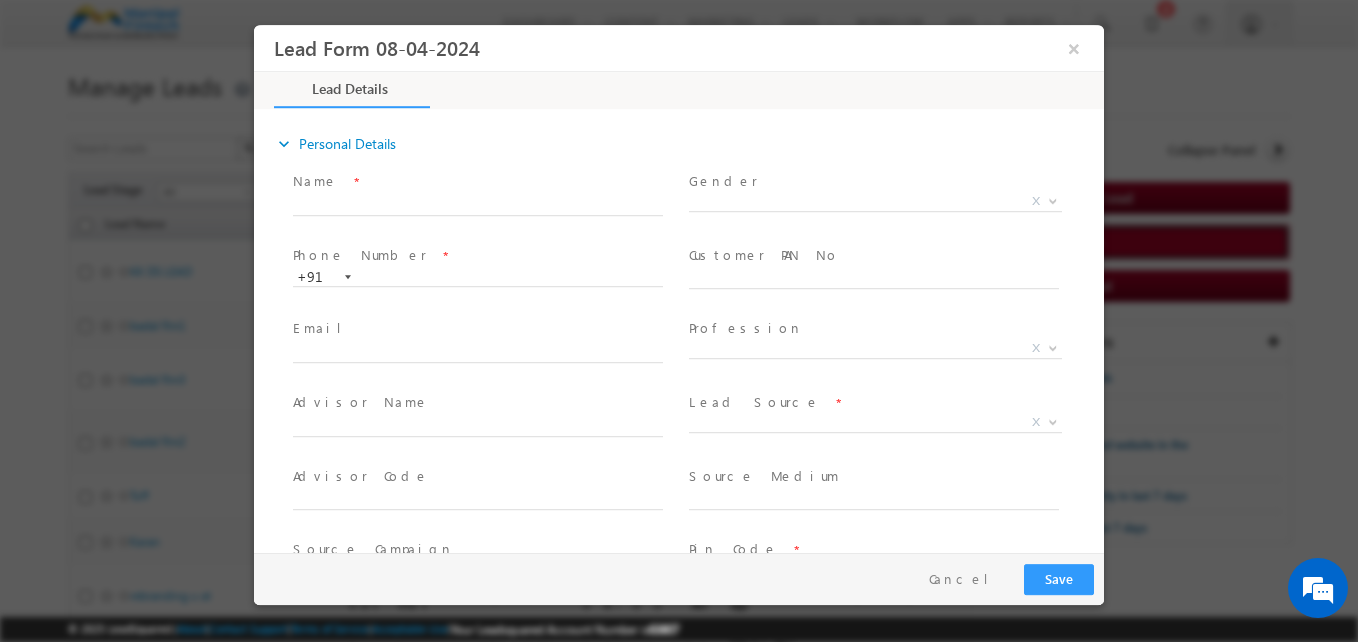 scroll, scrollTop: 0, scrollLeft: 0, axis: both 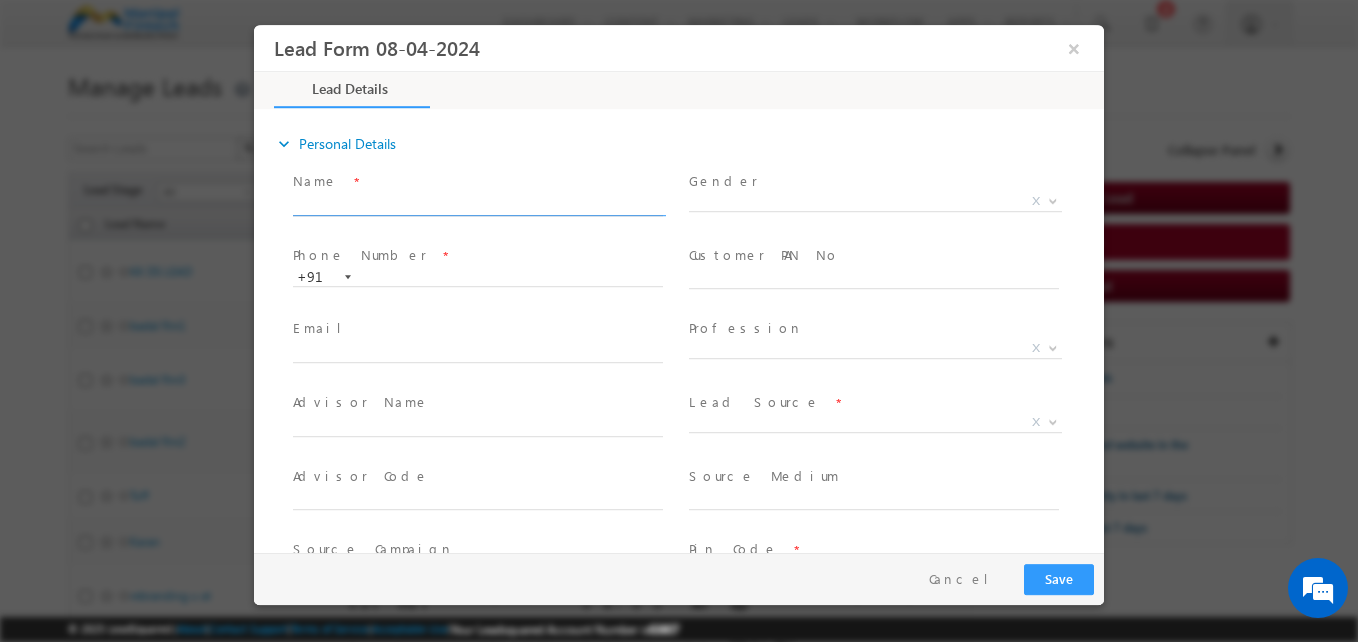 click at bounding box center (478, 206) 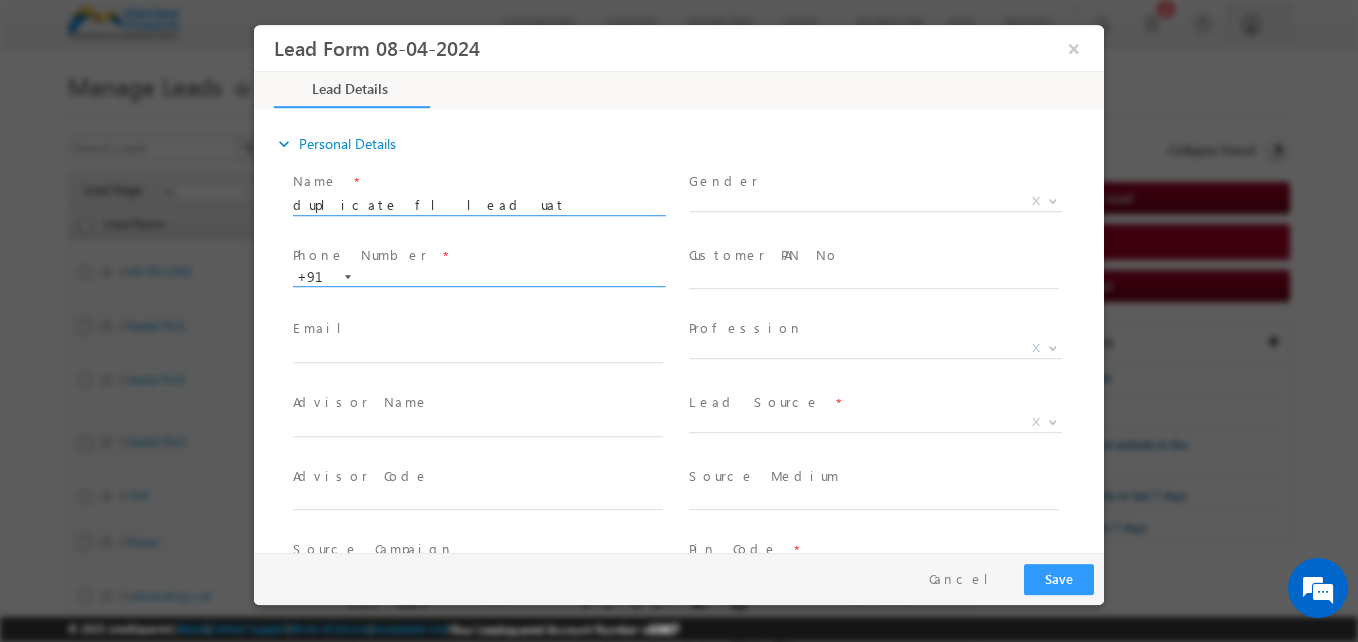 type on "duplicate fl lead uat" 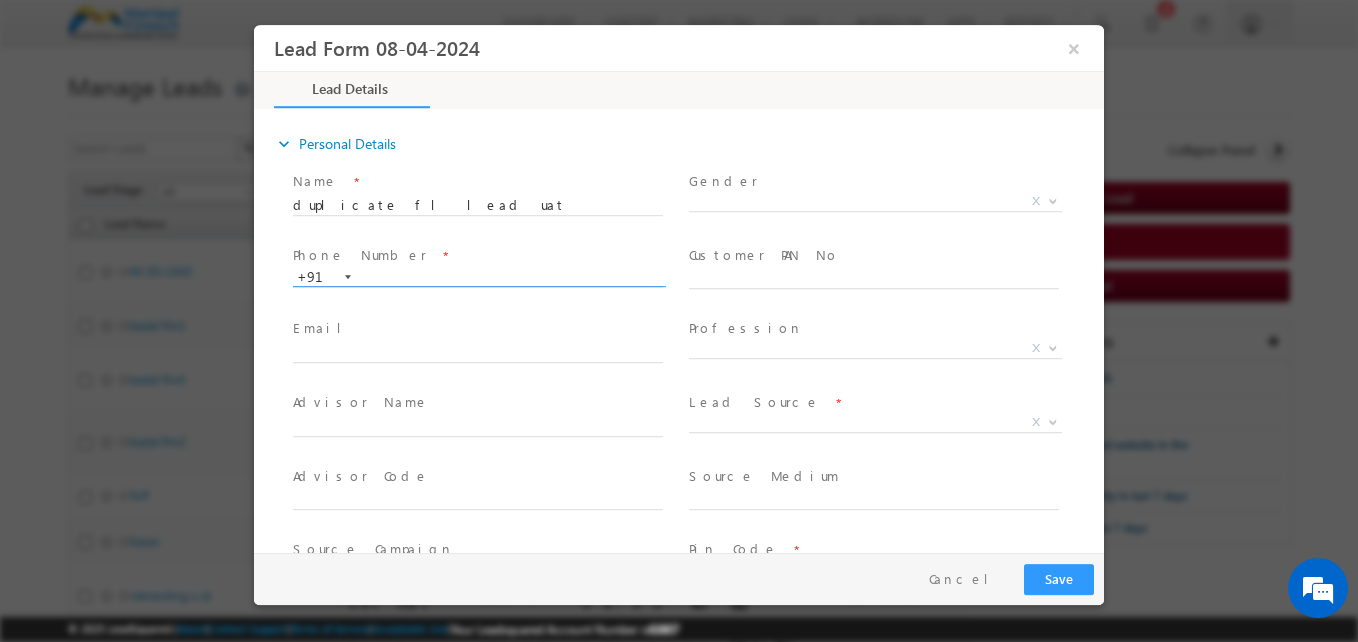 click at bounding box center (478, 278) 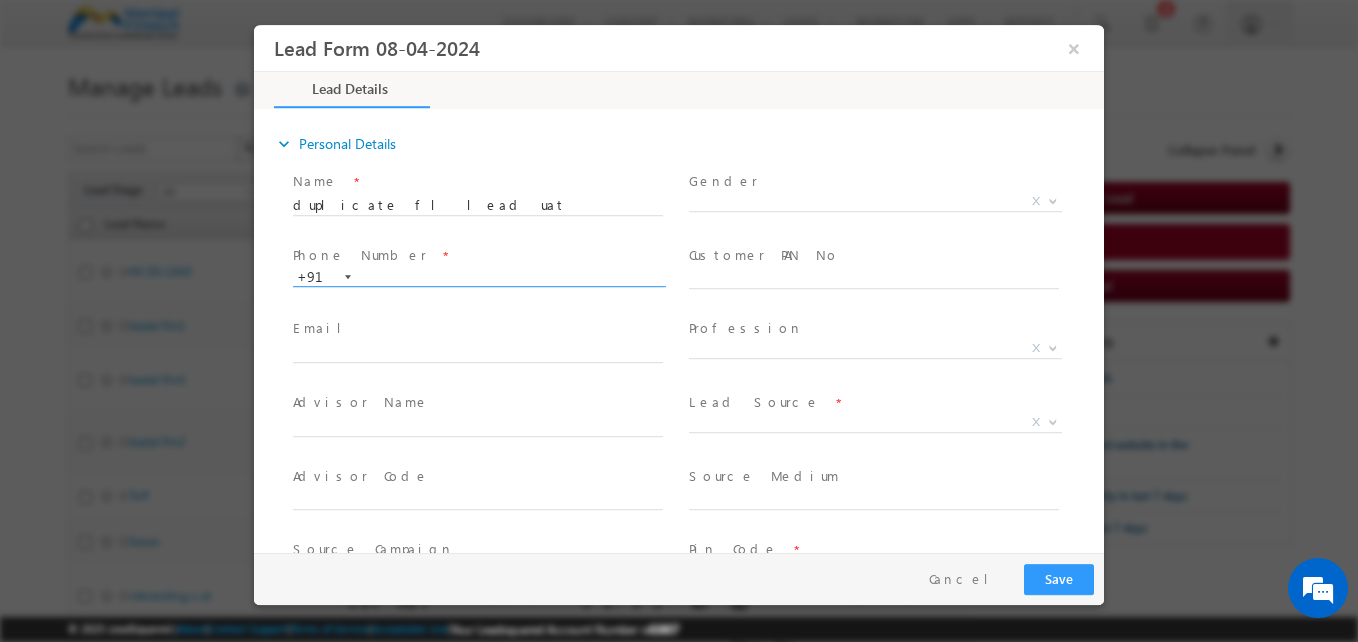 paste on "9933556644" 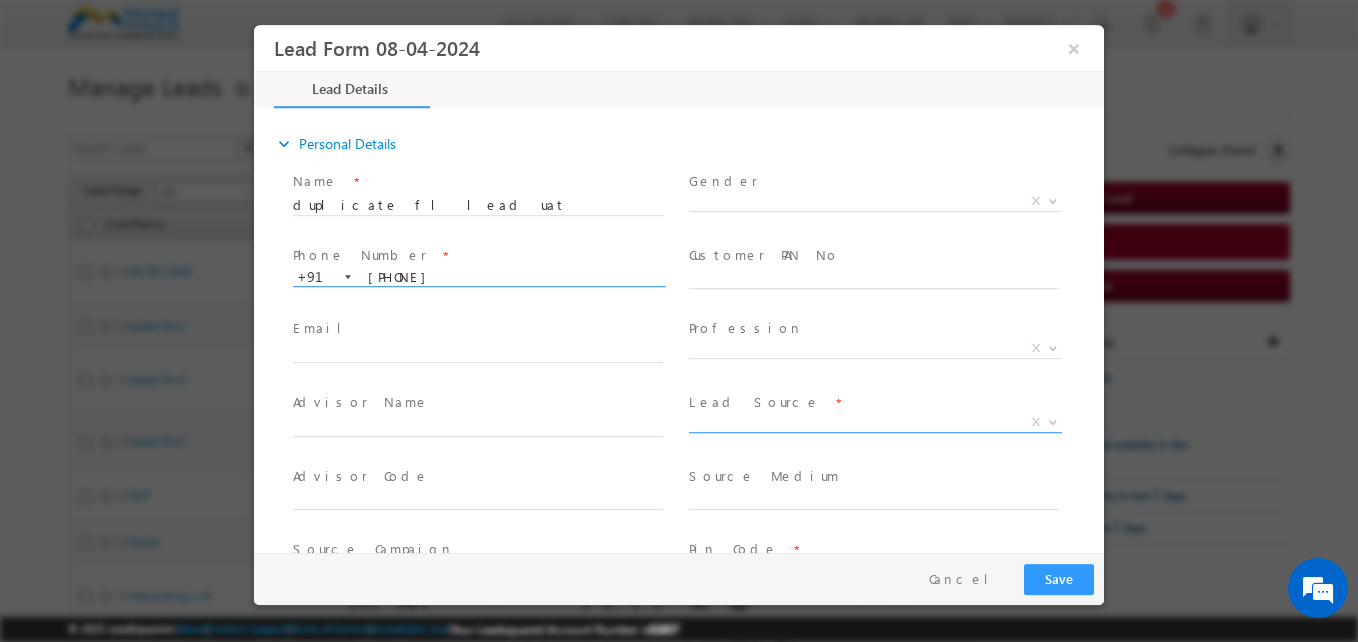 type on "9933556644" 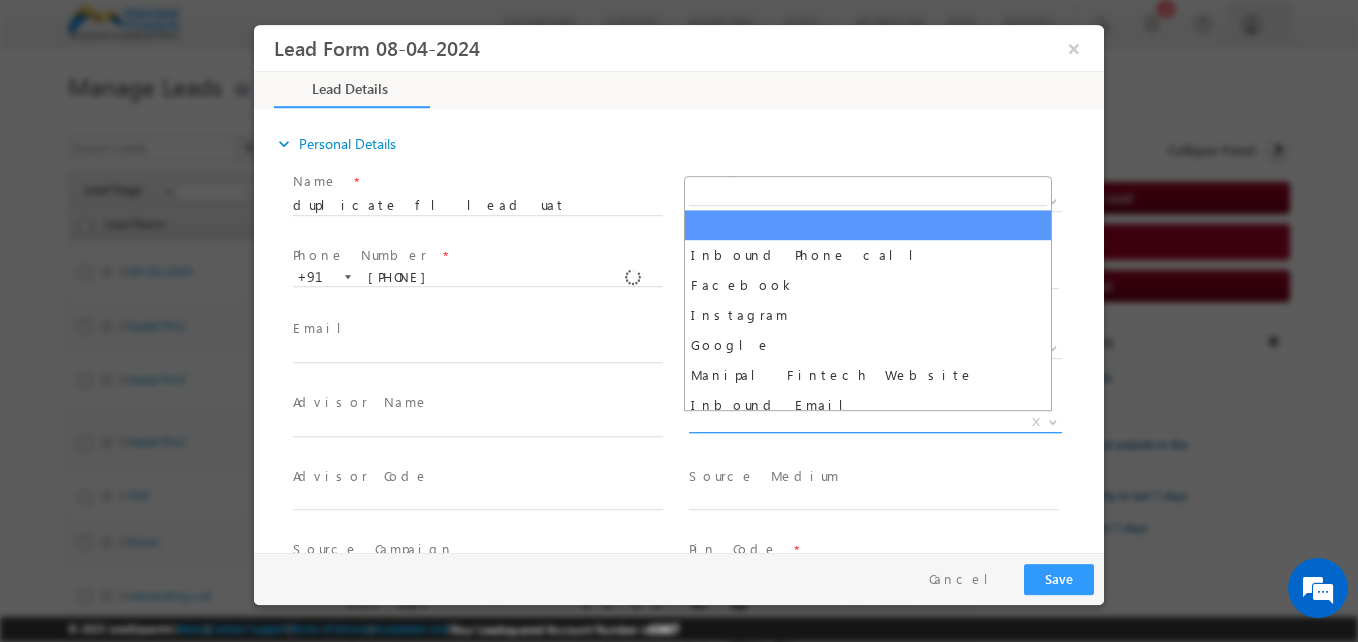 click on "X" at bounding box center [875, 423] 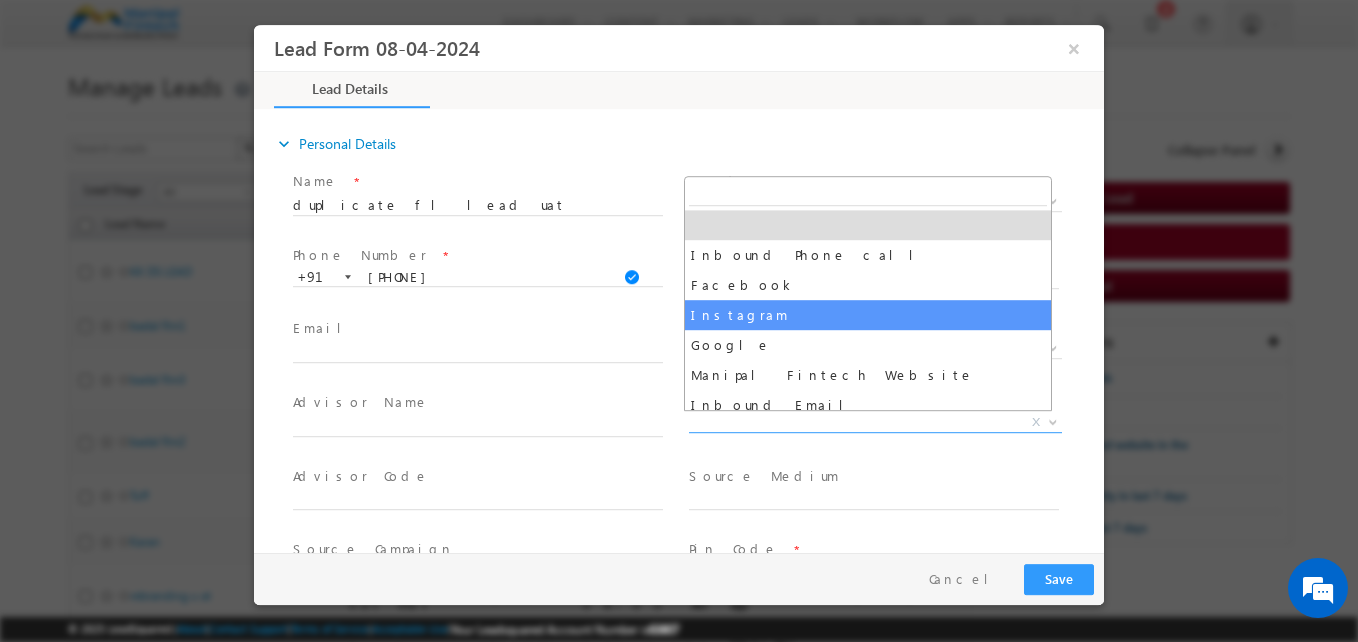 select on "Instagram" 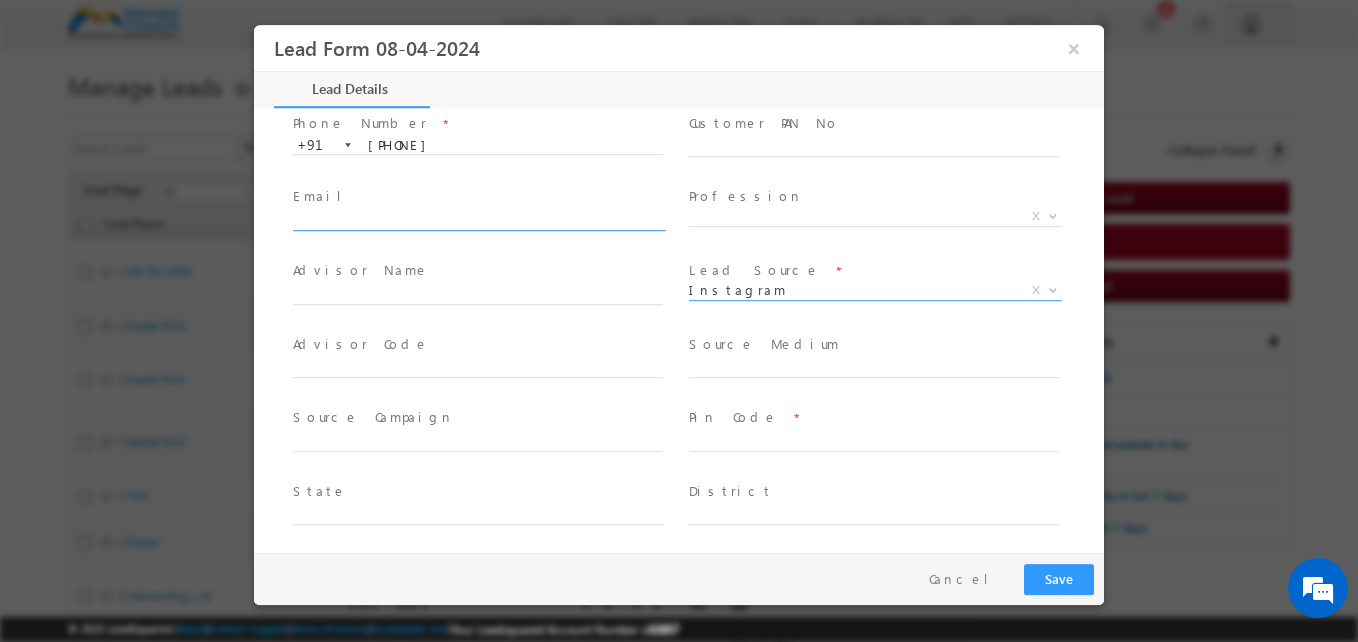 scroll, scrollTop: 133, scrollLeft: 0, axis: vertical 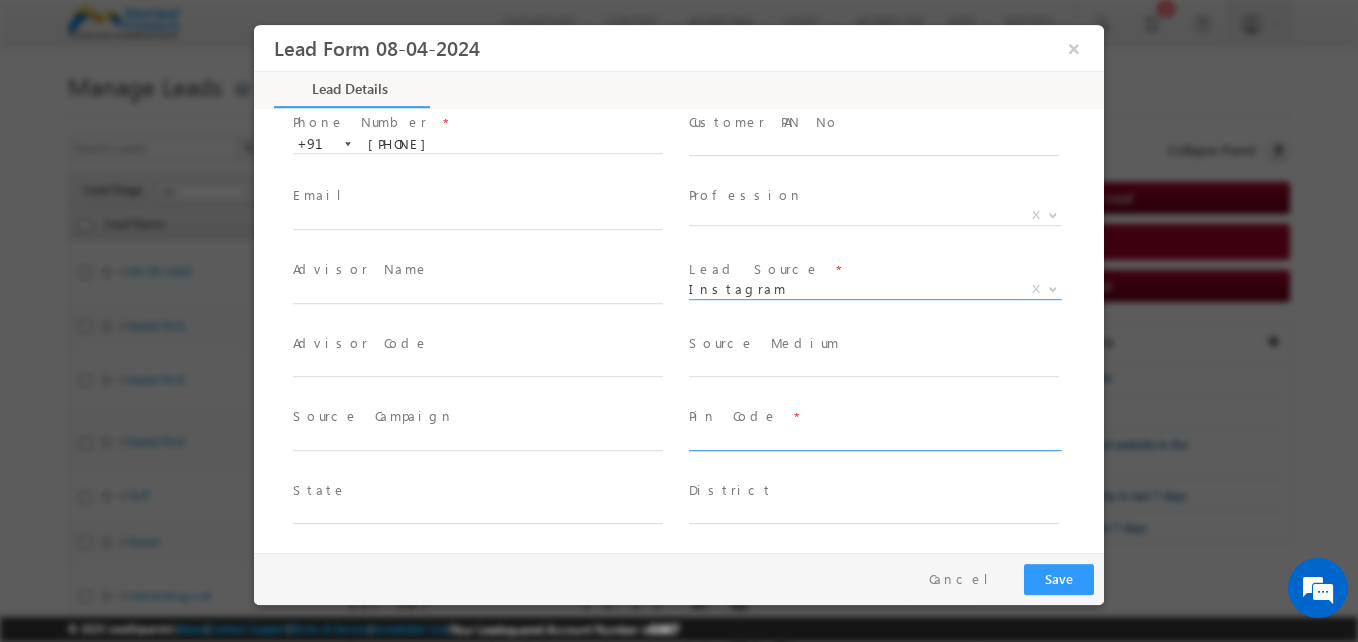click at bounding box center [874, 441] 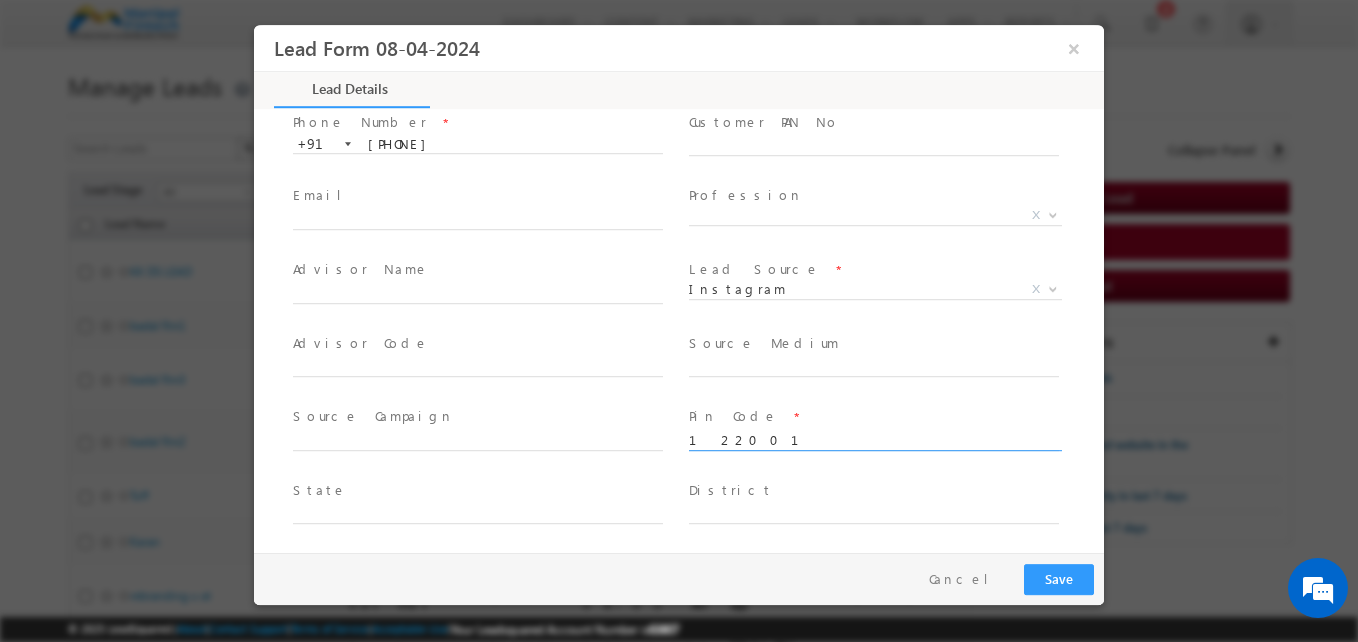 type on "122001" 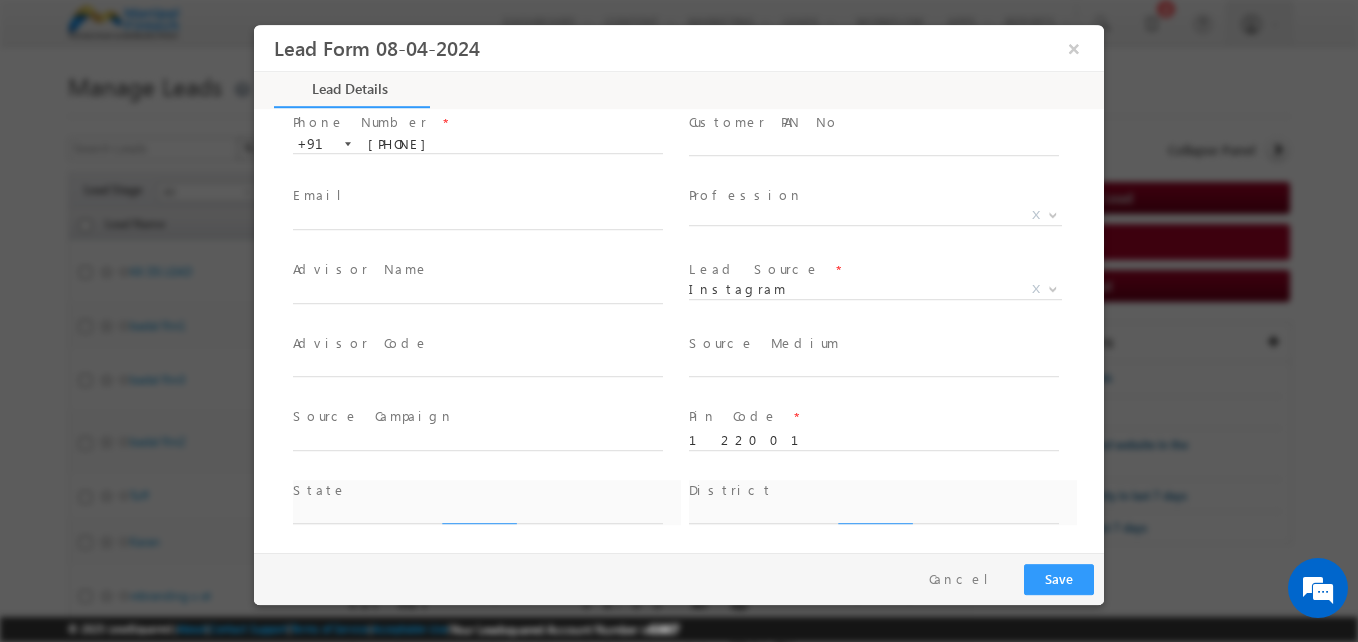 click on "Advisor Name
*" at bounding box center [487, 292] 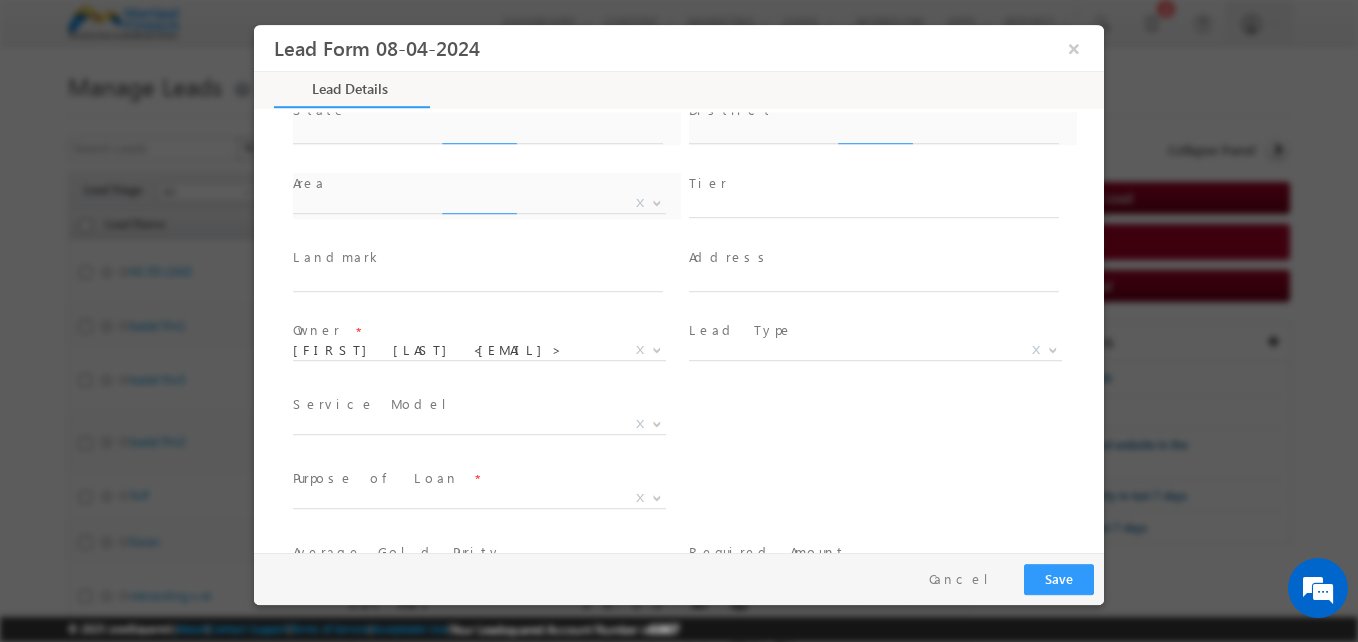 scroll, scrollTop: 514, scrollLeft: 0, axis: vertical 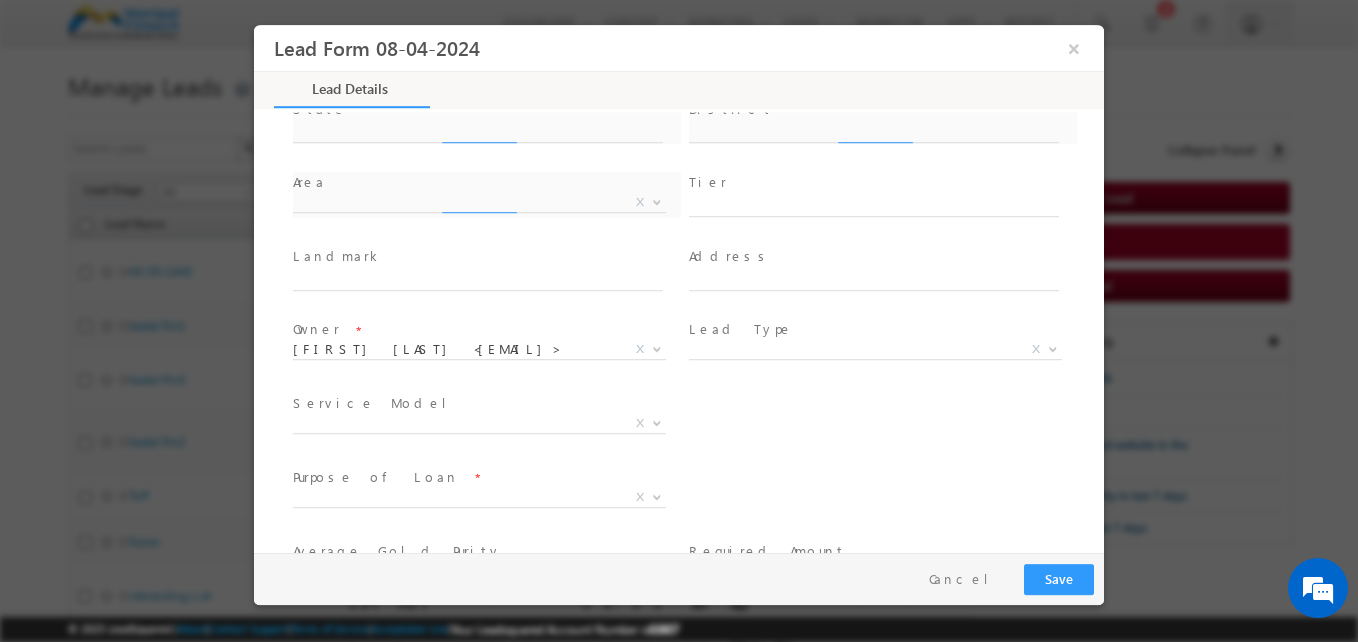 type on "Haryana" 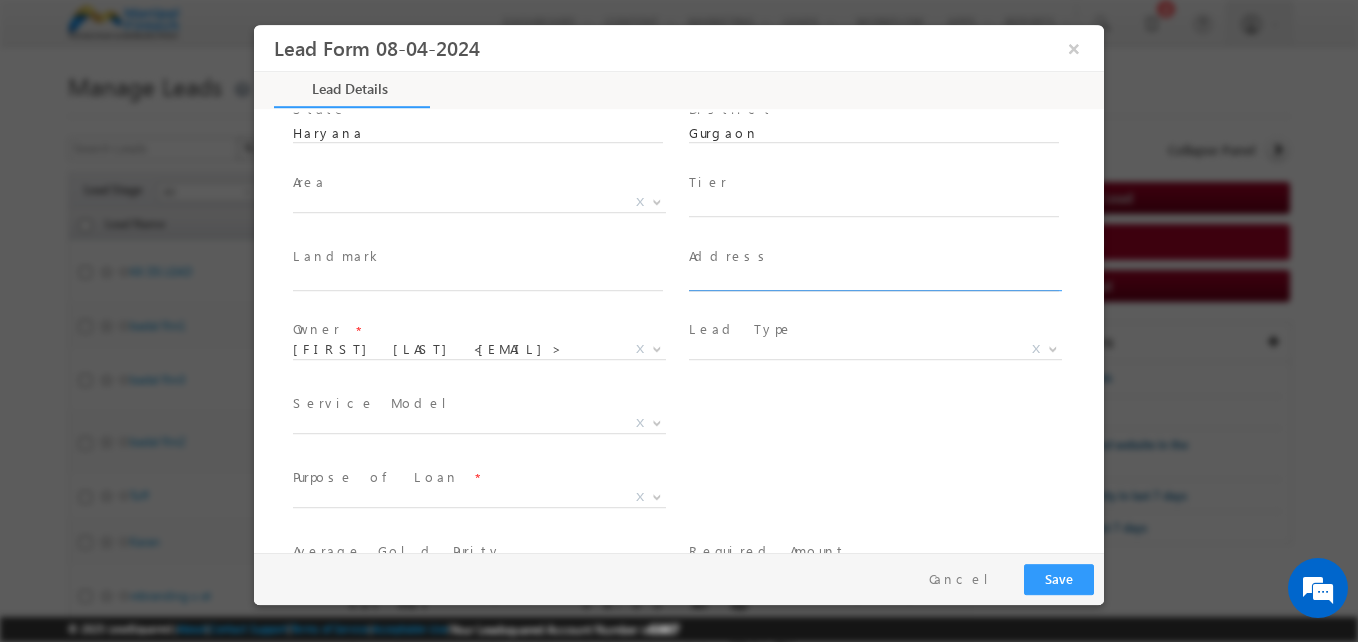 click at bounding box center [874, 281] 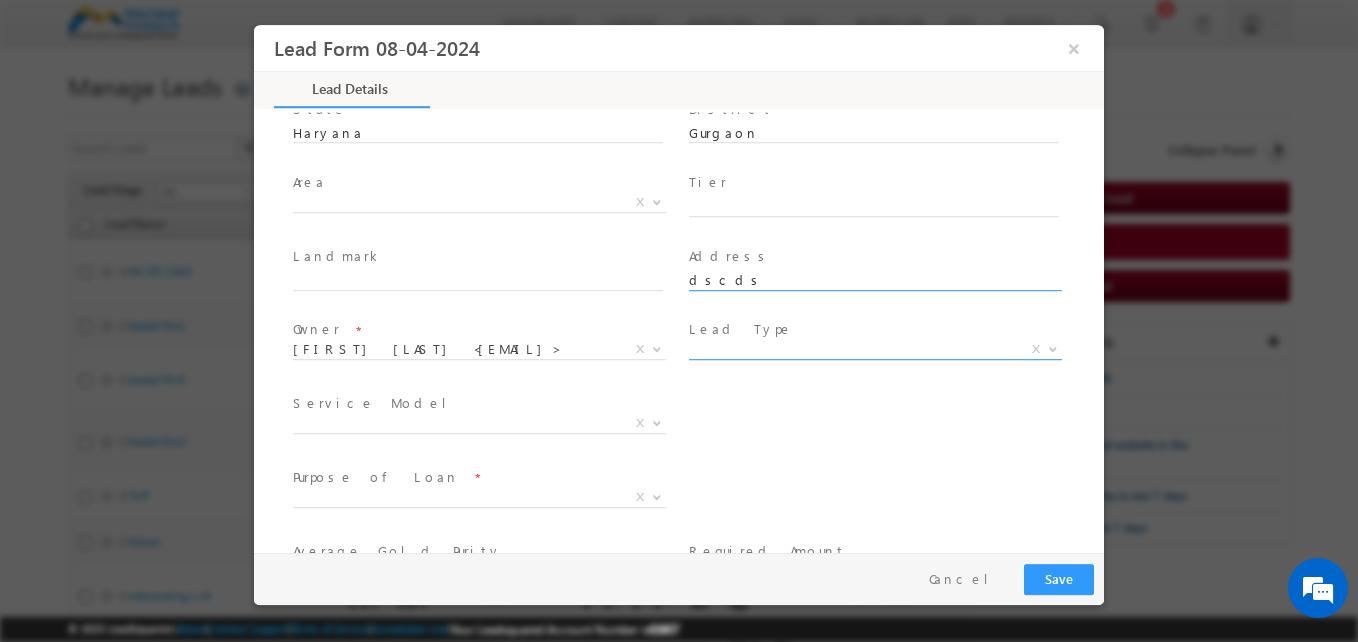 type on "dscds" 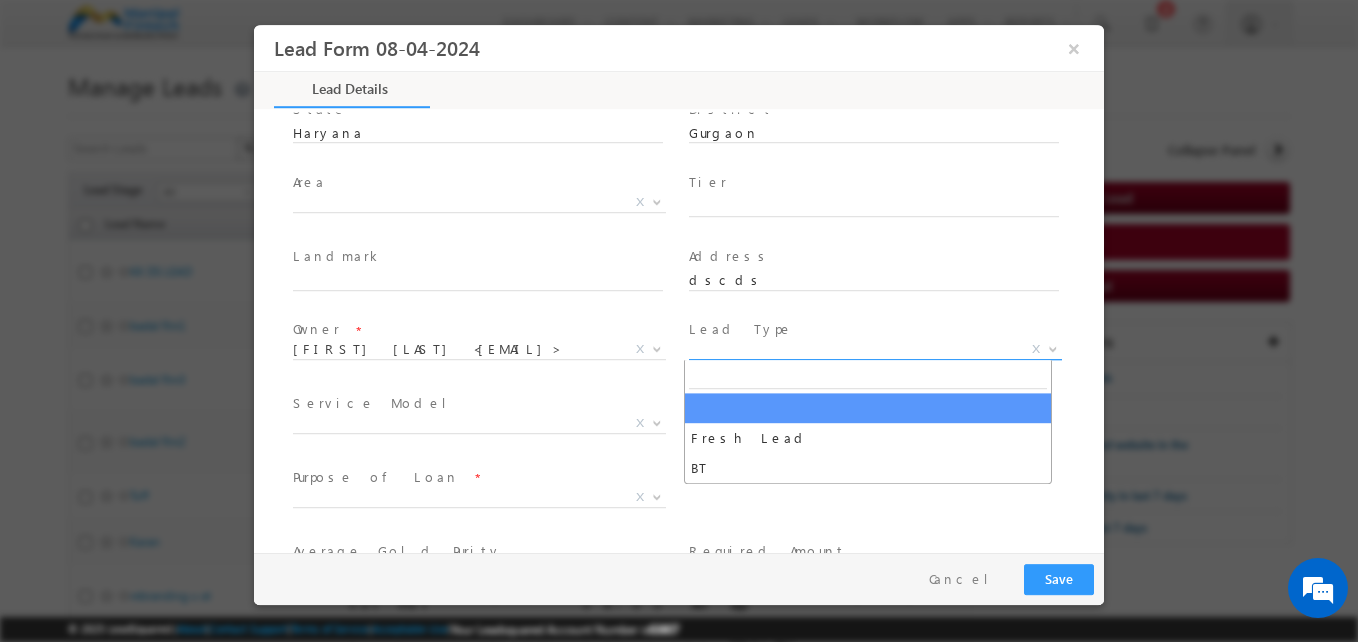 click on "X" at bounding box center (875, 350) 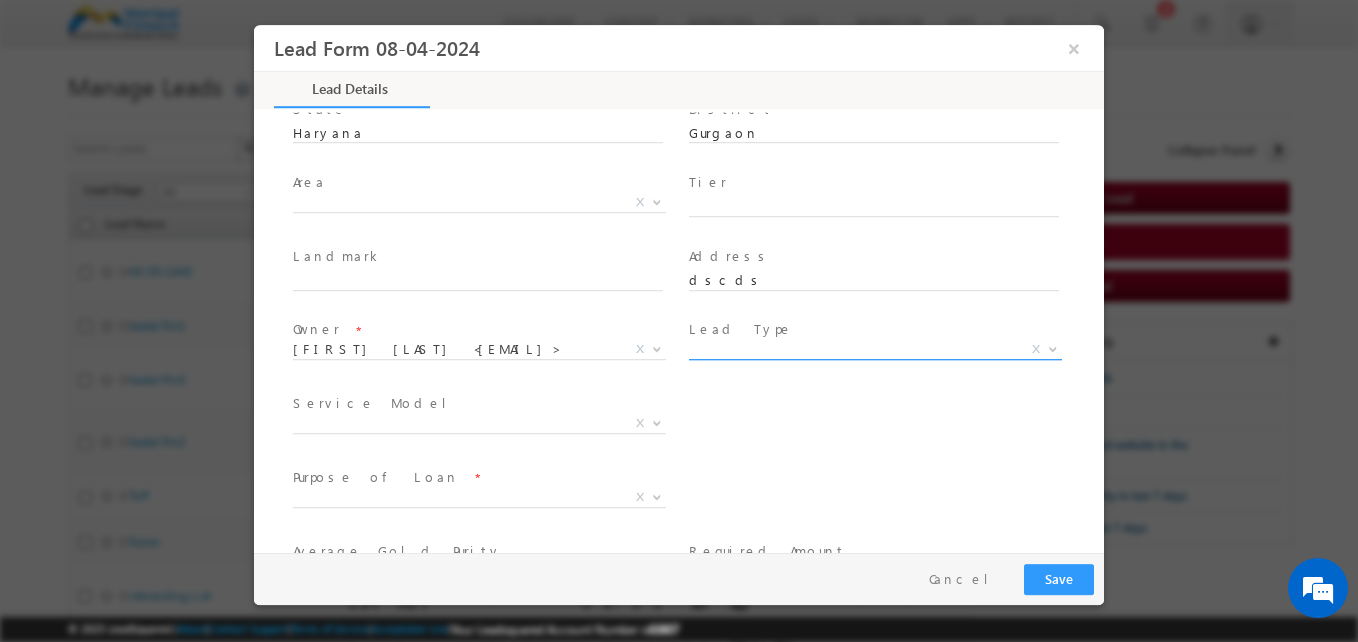 click on "X" at bounding box center [875, 350] 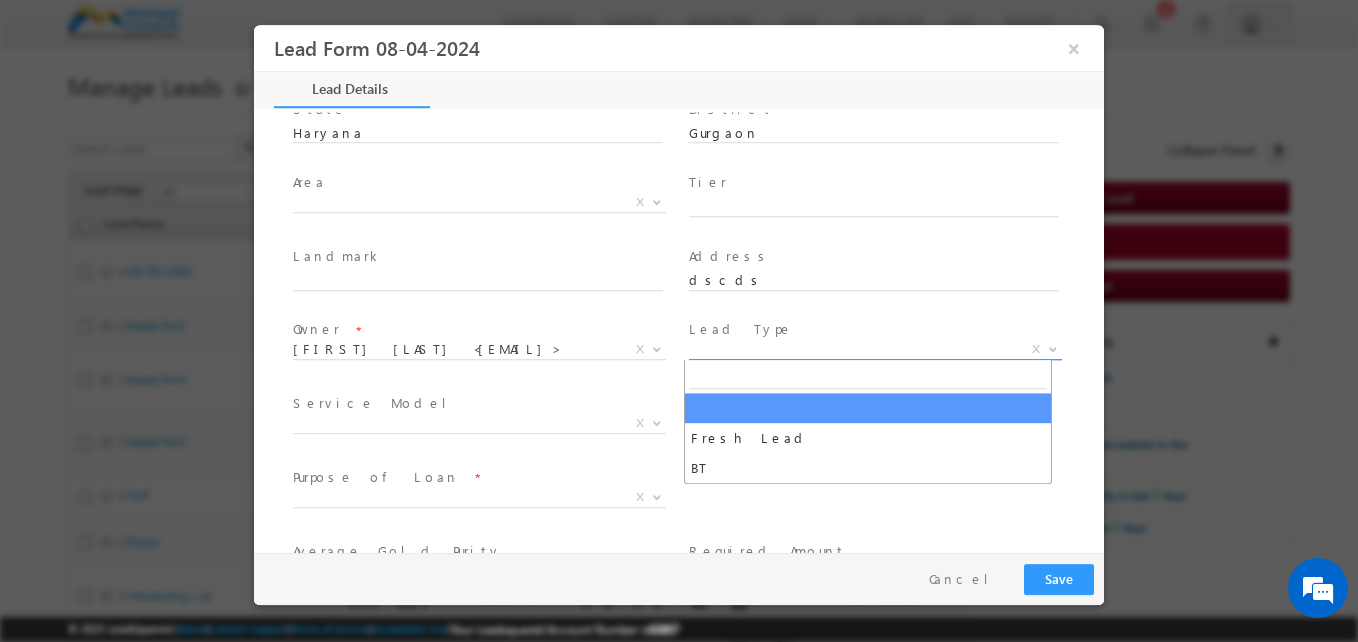 click on "X" at bounding box center (875, 350) 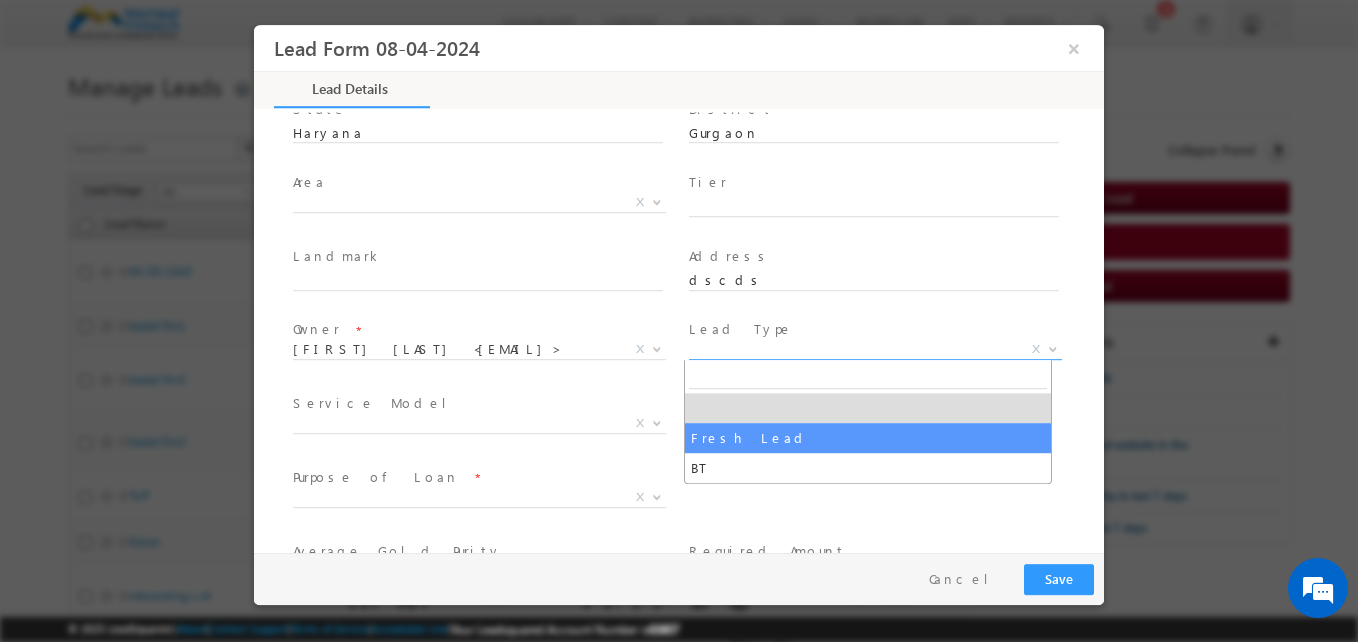 select on "Fresh Lead" 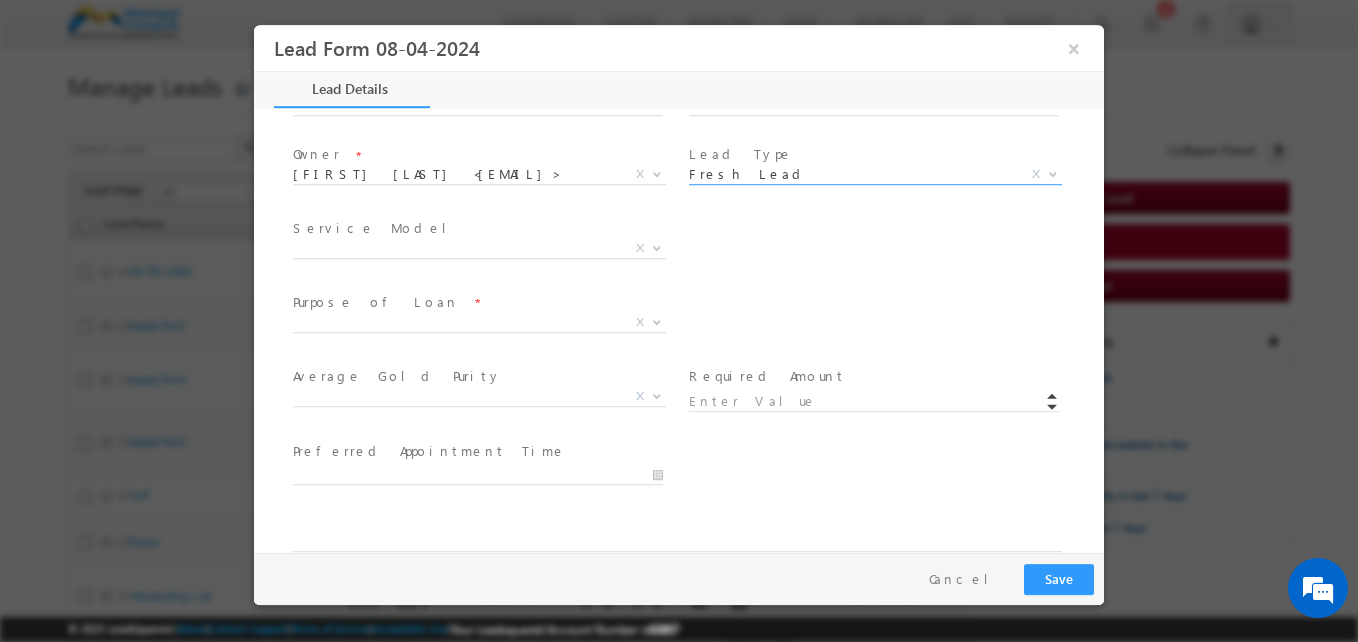 scroll, scrollTop: 694, scrollLeft: 0, axis: vertical 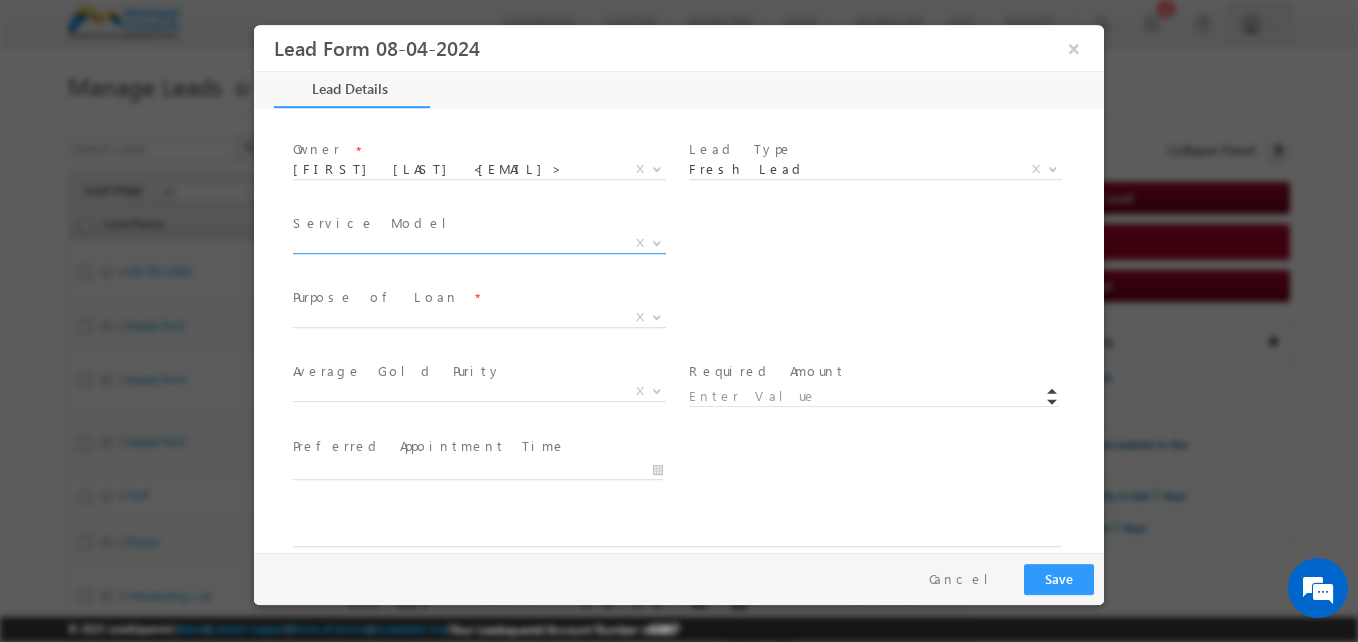 click on "X" at bounding box center [479, 248] 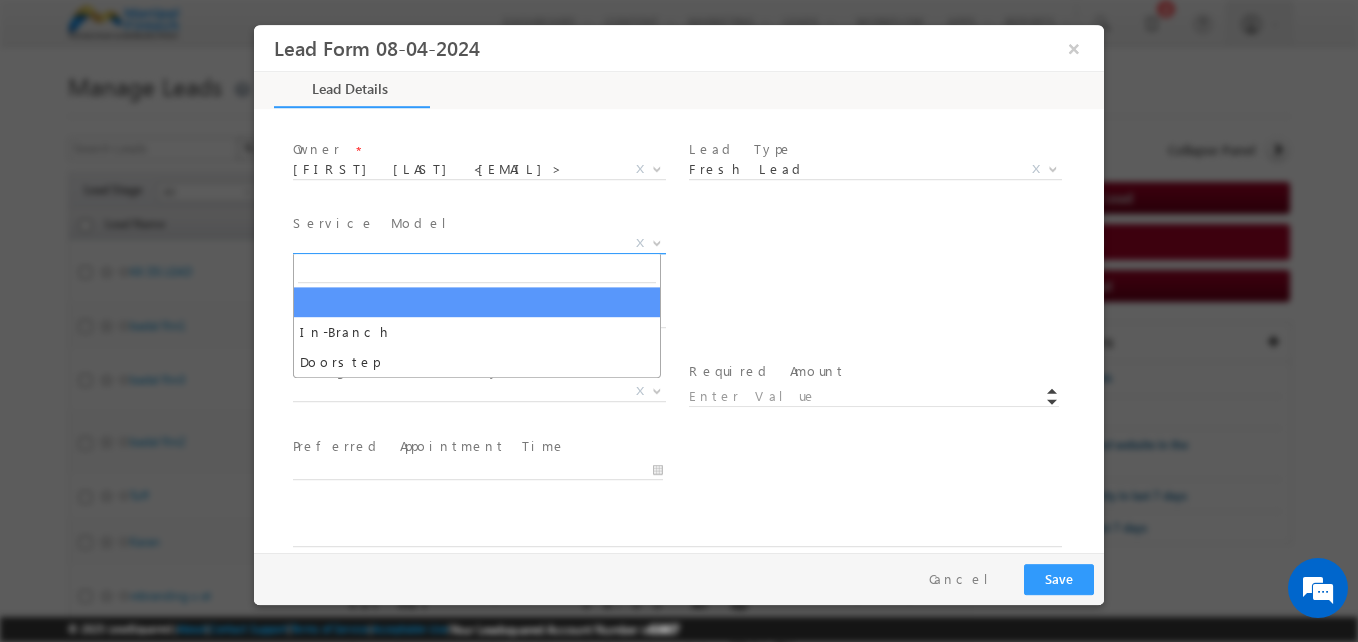 click on "X" at bounding box center (479, 244) 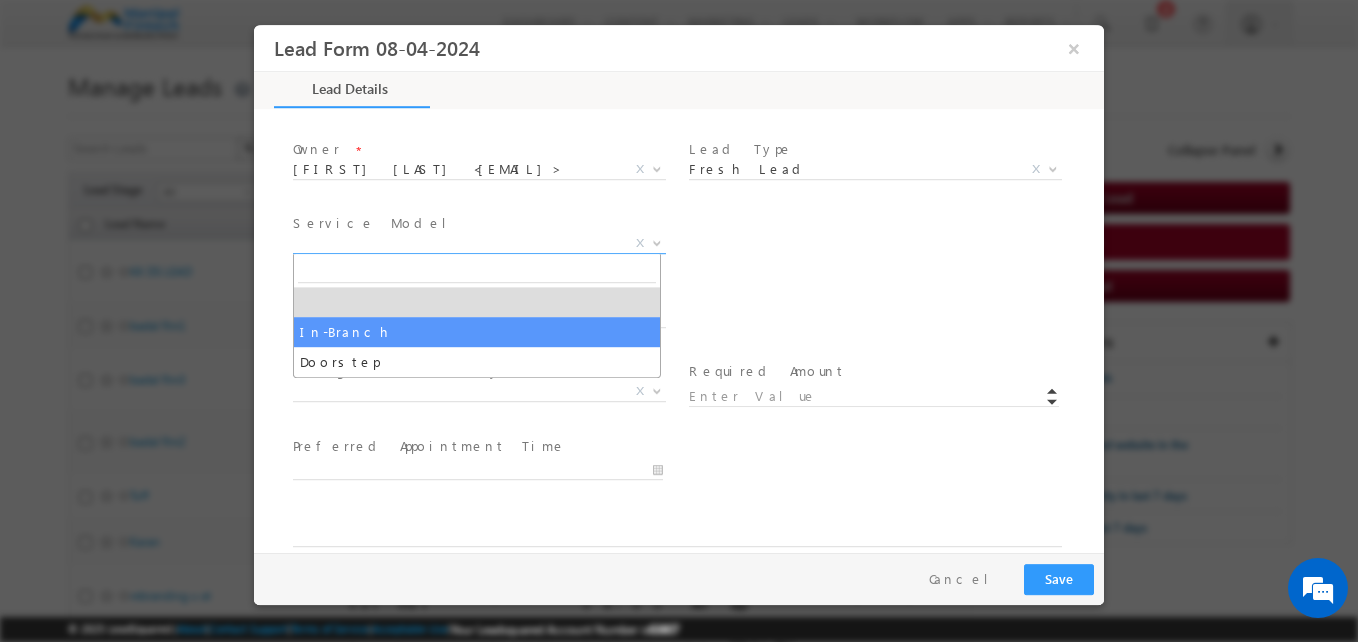 select on "In-Branch" 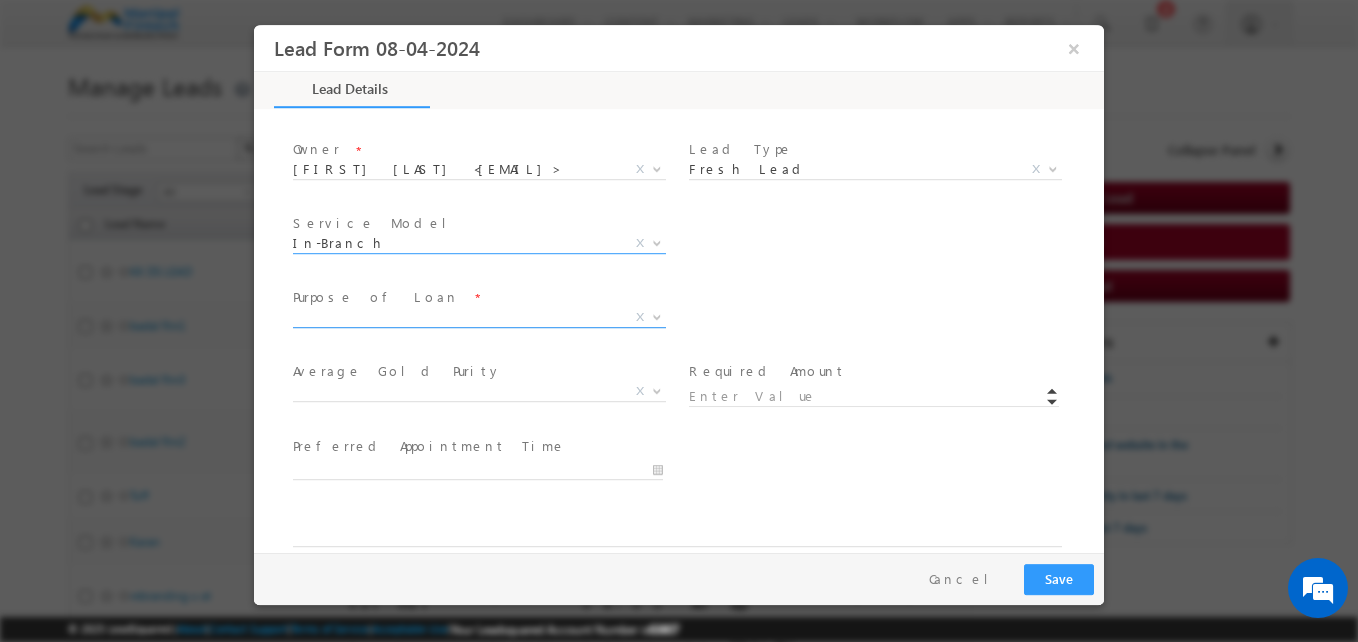 click on "Medical Treatment
Business Needs
Education
Travel
Agriculture Needs
Vehicle Purchase
Buying or Renovating Home
Personal Needs
NA
X" at bounding box center [487, 321] 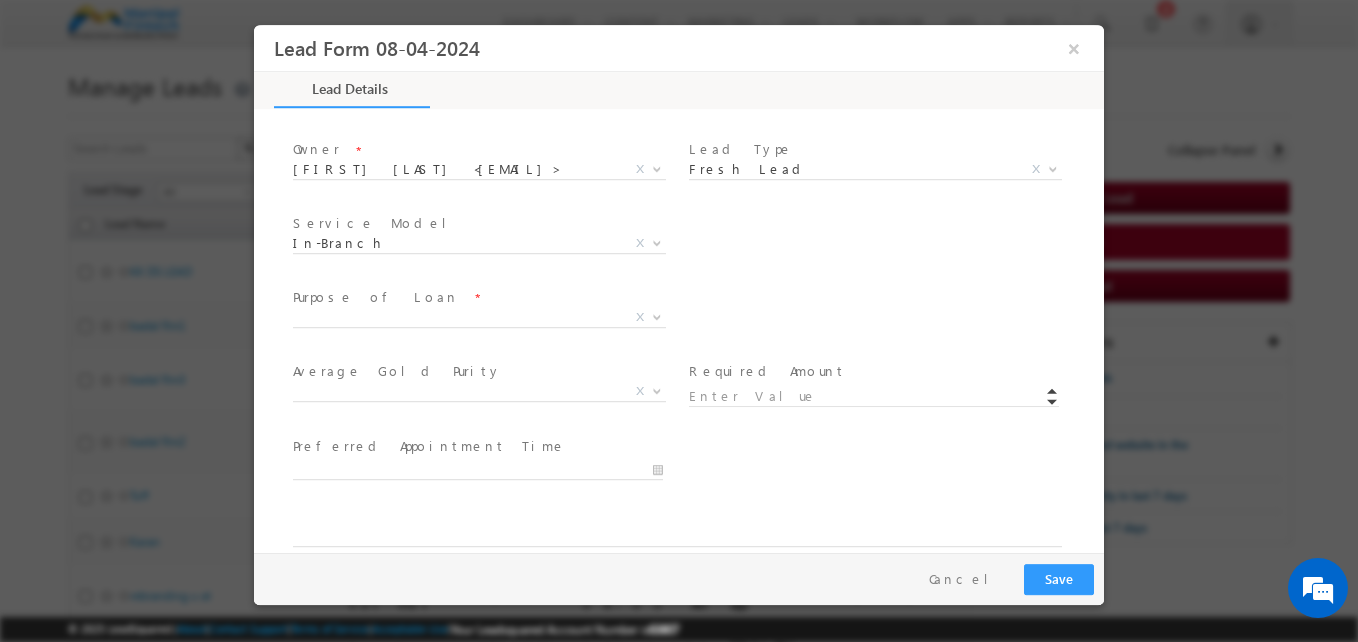click on "Medical Treatment
Business Needs
Education
Travel
Agriculture Needs
Vehicle Purchase
Buying or Renovating Home
Personal Needs
NA
X" at bounding box center (487, 321) 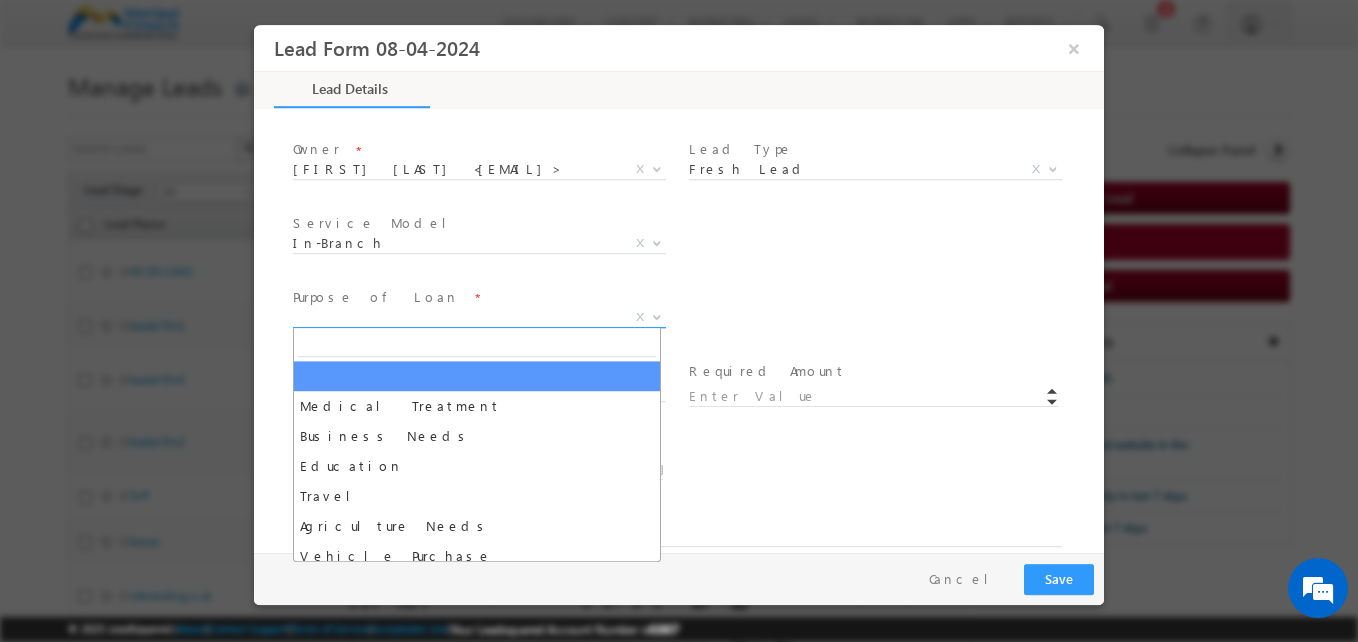 click on "X" at bounding box center [479, 318] 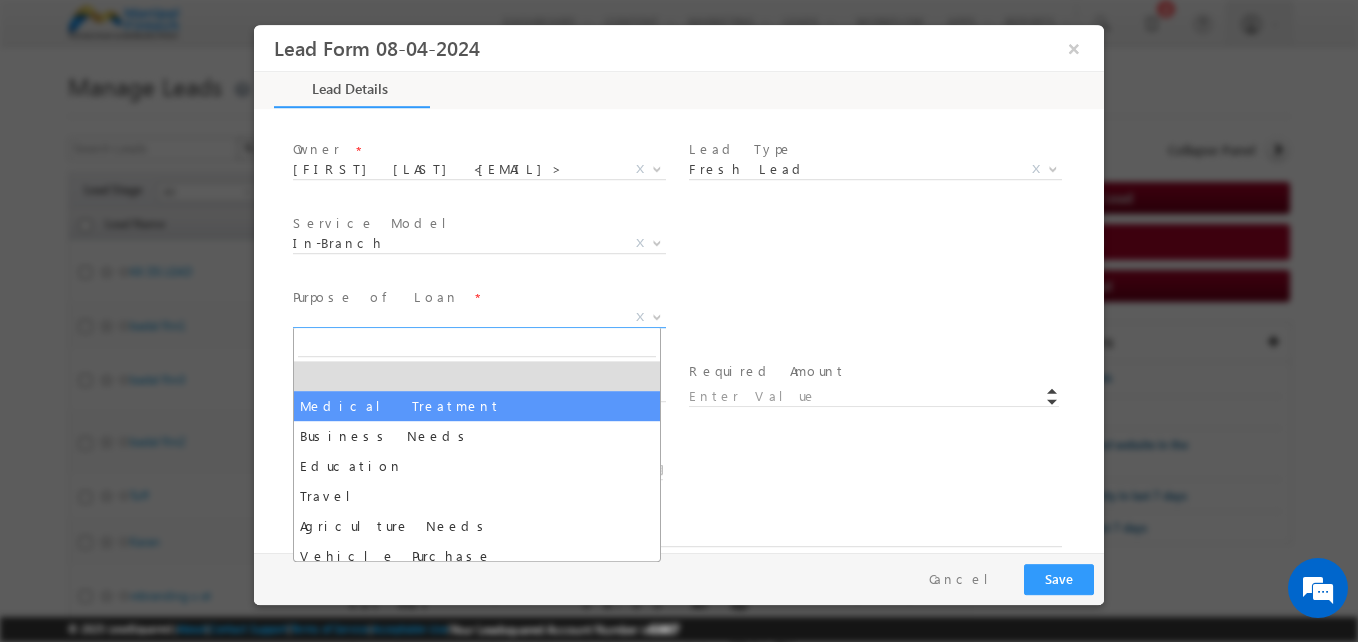 select on "Medical Treatment" 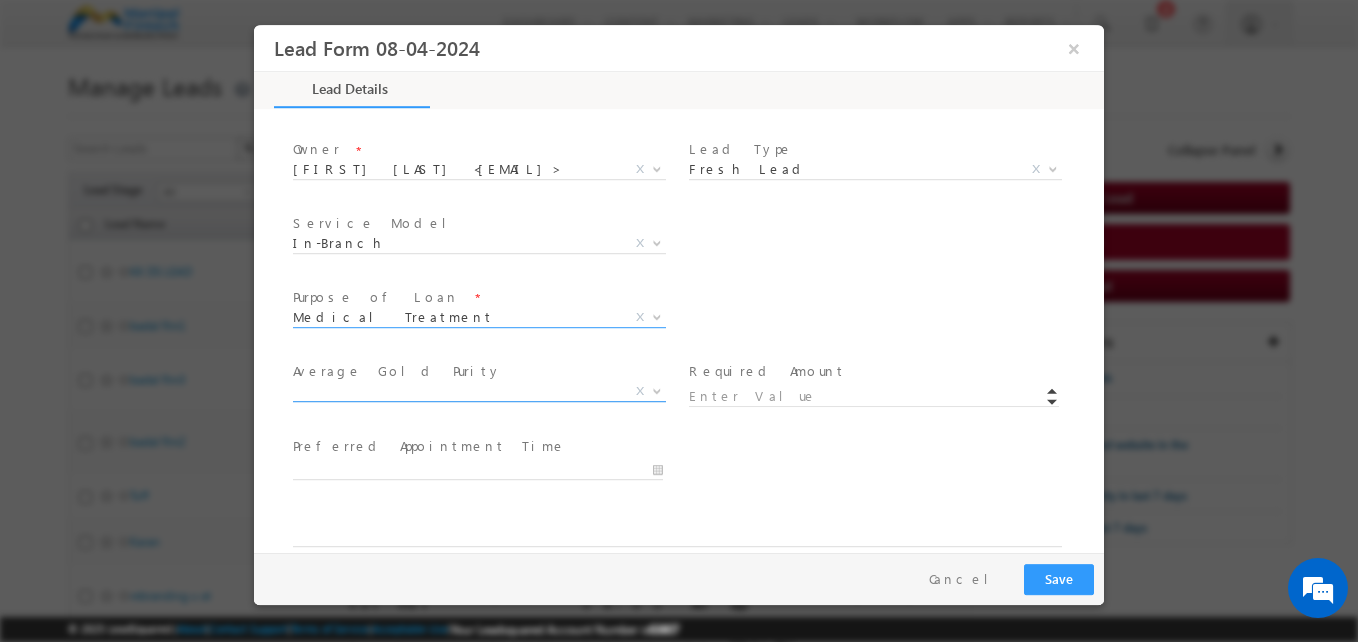 scroll, scrollTop: 800, scrollLeft: 0, axis: vertical 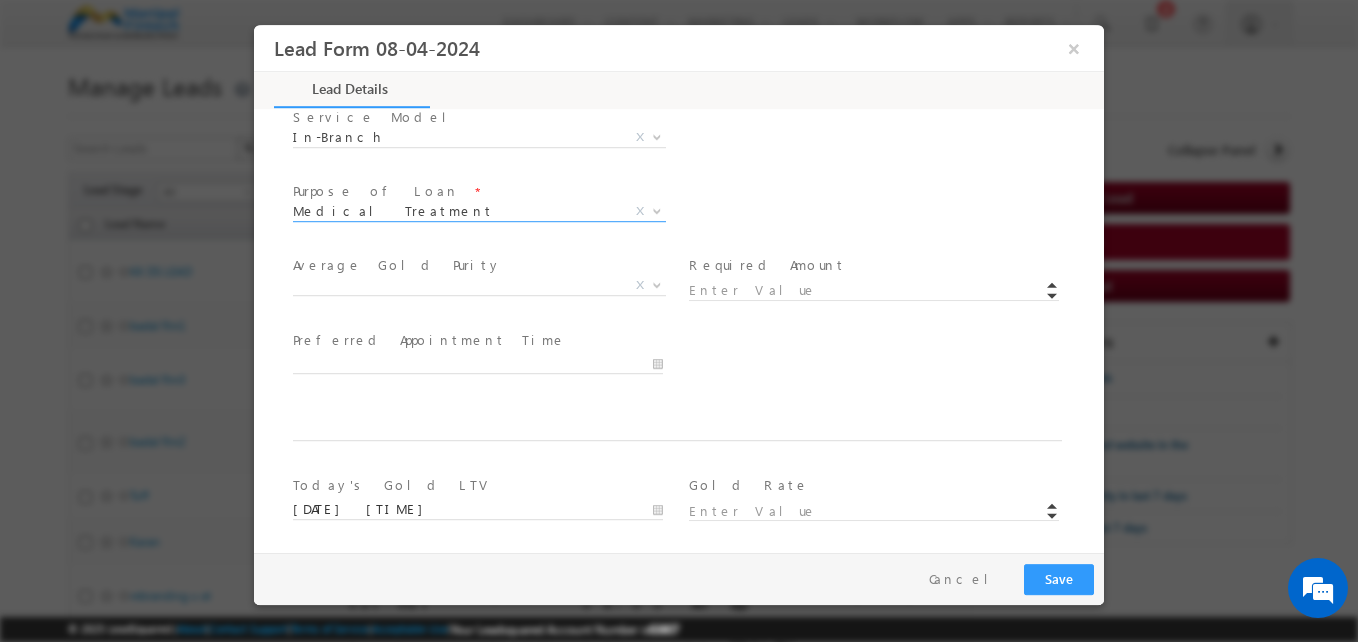 click at bounding box center [883, 289] 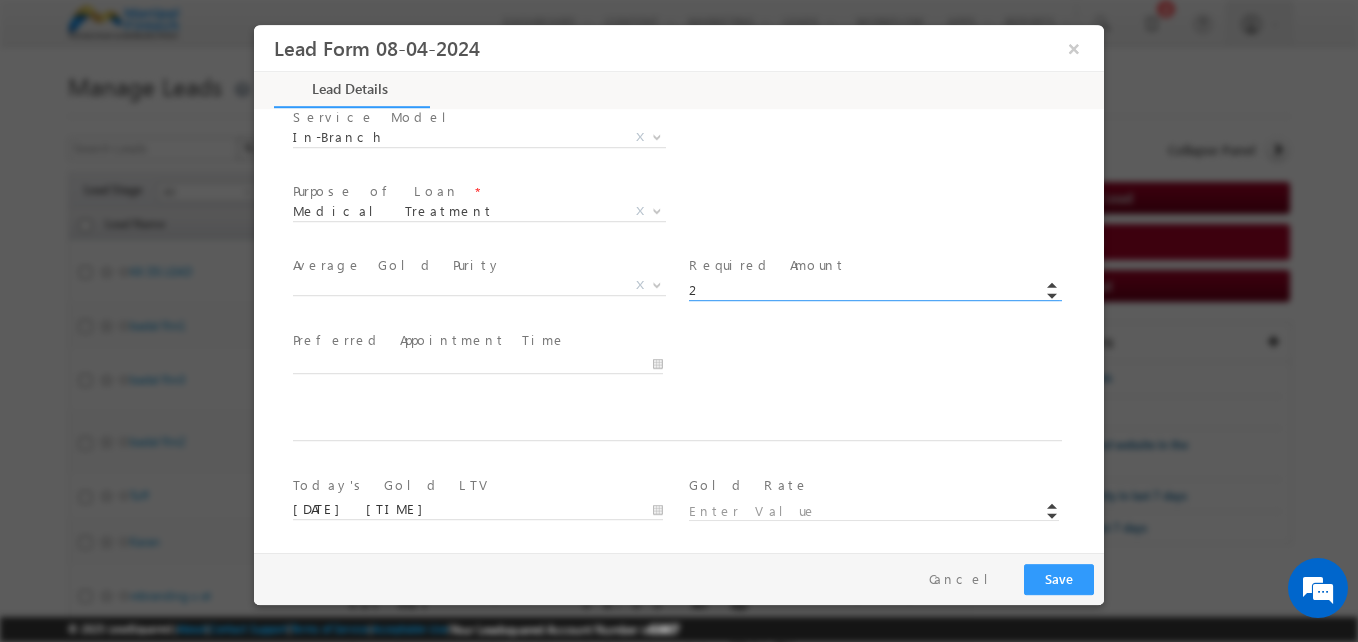 click on "2" at bounding box center [874, 291] 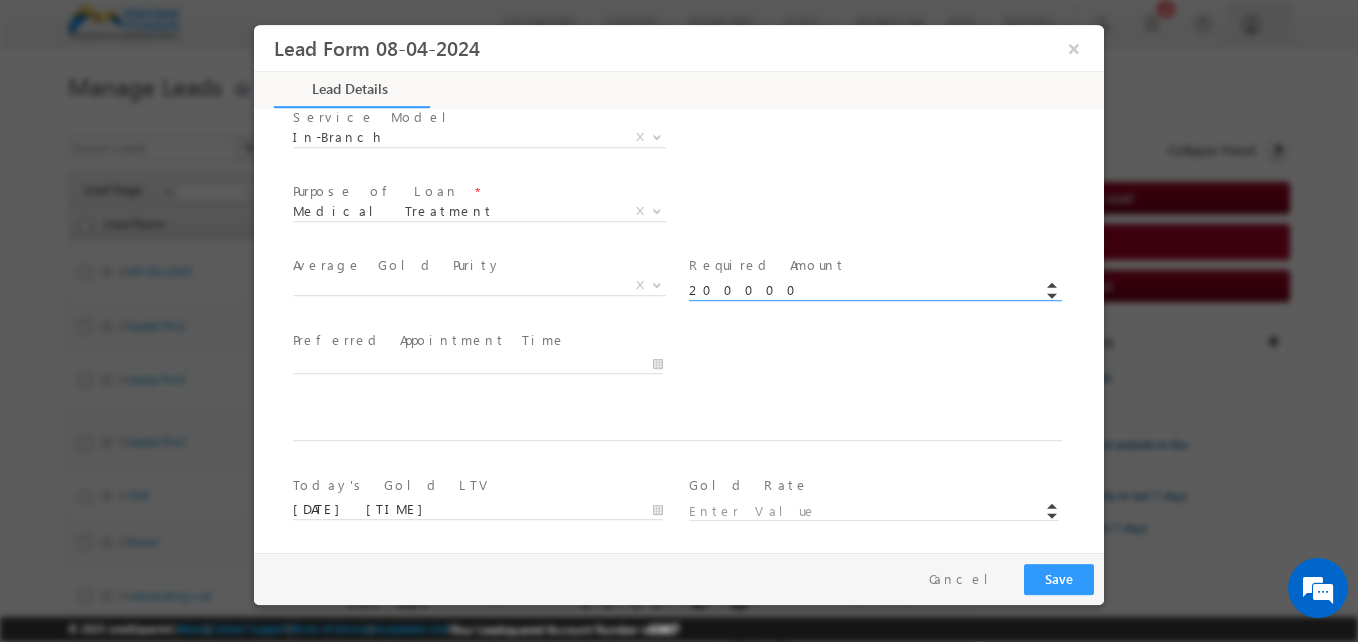 type on "200000.00" 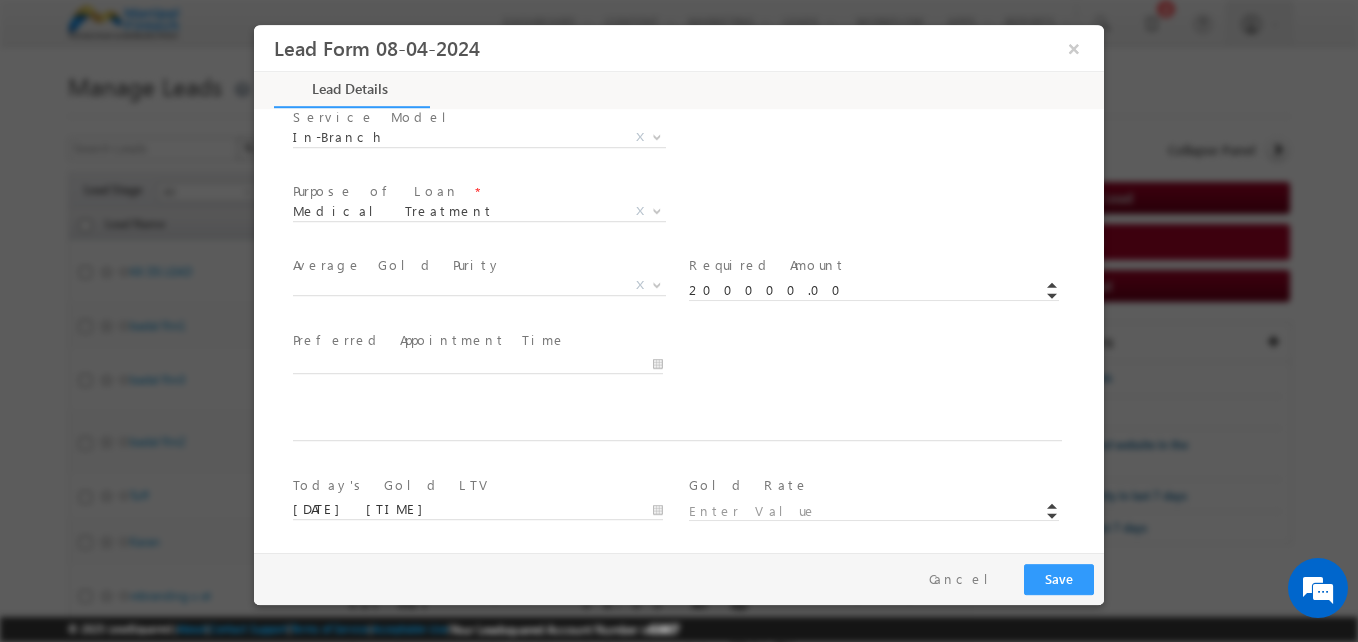 click on "Preferred Appointment Time
*" at bounding box center [696, 363] 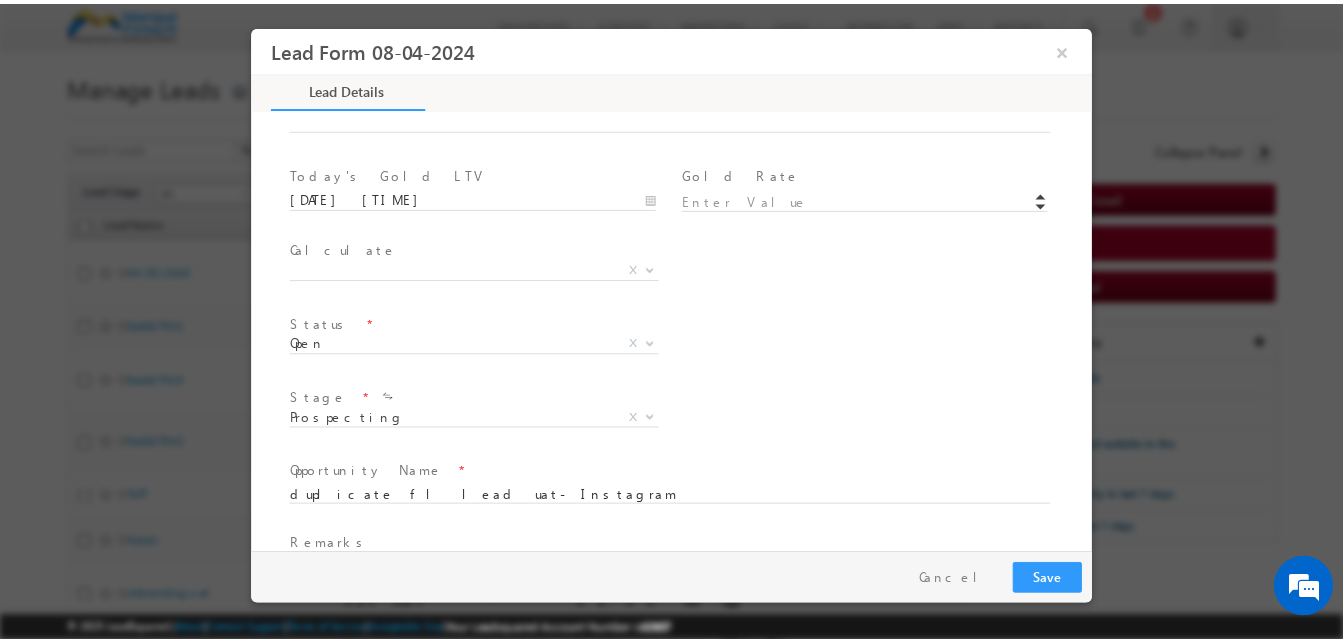 scroll, scrollTop: 1169, scrollLeft: 0, axis: vertical 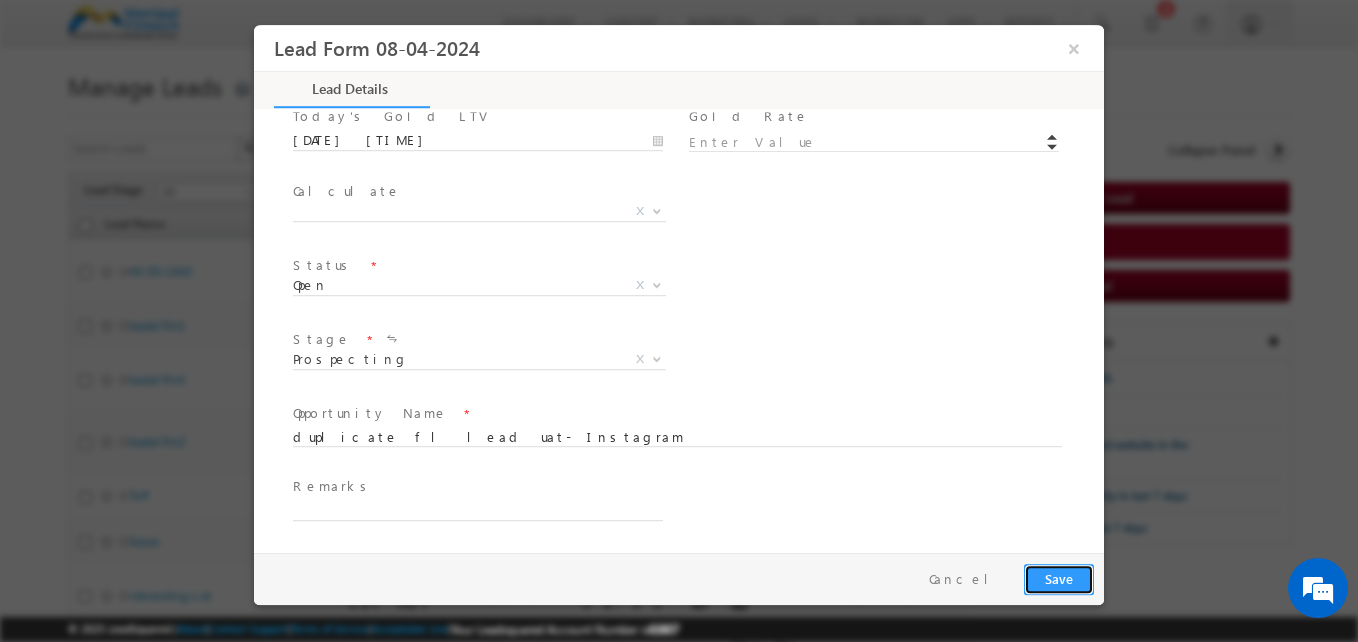 click on "Save" at bounding box center (1059, 579) 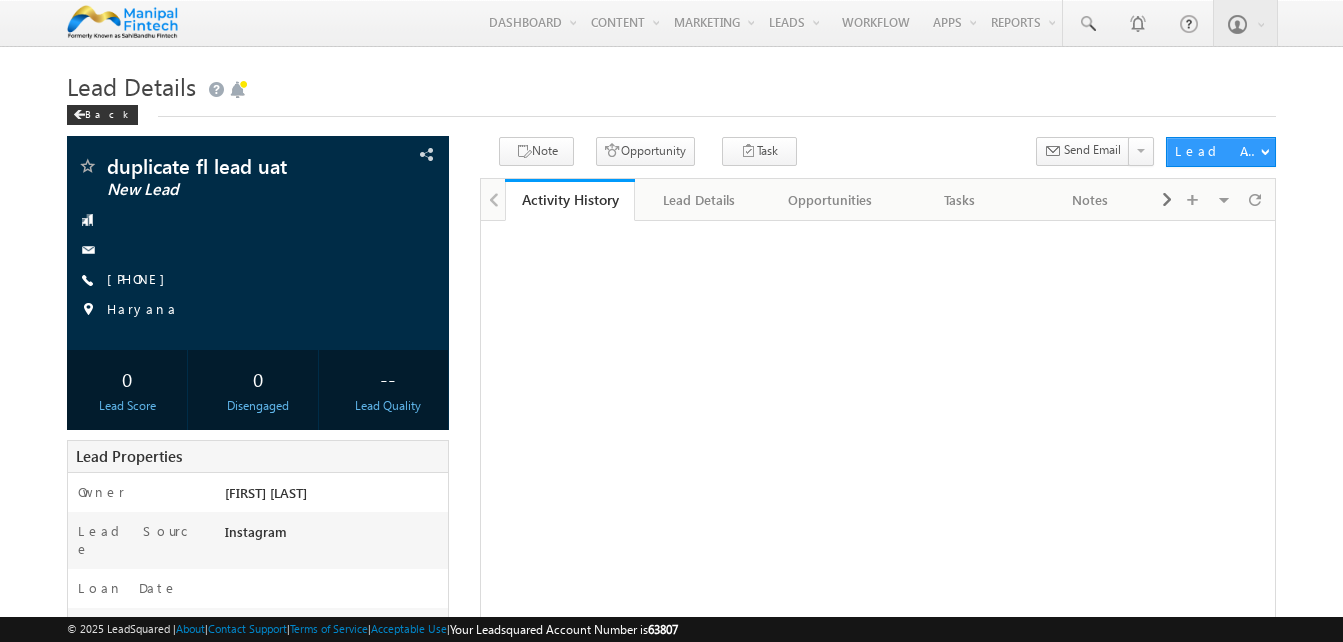 scroll, scrollTop: 0, scrollLeft: 0, axis: both 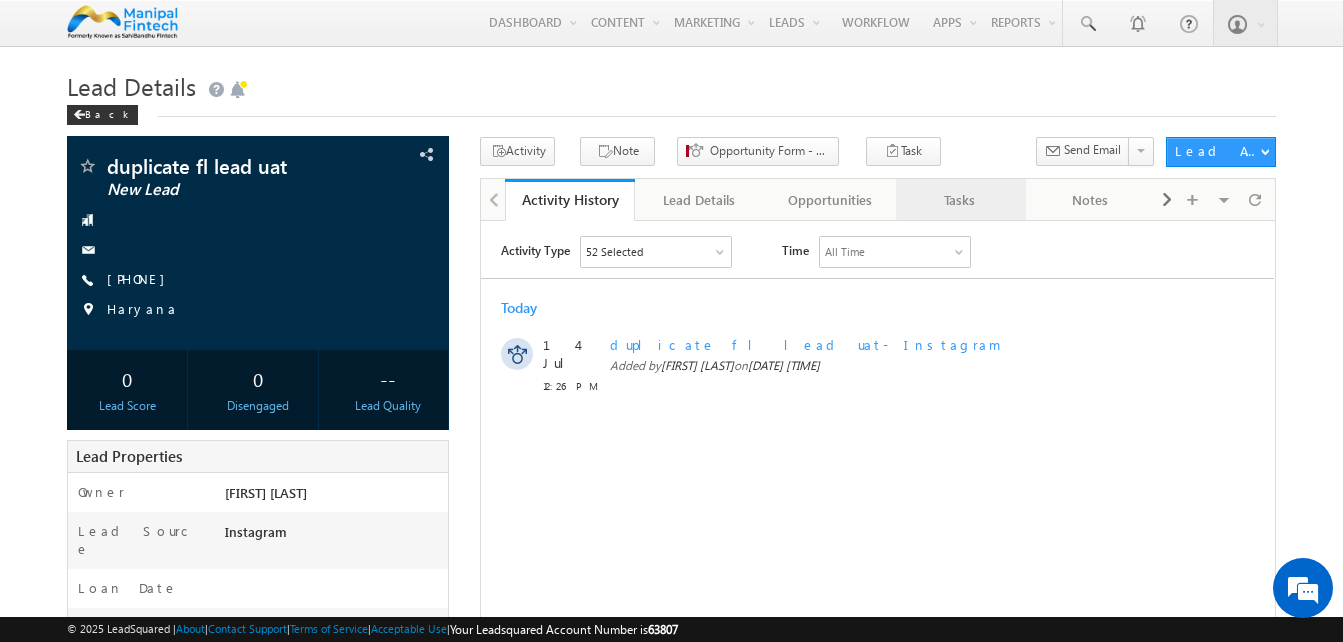 click on "Tasks" at bounding box center (961, 200) 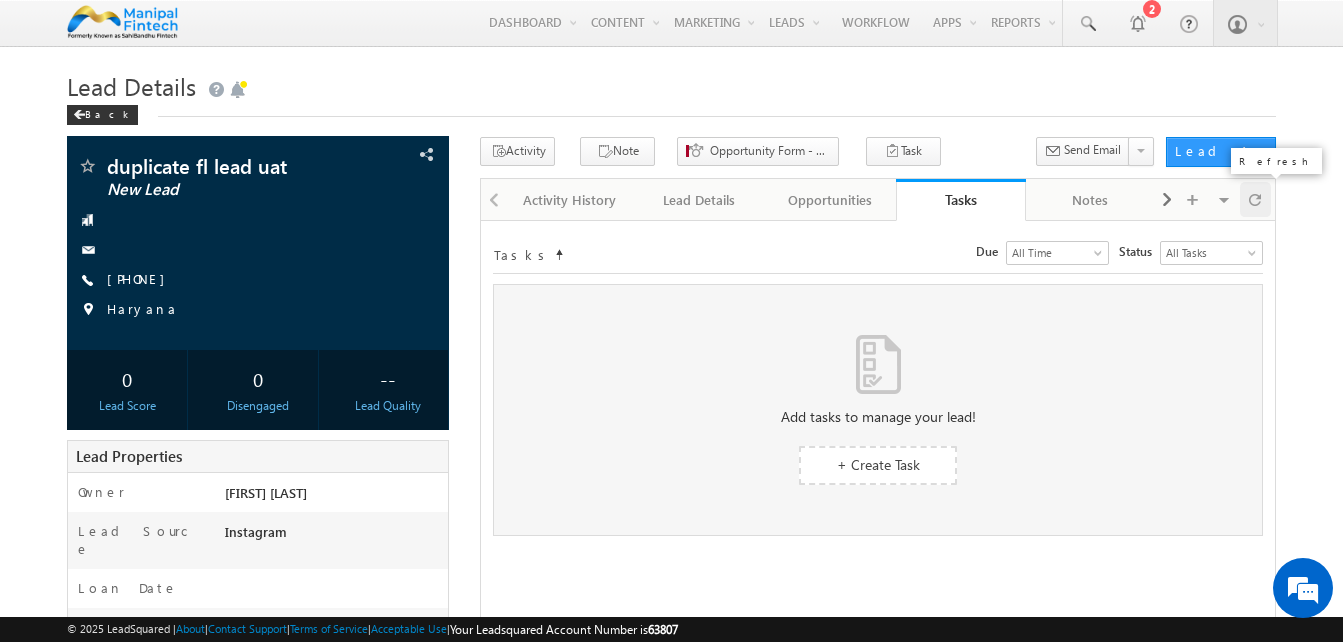 click at bounding box center (1255, 199) 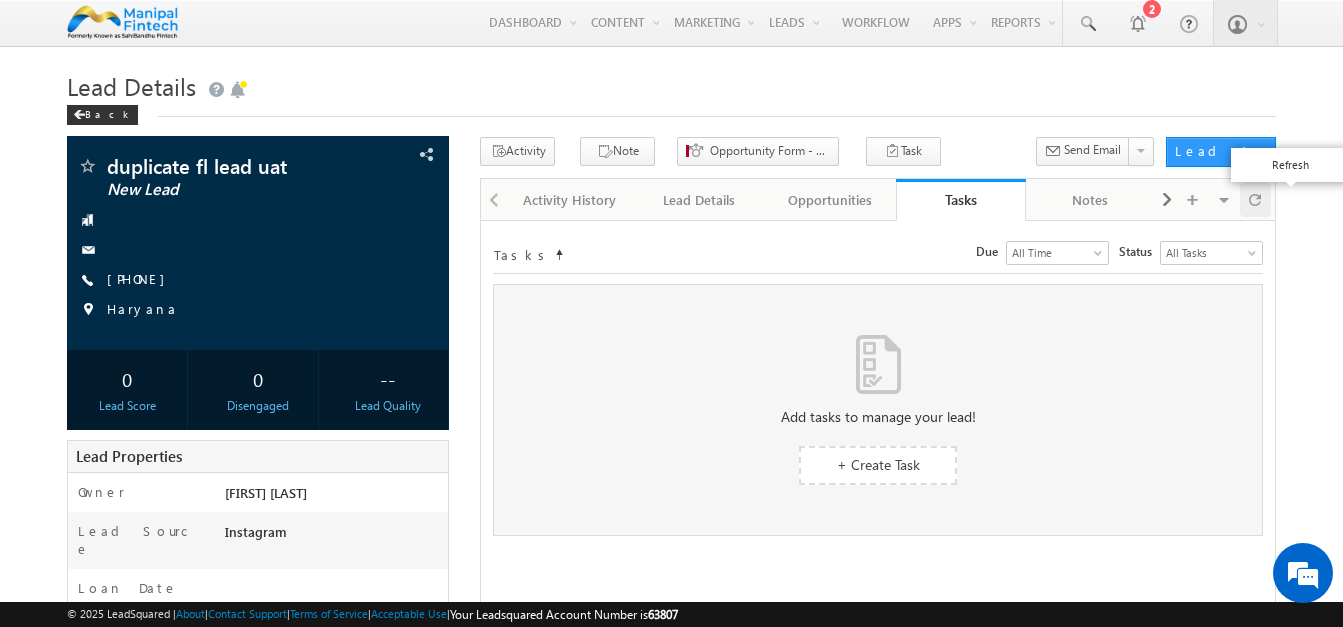 click at bounding box center [1255, 199] 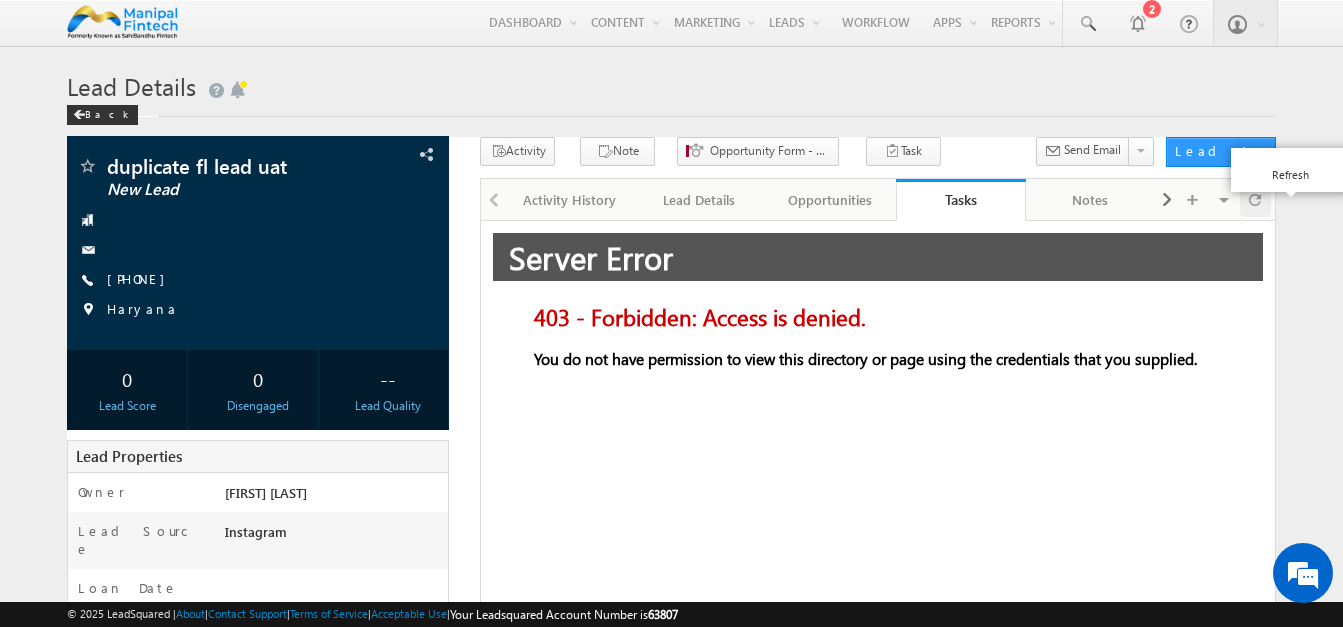click at bounding box center (1255, 199) 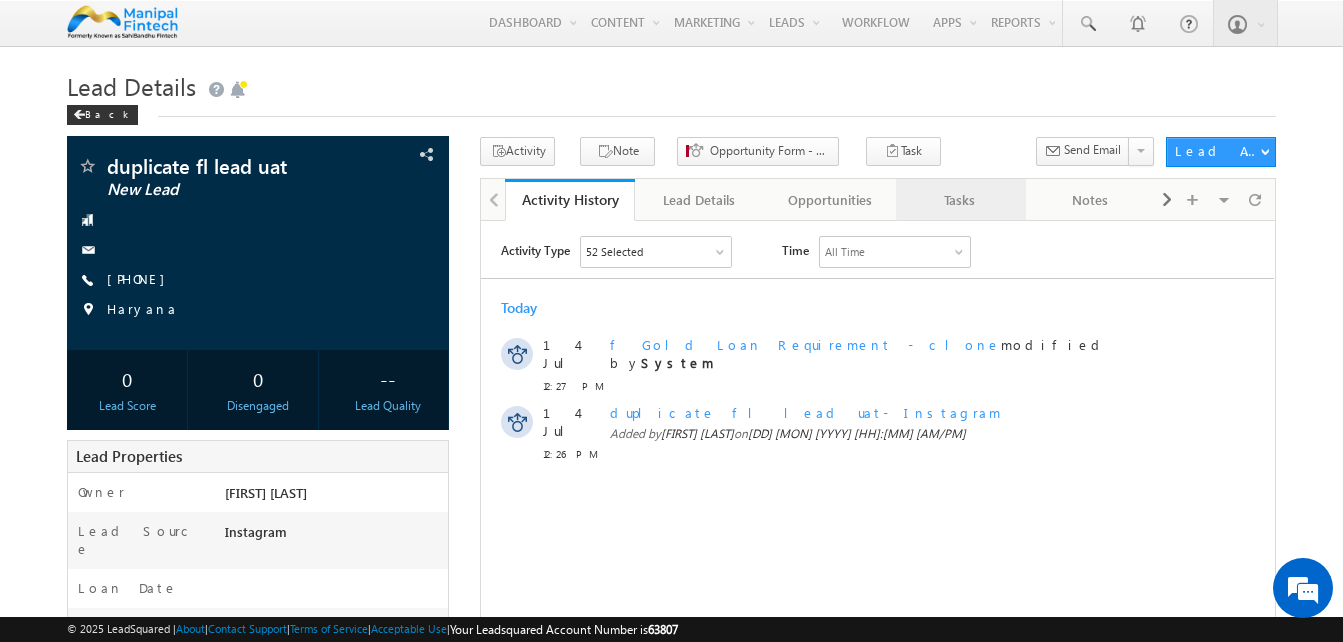 scroll, scrollTop: 0, scrollLeft: 0, axis: both 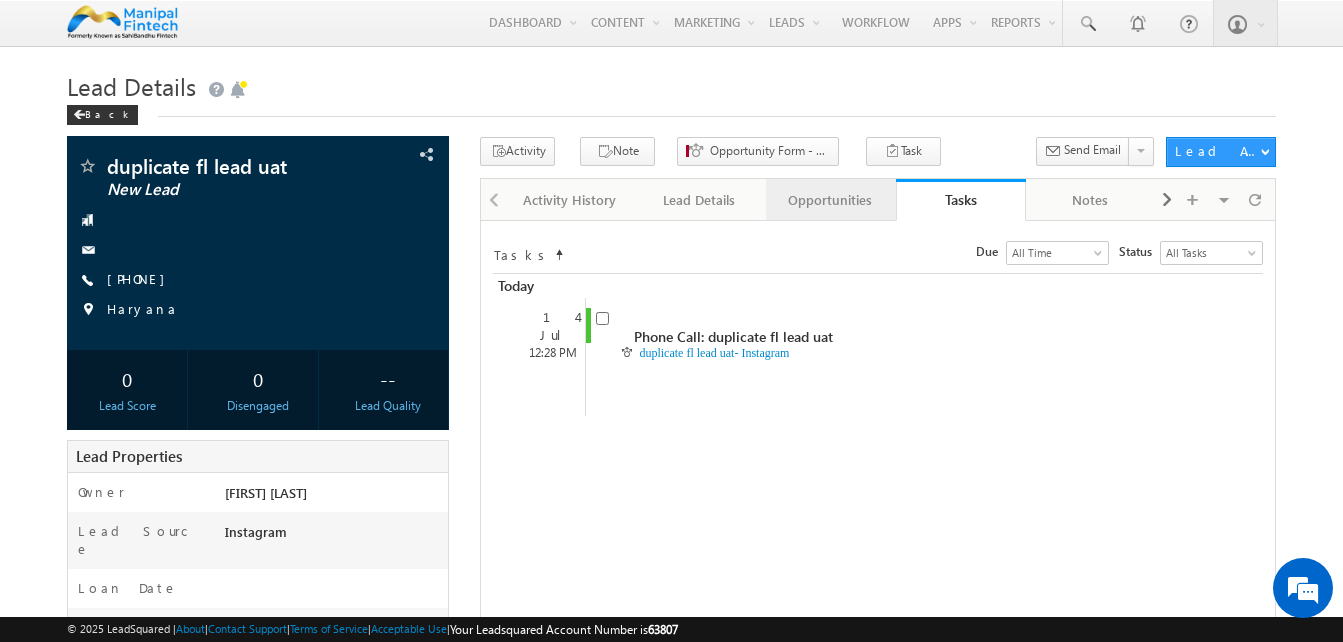 click on "Opportunities" at bounding box center [830, 200] 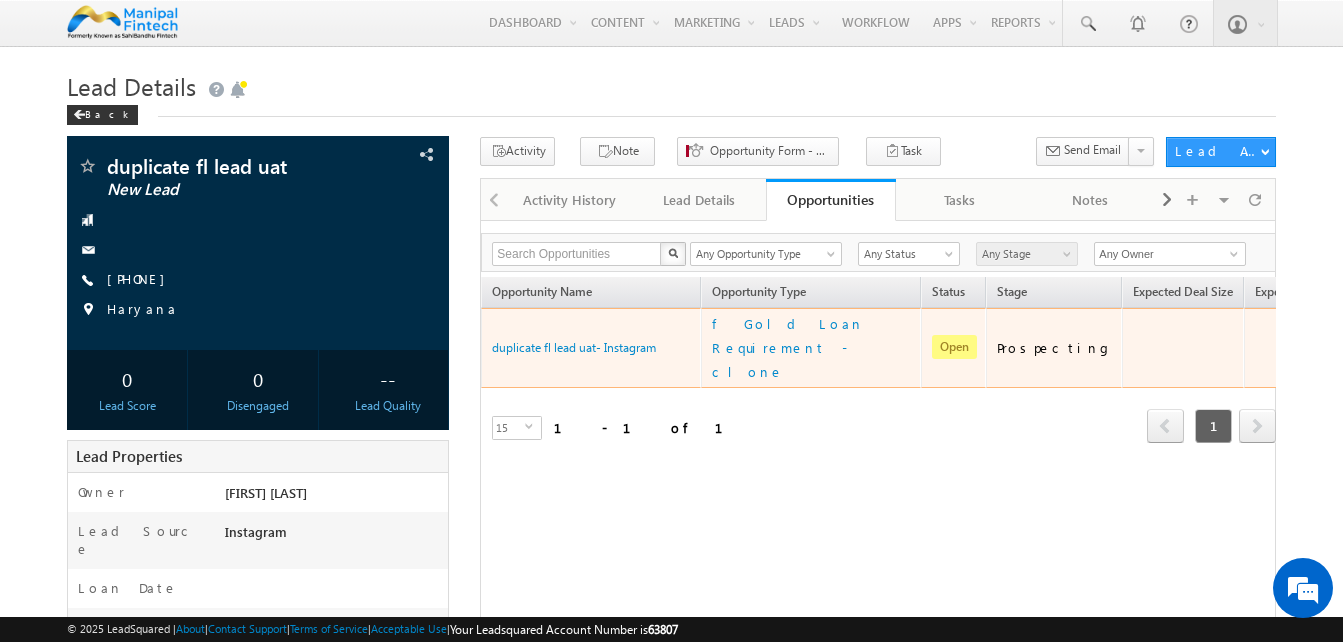 scroll, scrollTop: 0, scrollLeft: 0, axis: both 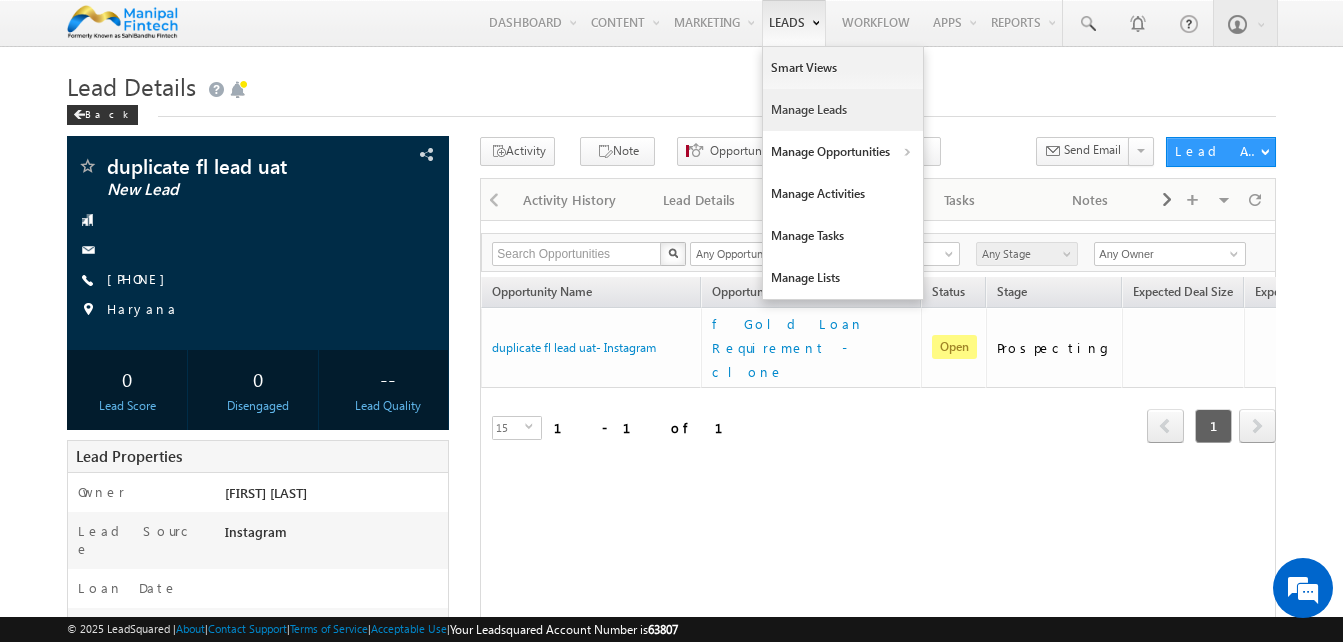 click on "Manage Leads" at bounding box center (843, 110) 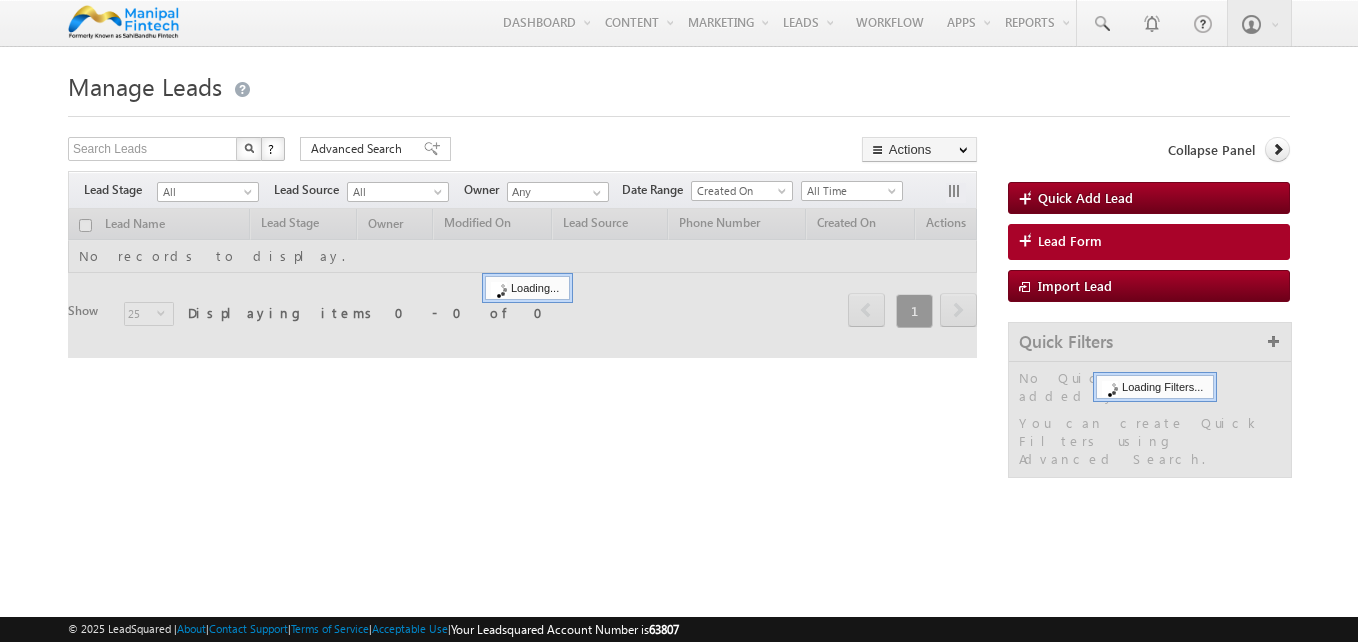 scroll, scrollTop: 0, scrollLeft: 0, axis: both 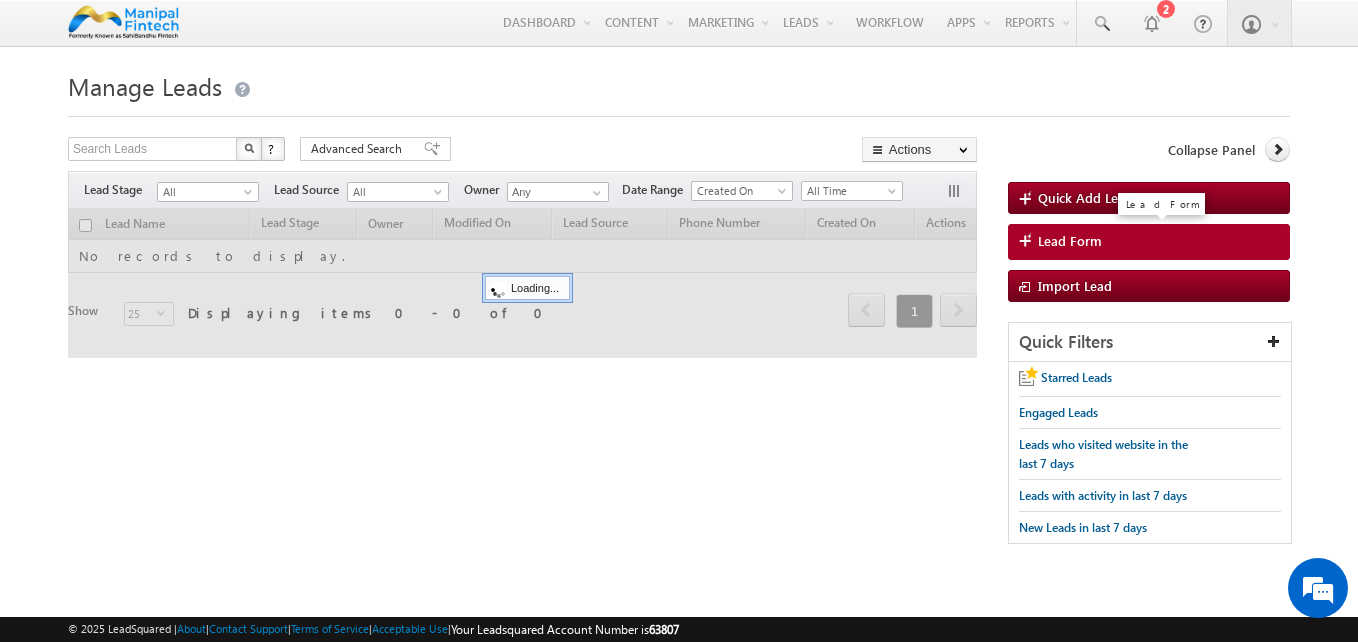 click on "Lead Form" at bounding box center [1070, 241] 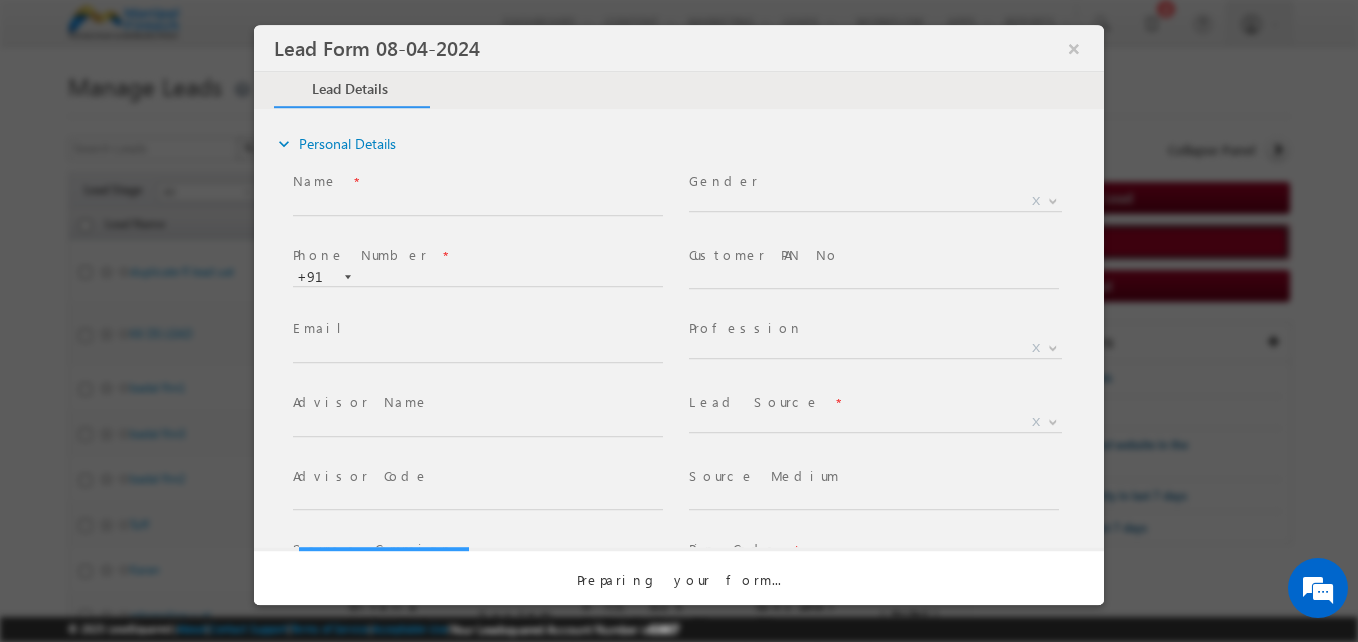select on "Open" 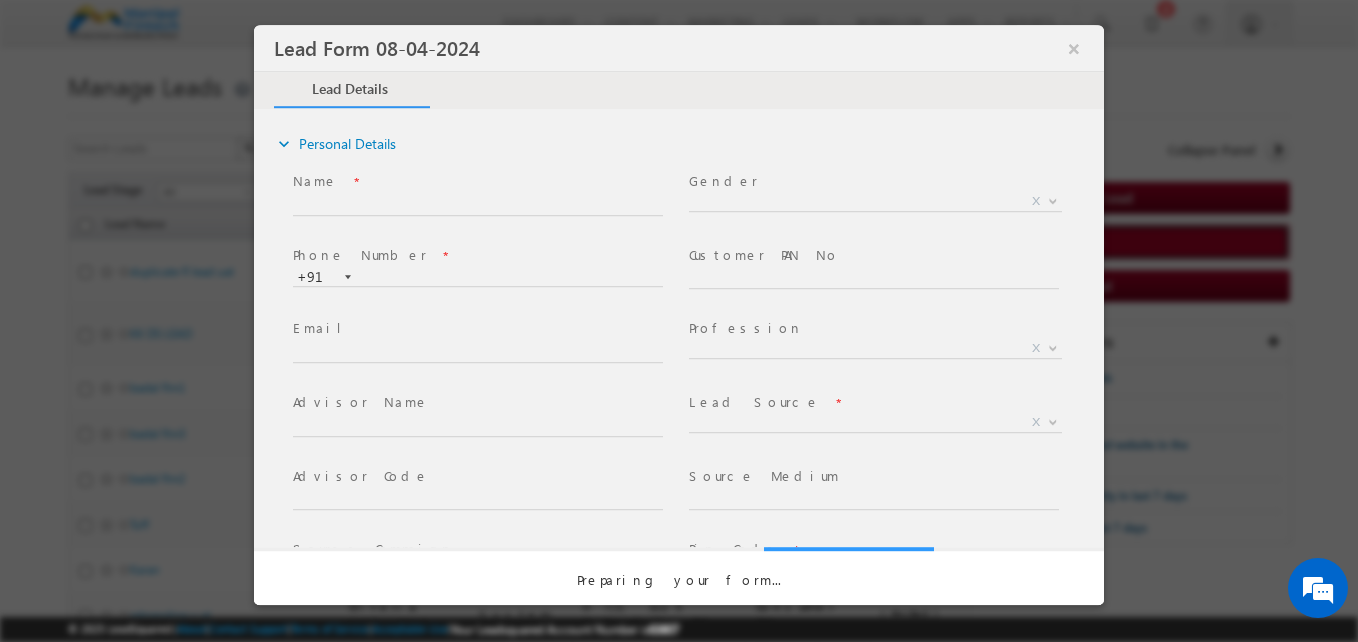 scroll, scrollTop: 0, scrollLeft: 0, axis: both 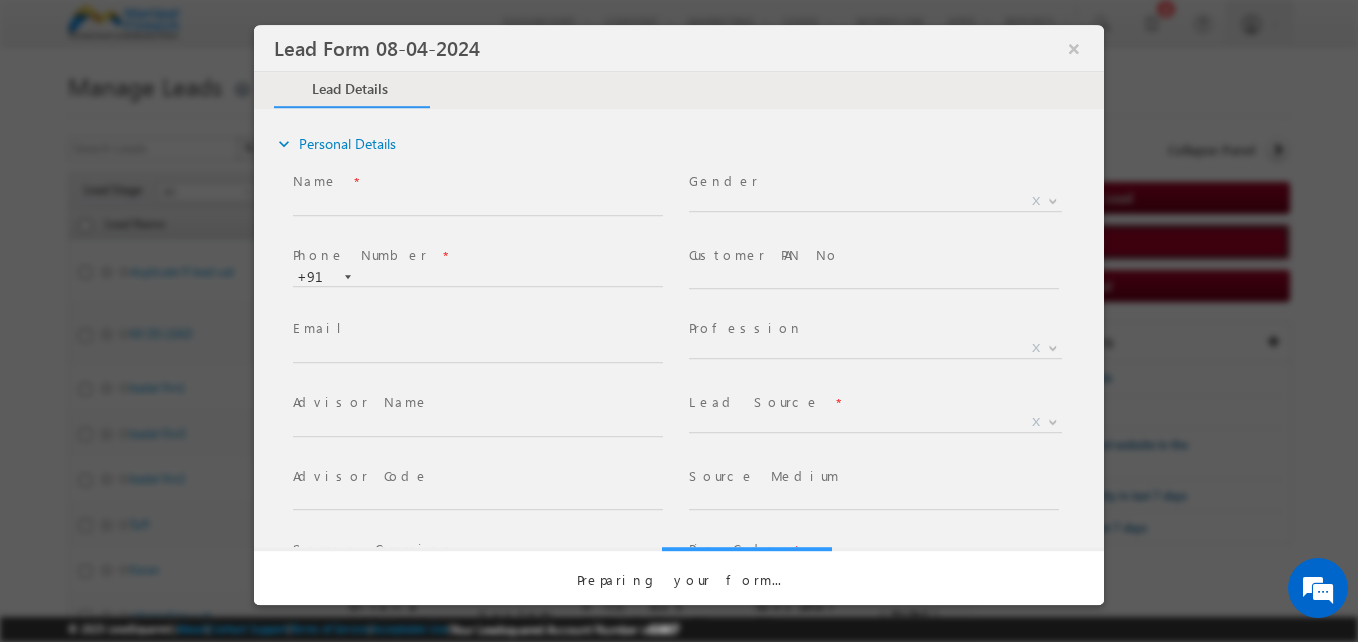 select on "Prospecting" 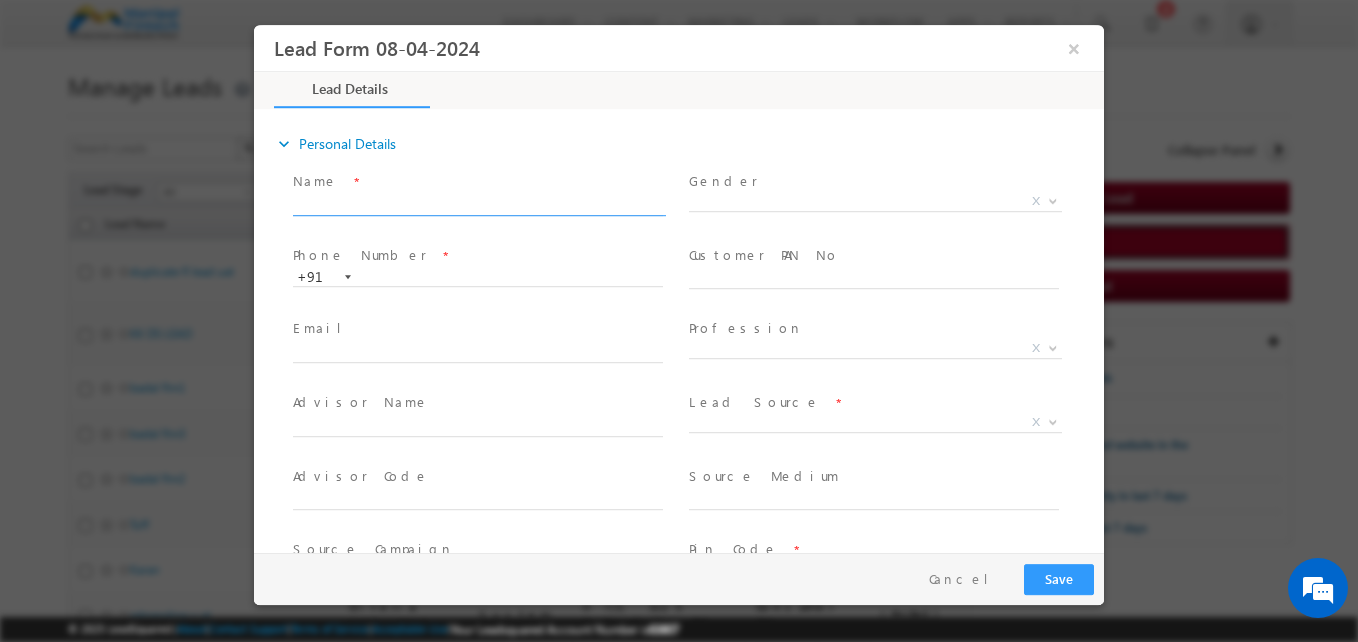 type on "[MM]/[DD]/[YY] [HH]:[MM] [AM/PM]" 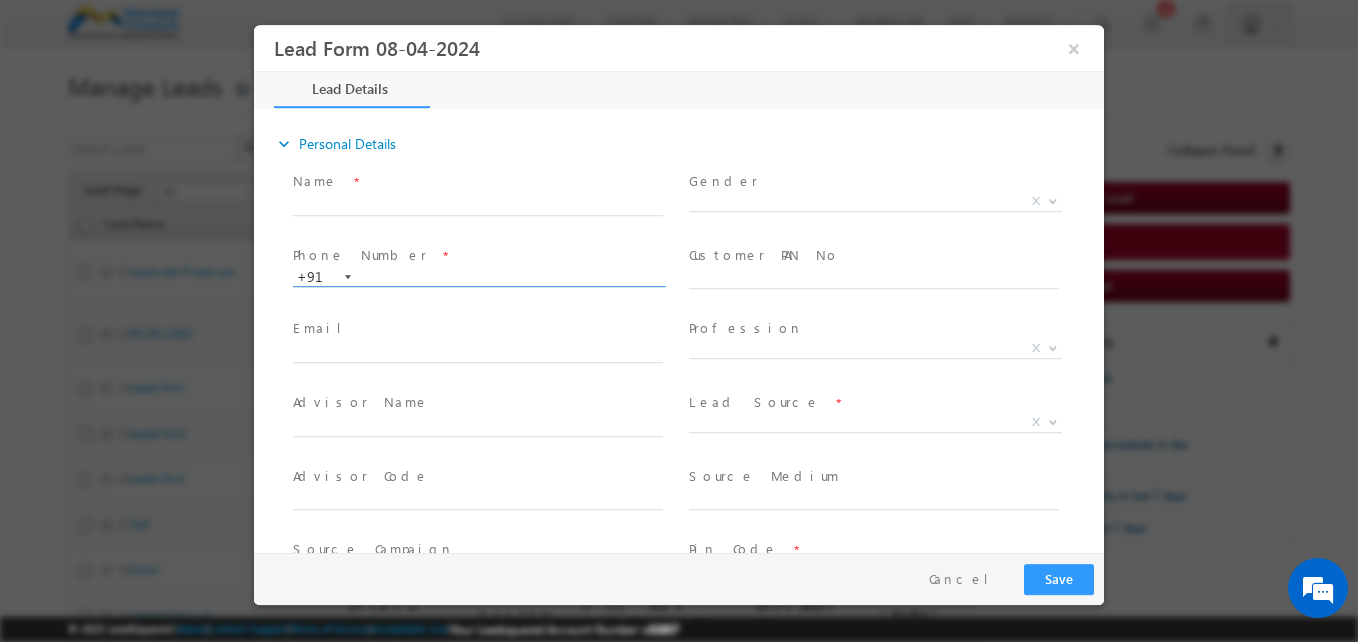click at bounding box center (478, 278) 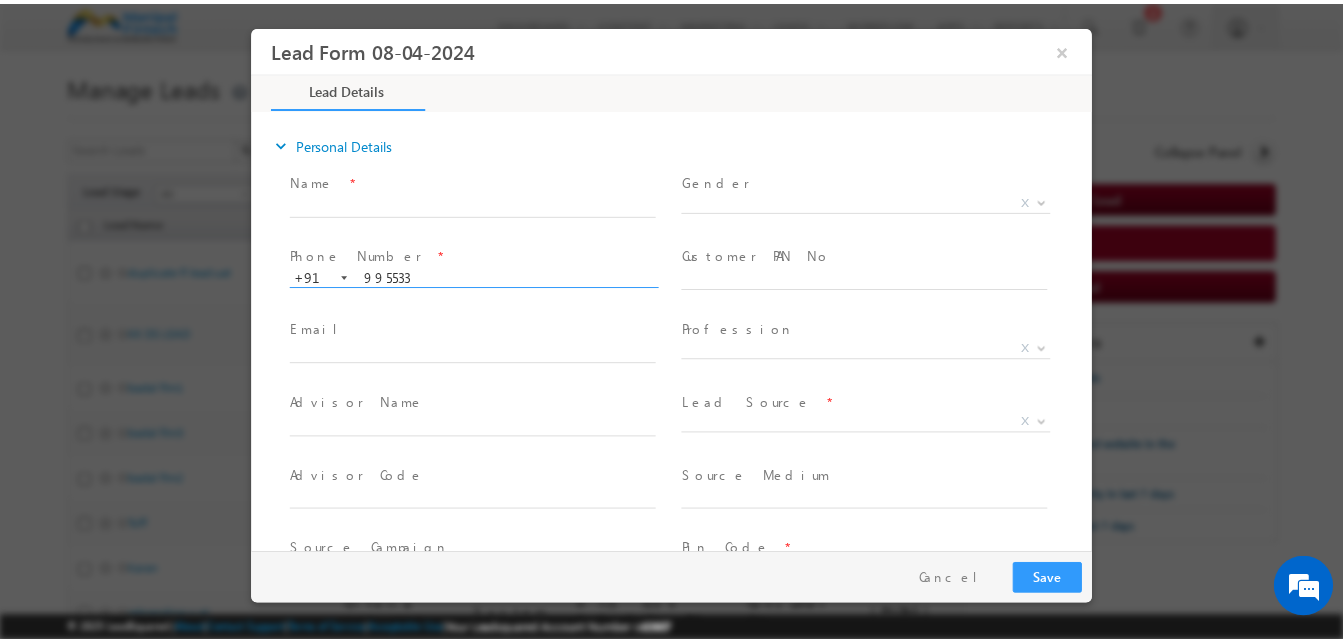 scroll, scrollTop: 0, scrollLeft: 0, axis: both 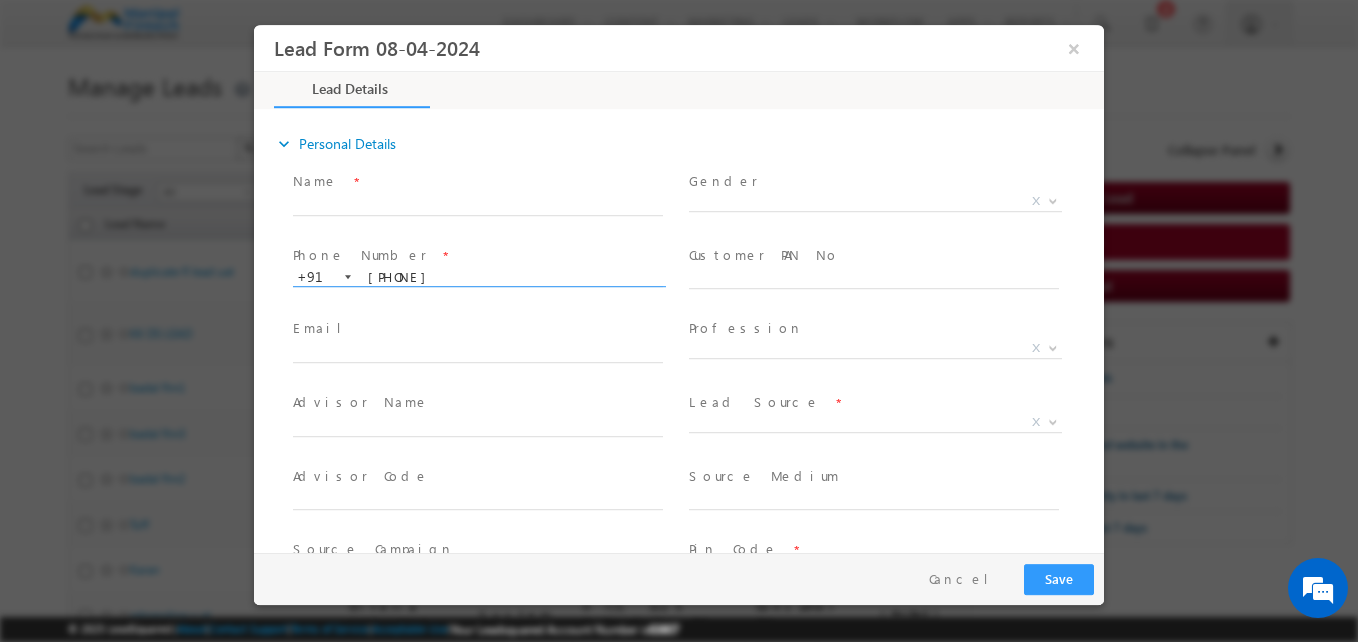 type on "9933556644" 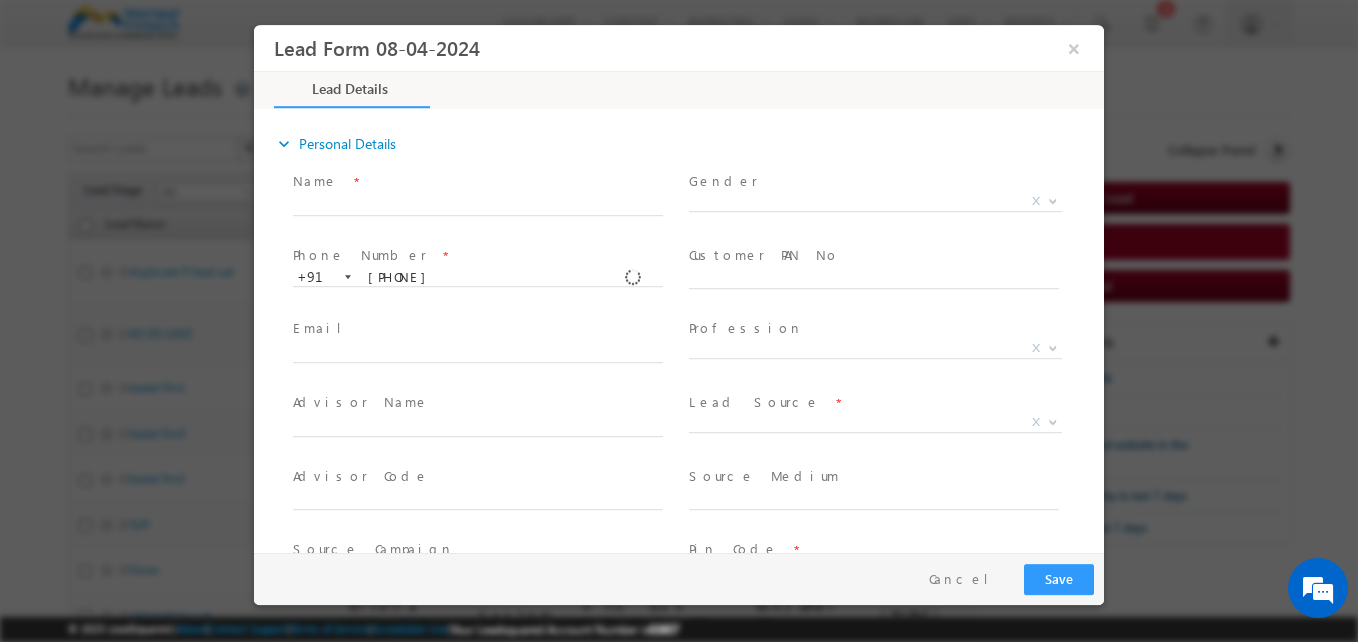 click at bounding box center (873, 447) 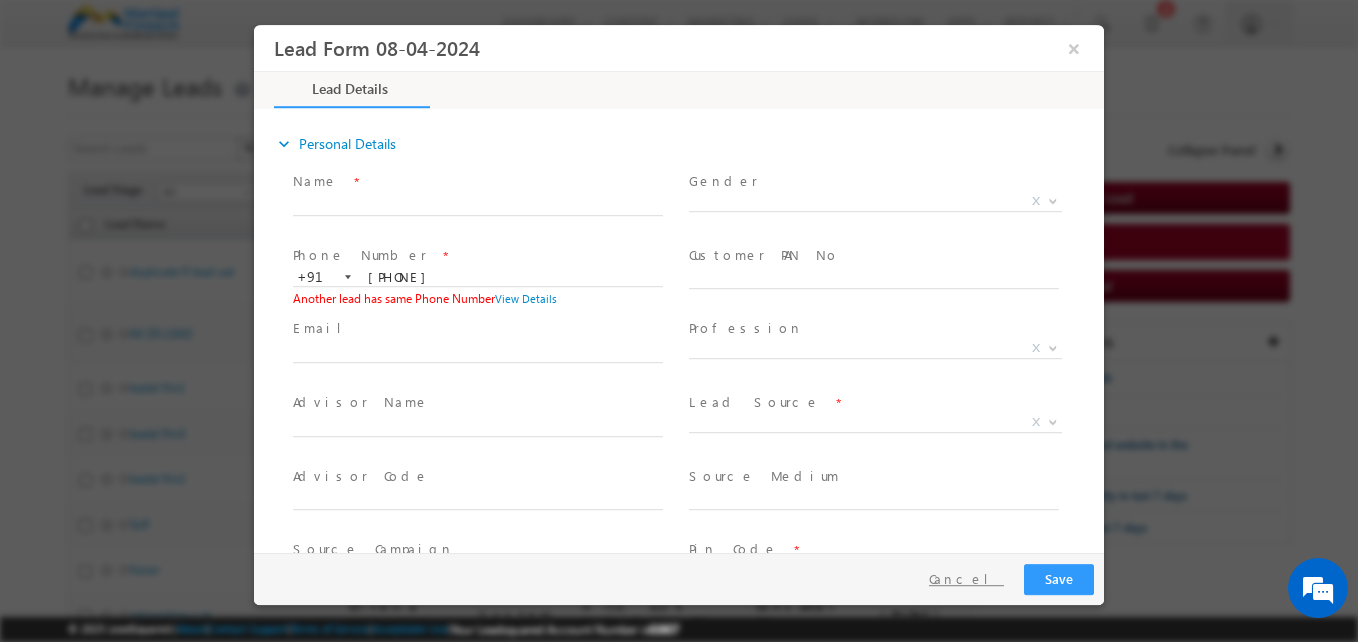 click on "Cancel" at bounding box center (966, 579) 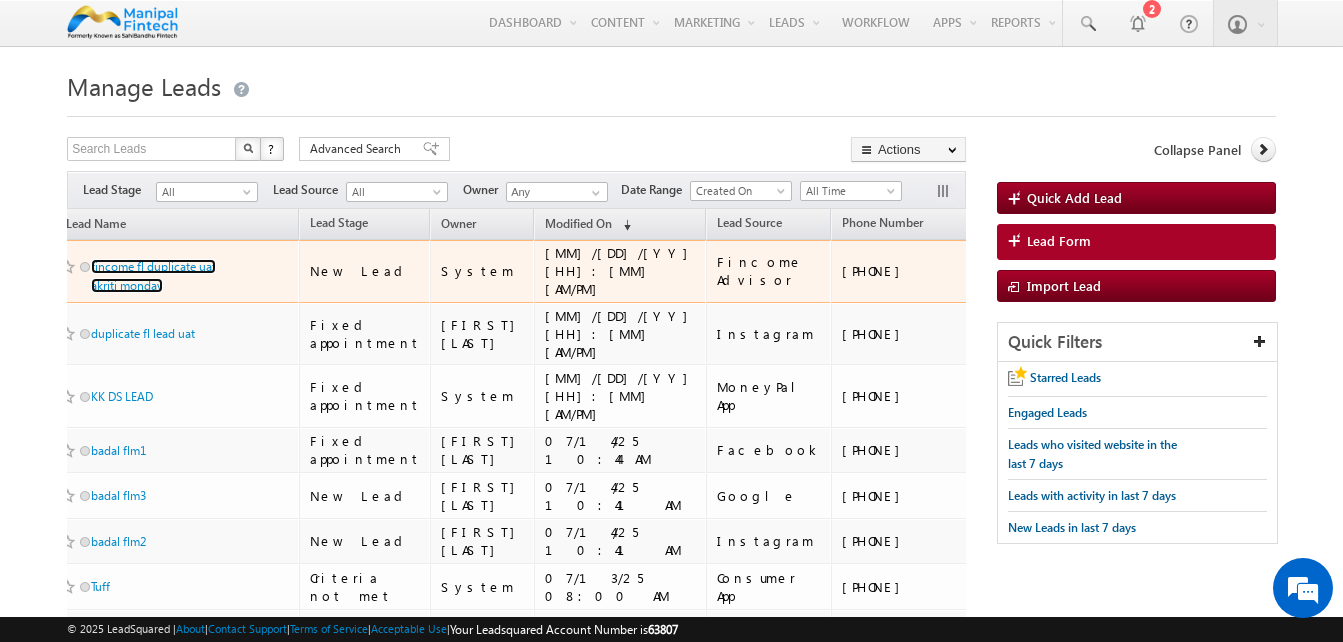 scroll, scrollTop: 0, scrollLeft: 38, axis: horizontal 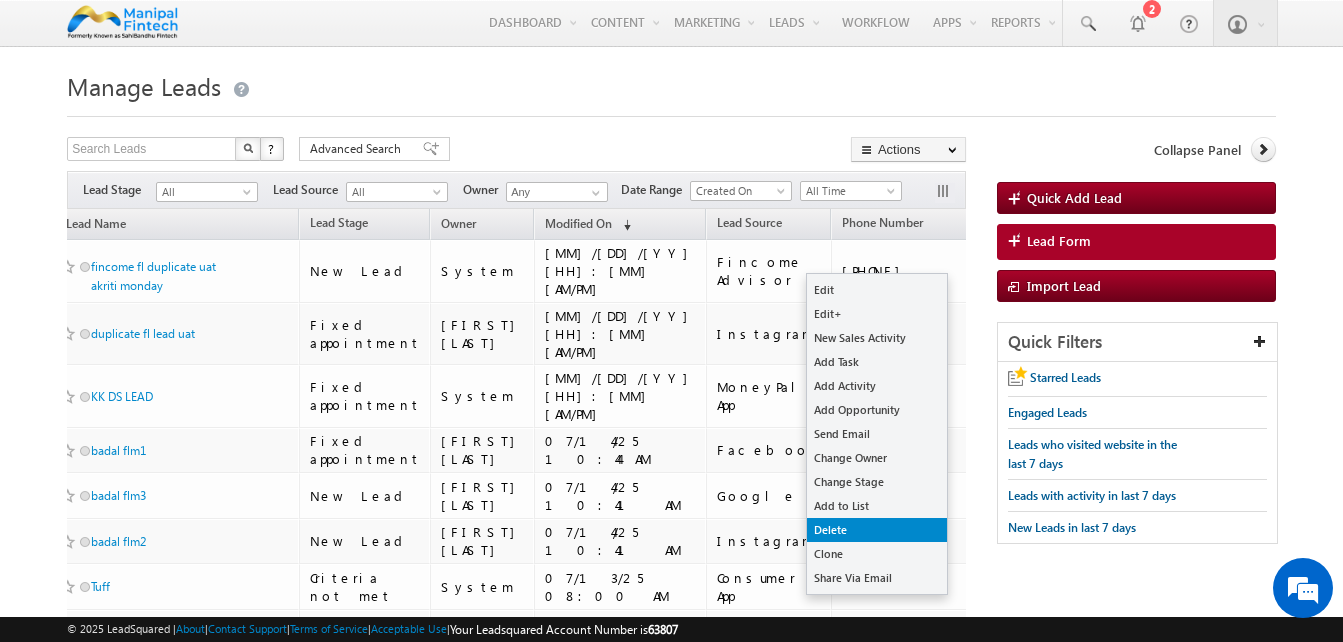 click on "Delete" at bounding box center [877, 530] 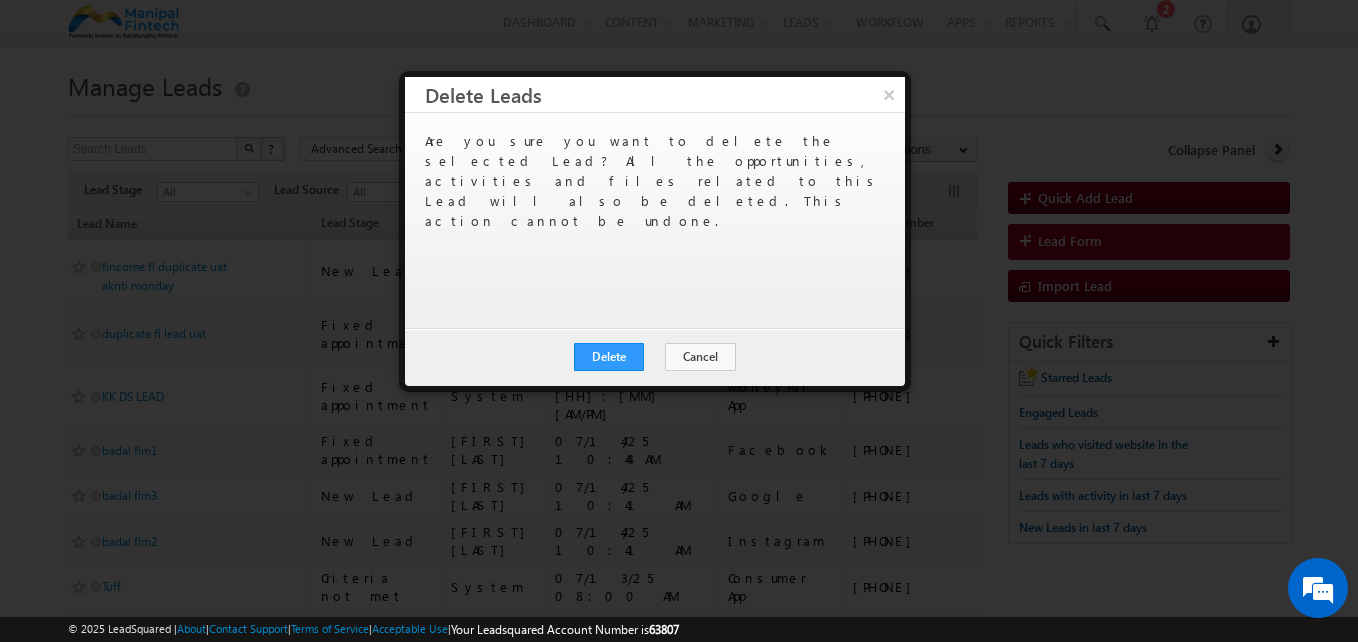 click on "Delete
Cancel
Close" at bounding box center [655, 357] 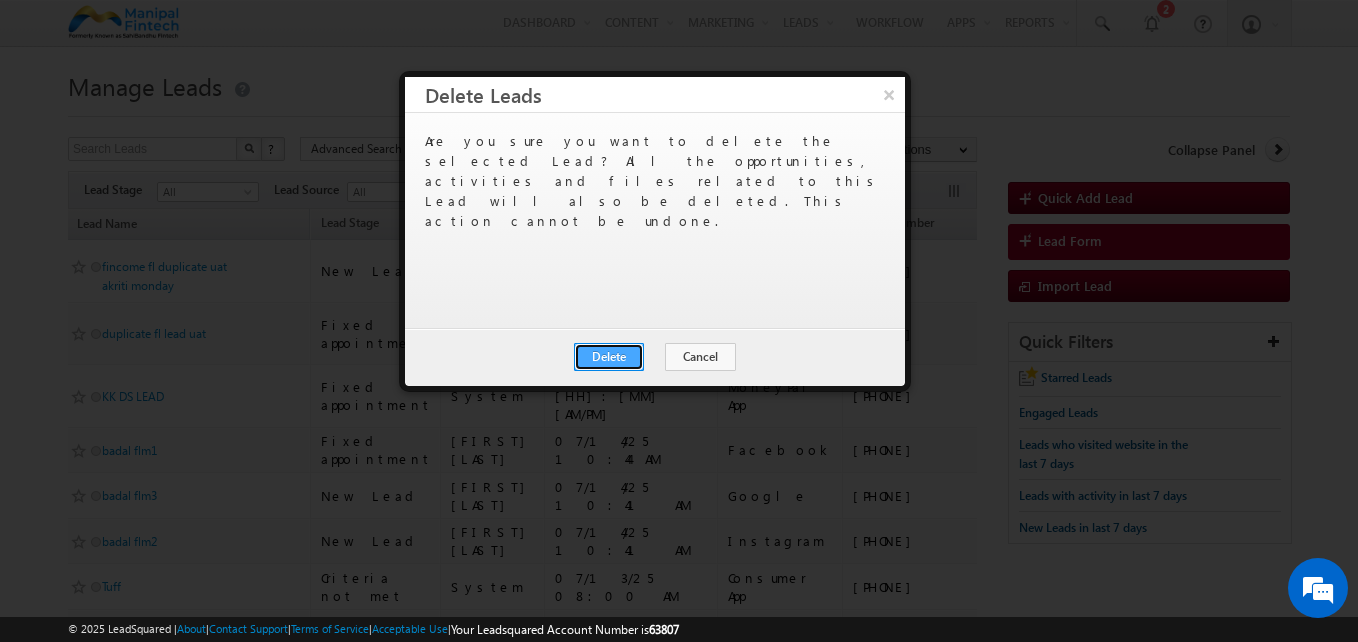 click on "Delete" at bounding box center [609, 357] 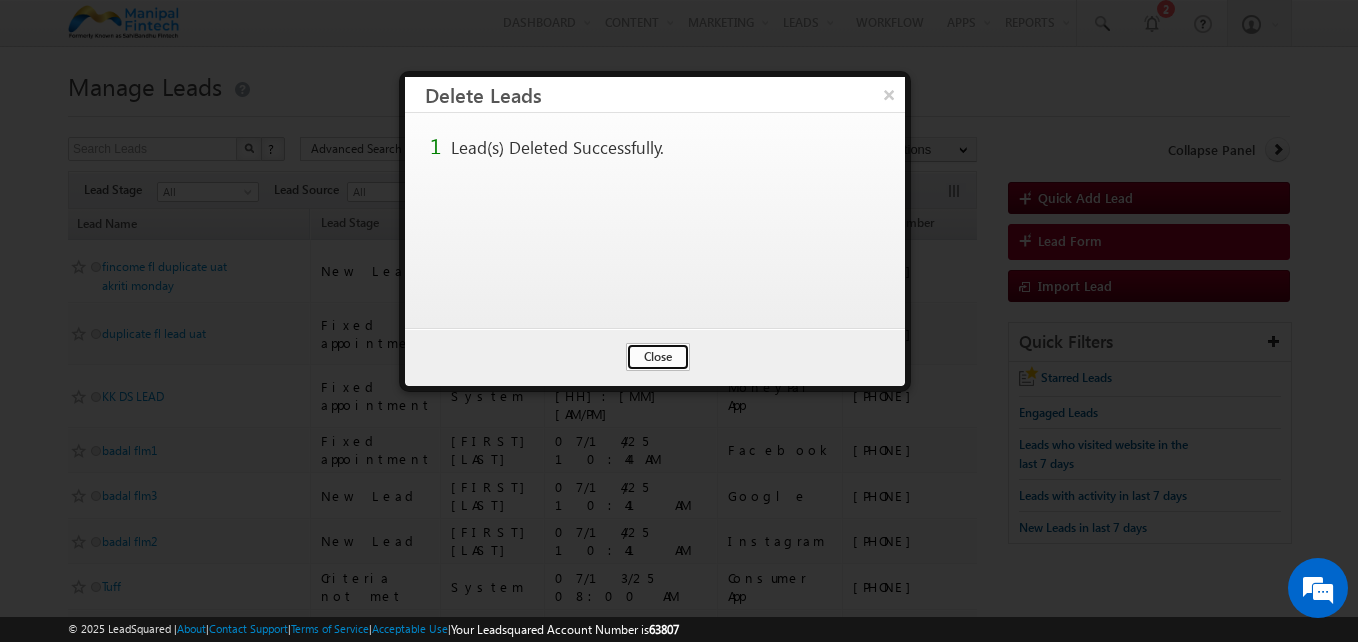click on "Close" at bounding box center [658, 357] 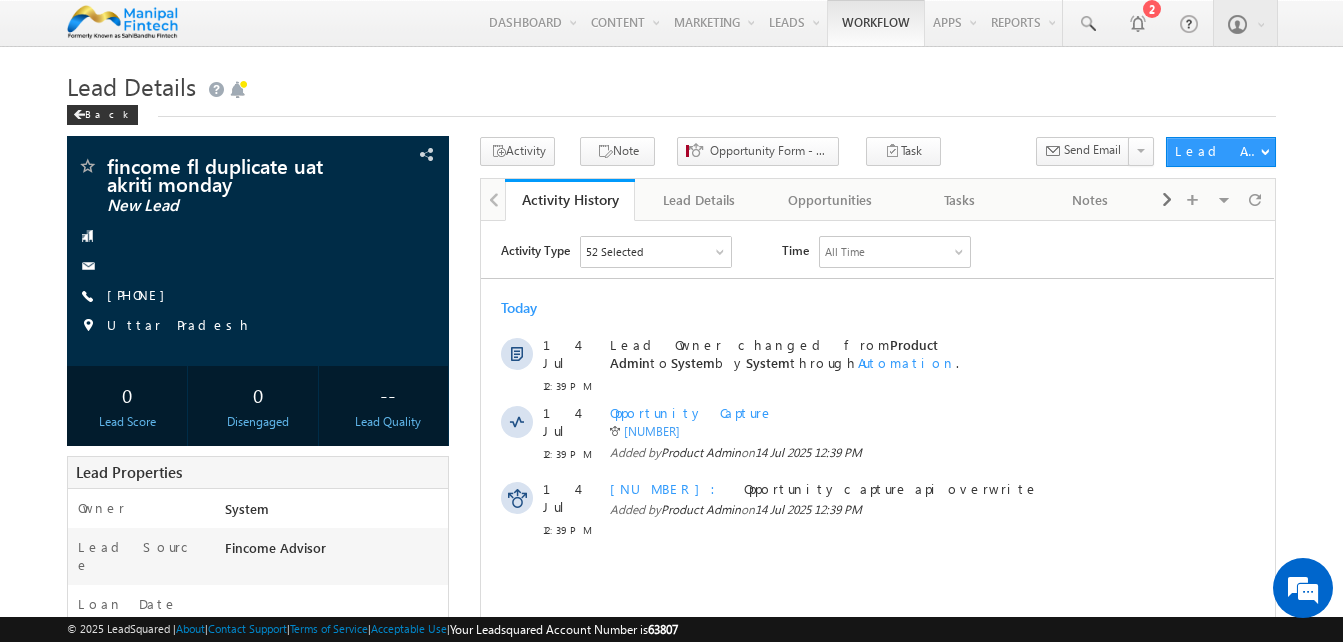 scroll, scrollTop: 0, scrollLeft: 0, axis: both 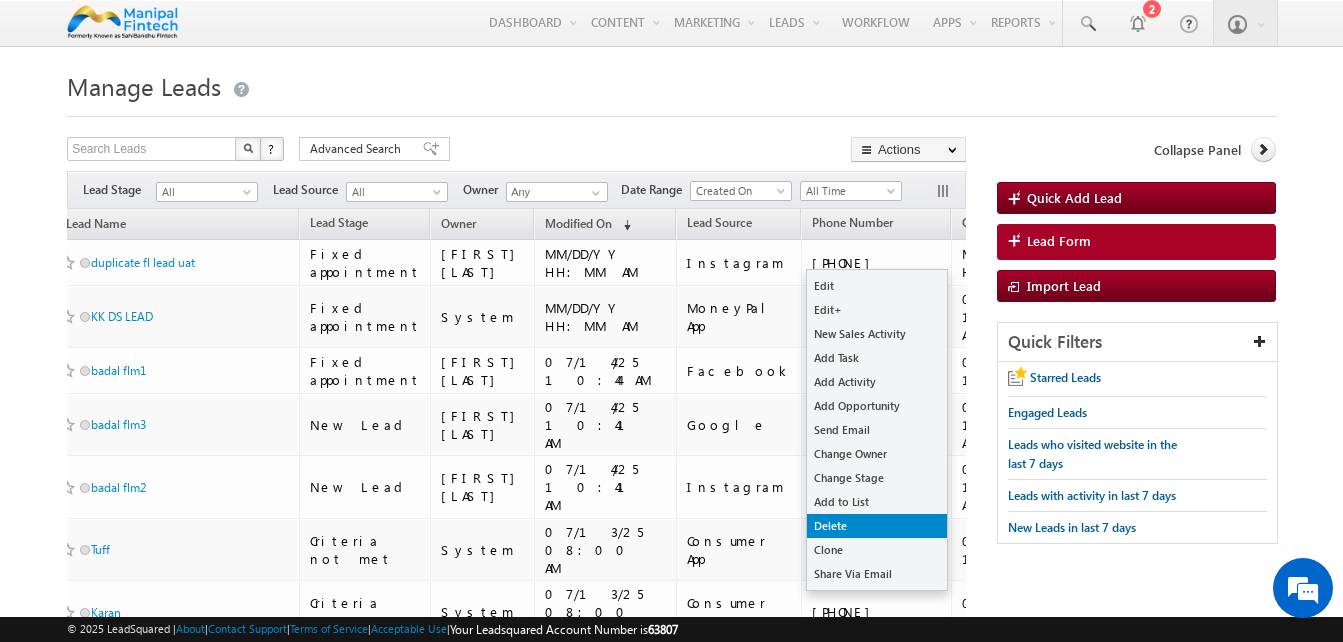 click on "Delete" at bounding box center [877, 526] 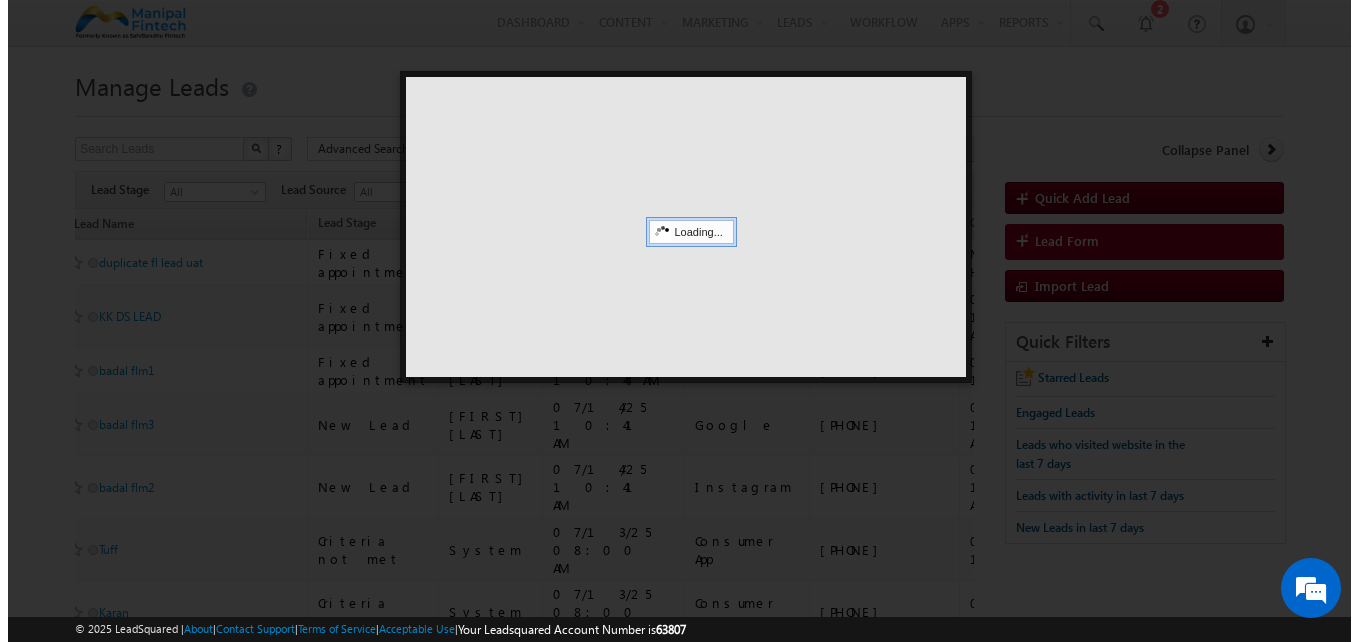 scroll, scrollTop: 0, scrollLeft: 28, axis: horizontal 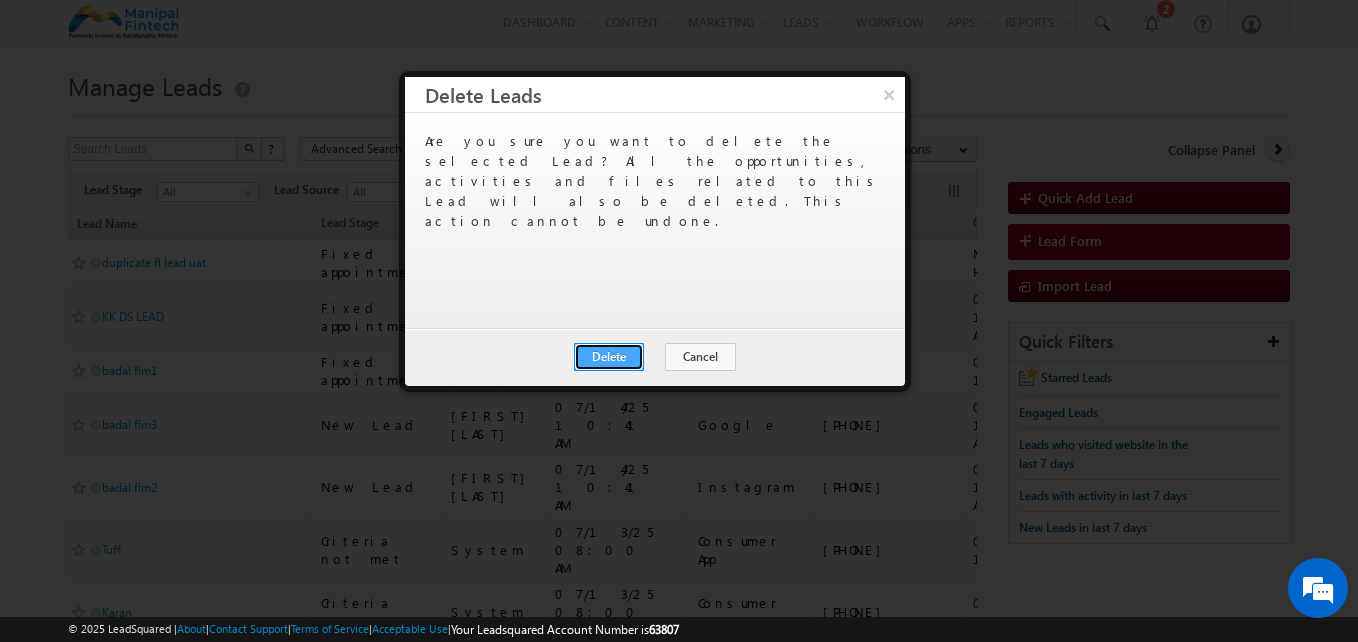 click on "Delete" at bounding box center (609, 357) 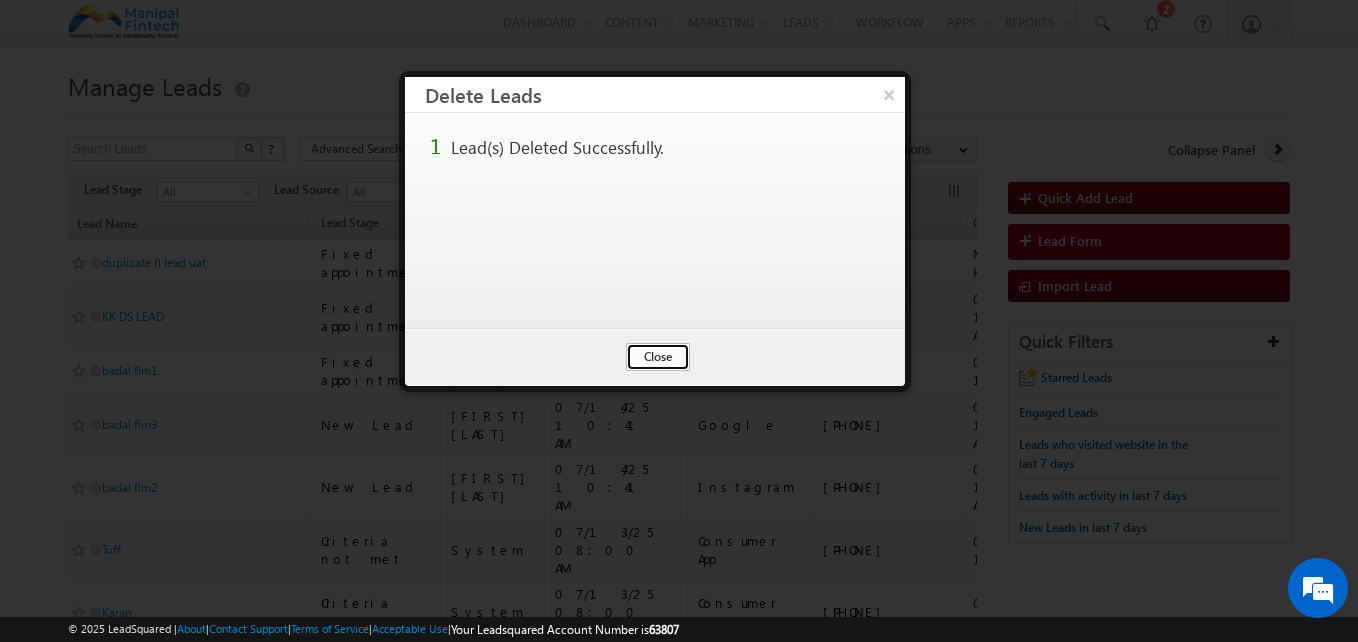 click on "Close" at bounding box center [658, 357] 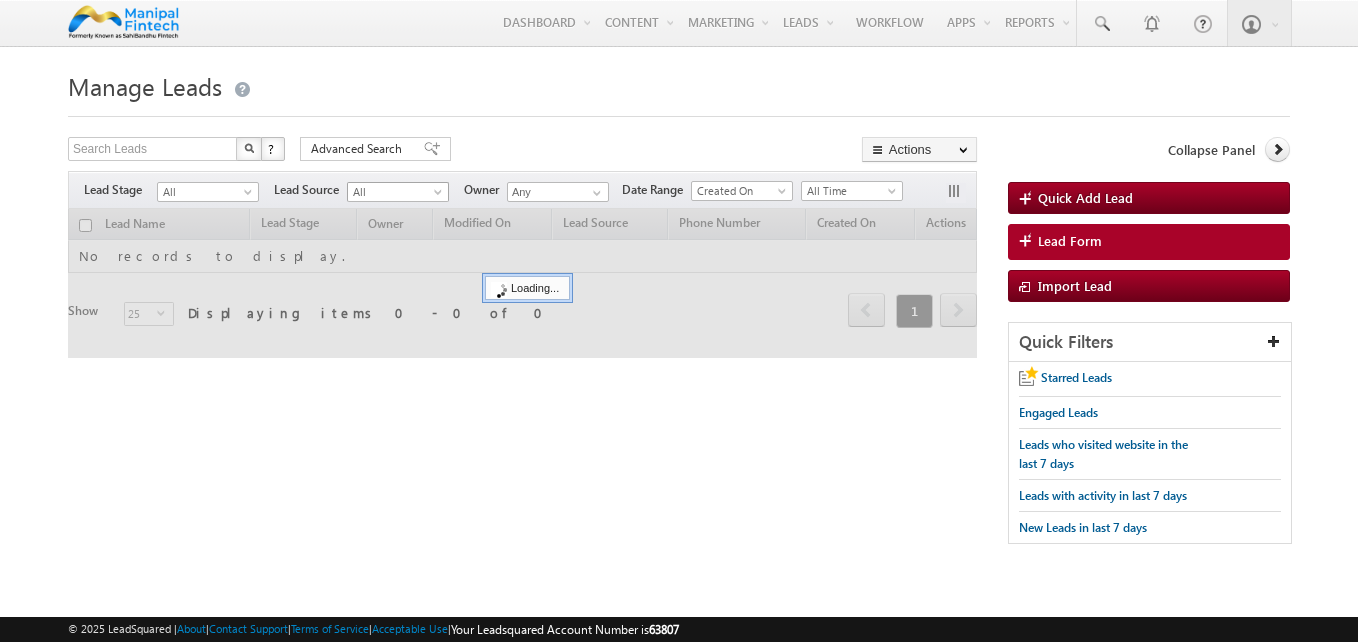 scroll, scrollTop: 0, scrollLeft: 0, axis: both 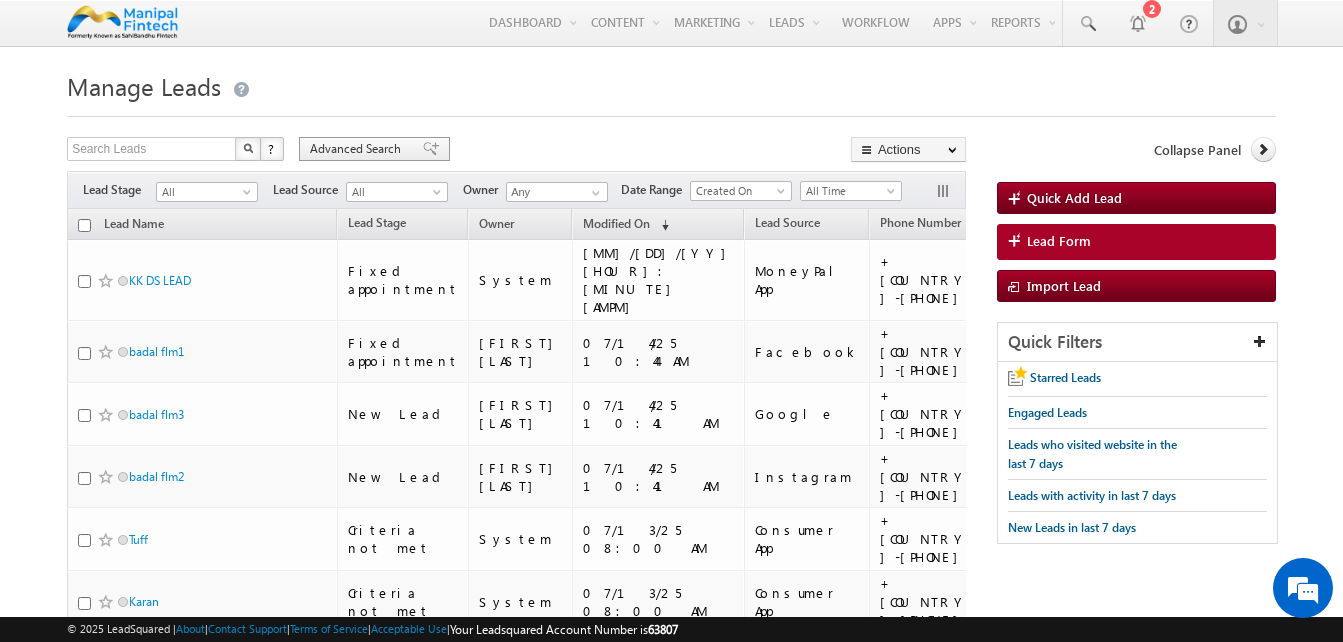click on "Advanced Search" at bounding box center [358, 149] 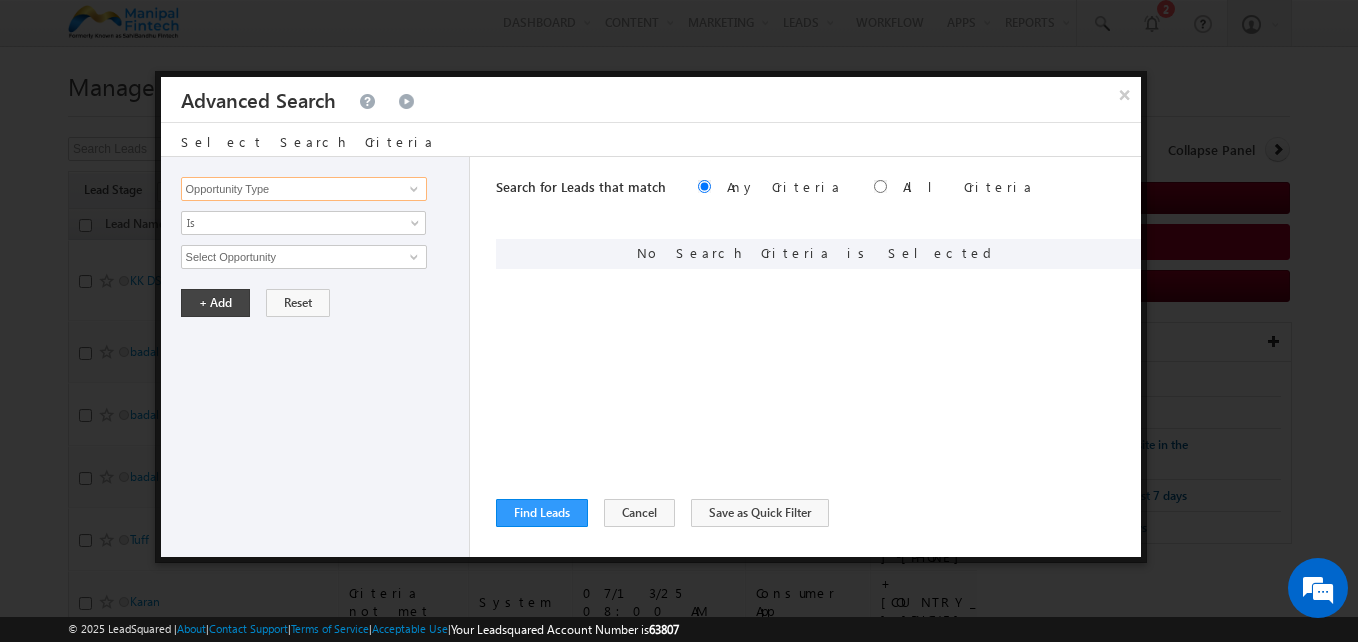 click on "Opportunity Type" at bounding box center (304, 189) 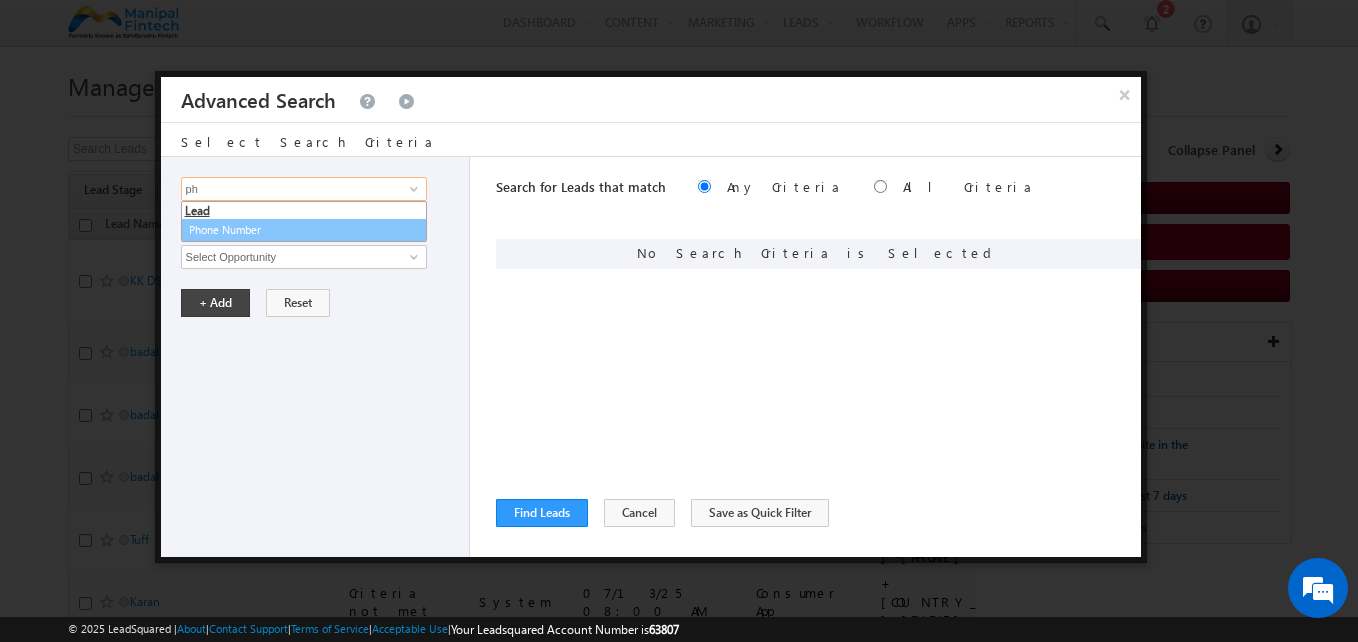 scroll, scrollTop: 0, scrollLeft: 0, axis: both 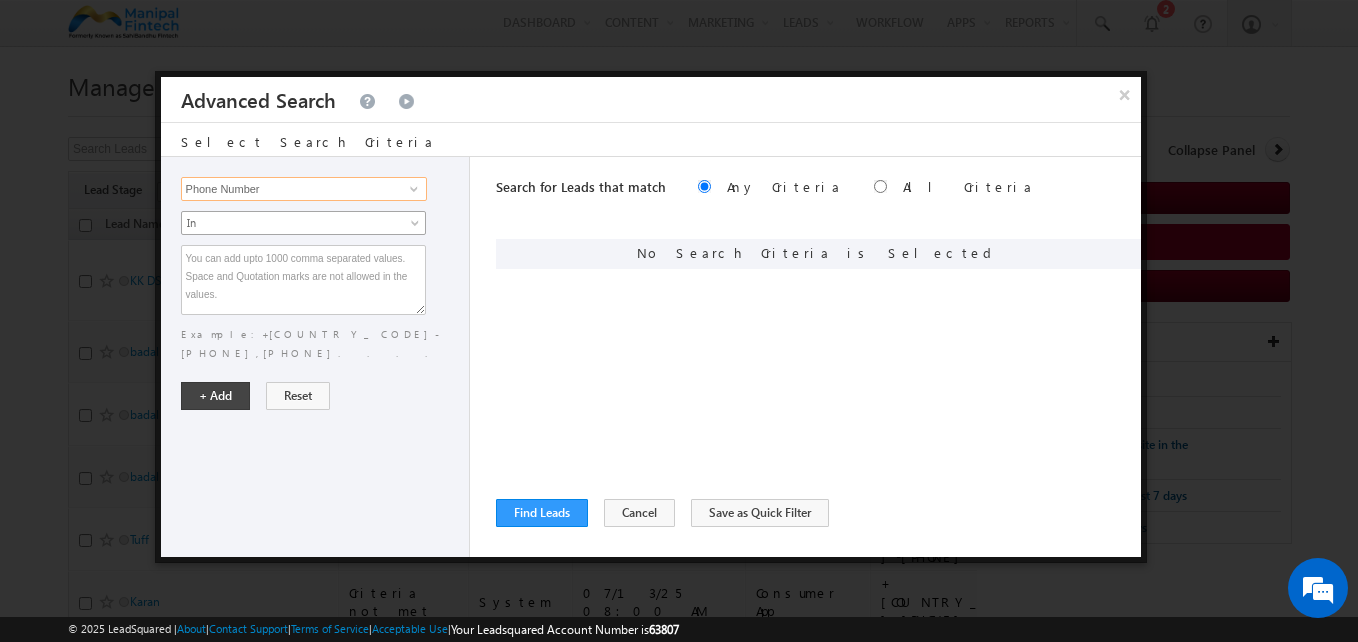 type on "Phone Number" 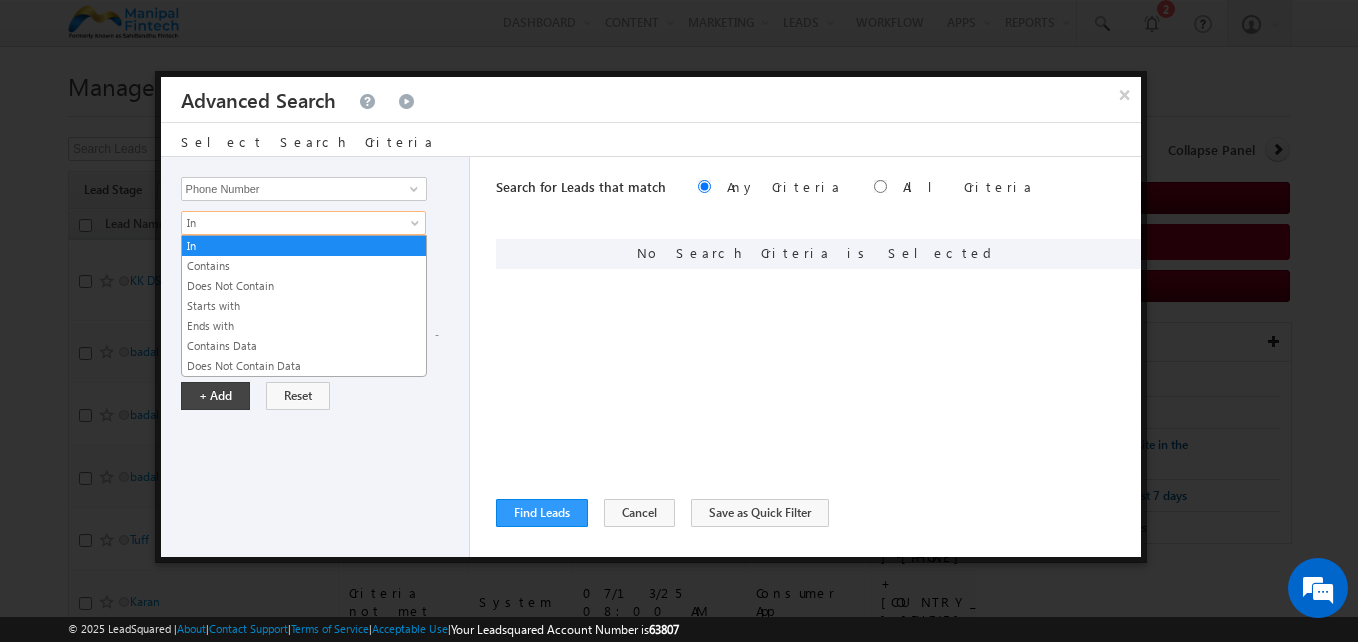 click on "In" at bounding box center [290, 223] 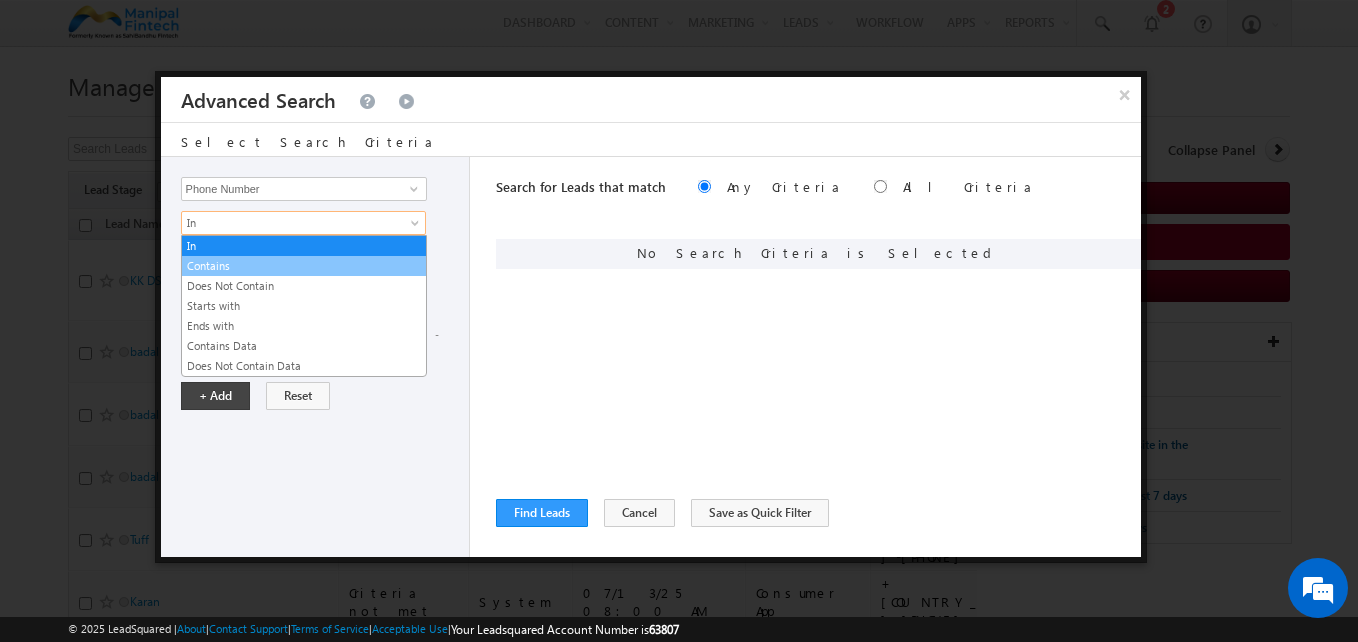 click on "Contains" at bounding box center (304, 266) 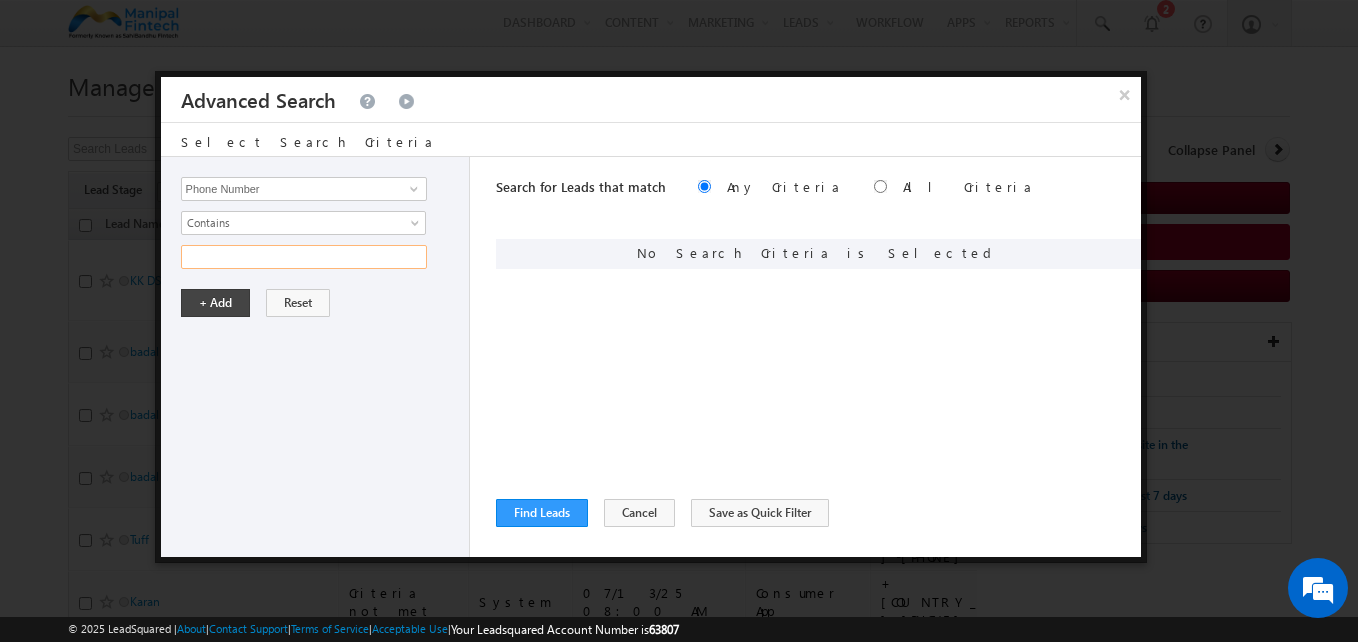 click at bounding box center [304, 257] 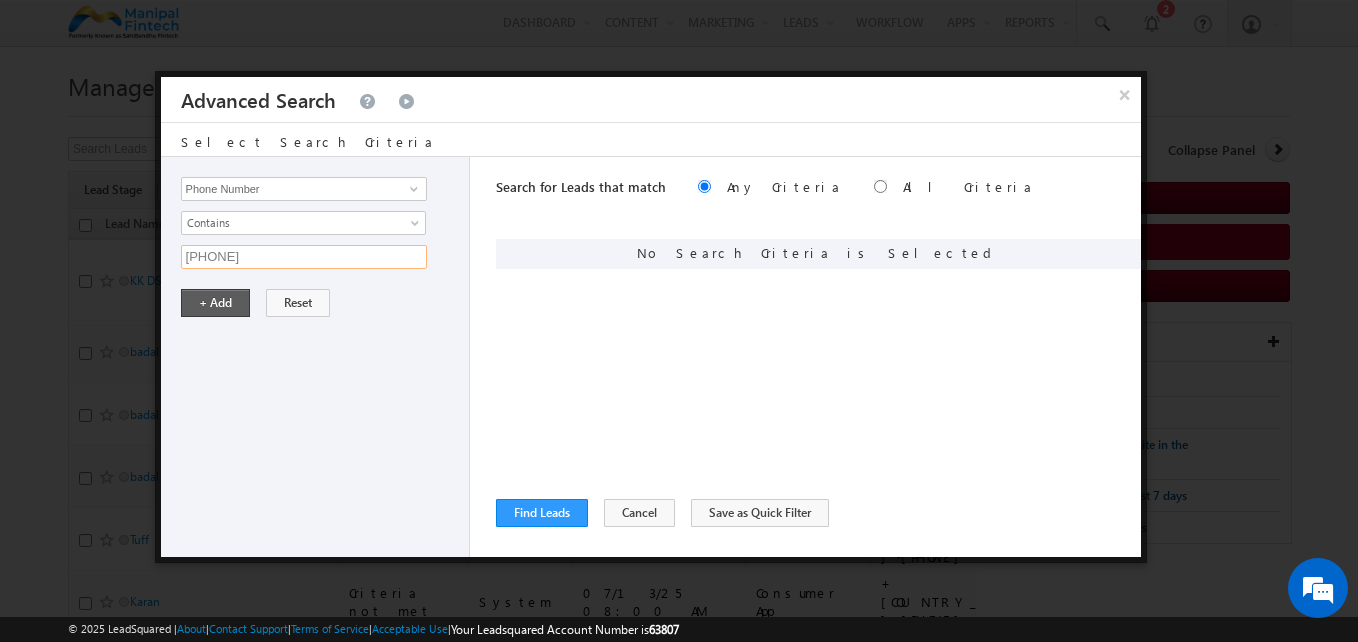type on "[PHONE]" 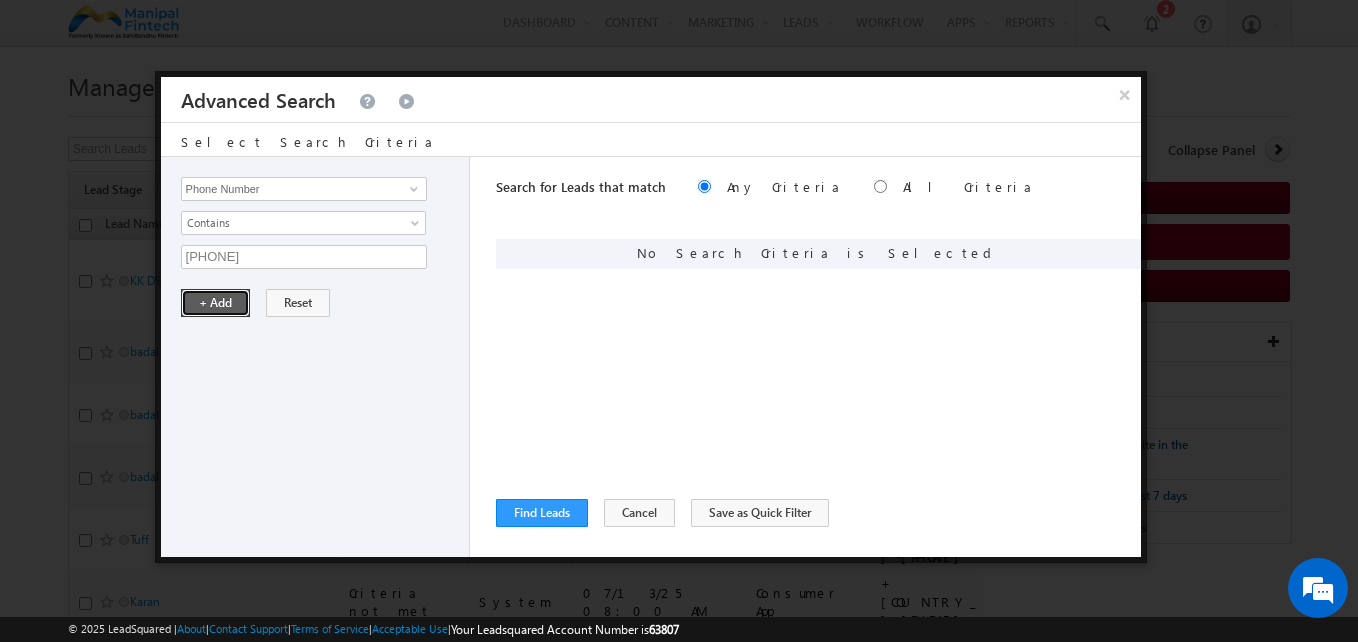 click on "+ Add" at bounding box center [215, 303] 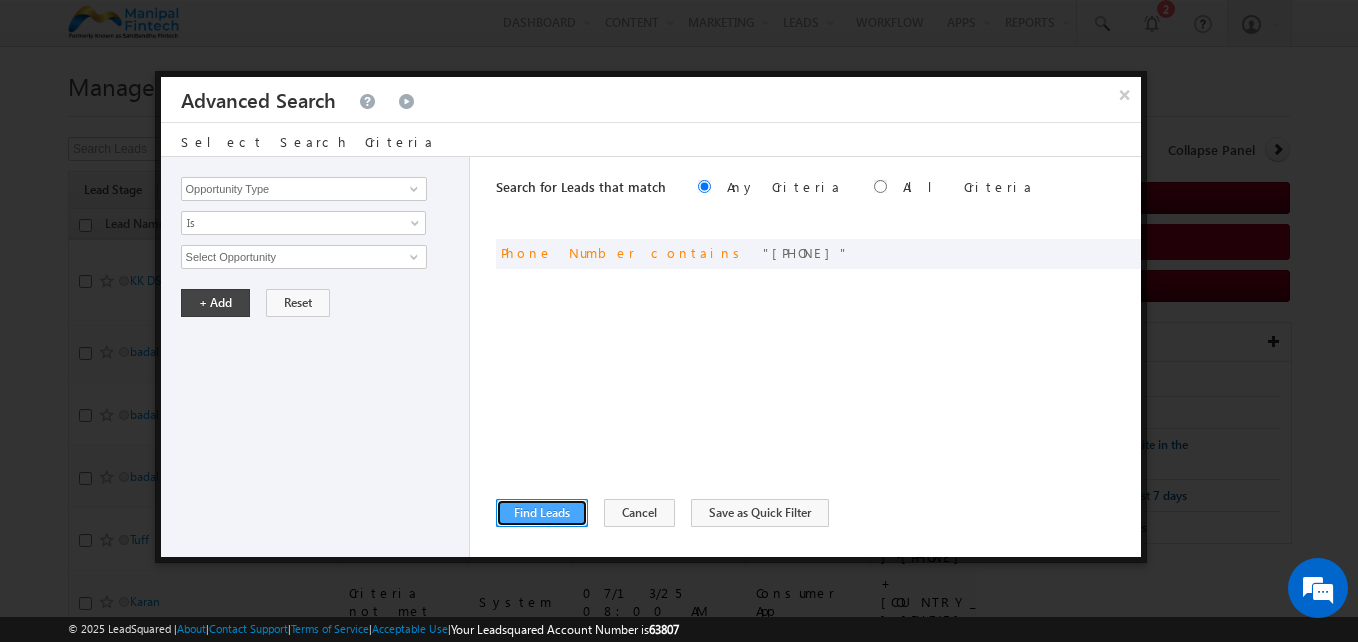 click on "Find Leads" at bounding box center [542, 513] 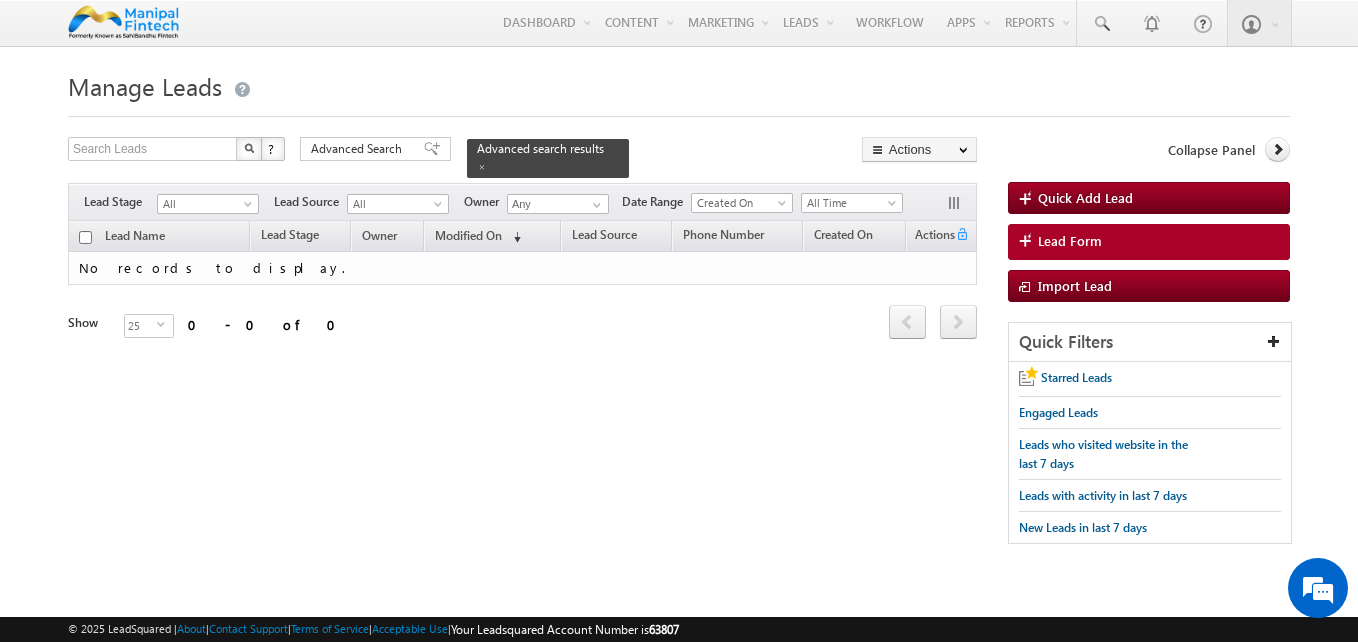 scroll, scrollTop: 0, scrollLeft: 0, axis: both 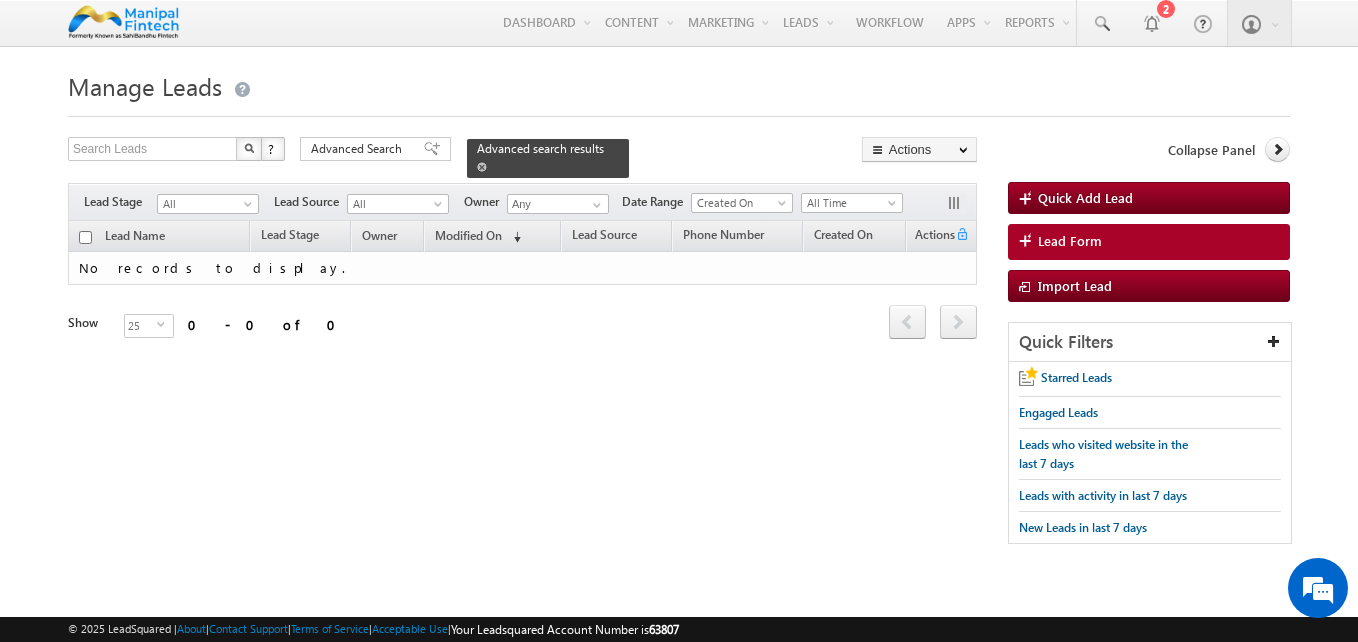 click at bounding box center [482, 167] 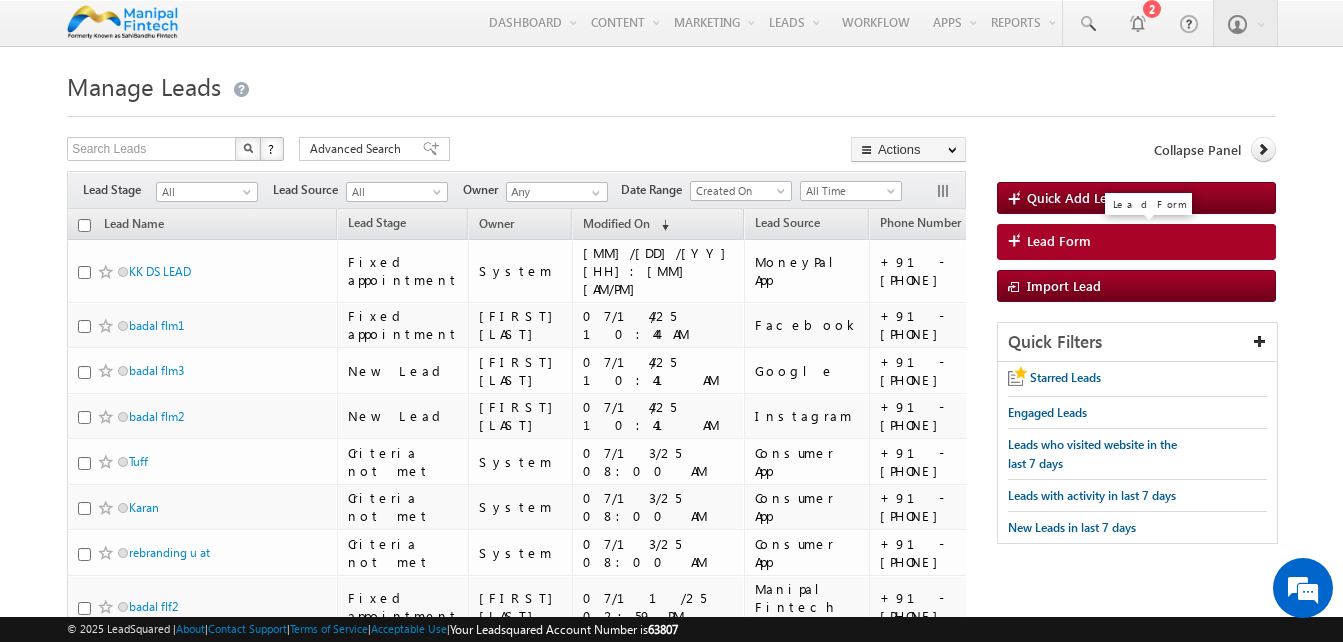 click on "Lead Form" at bounding box center (1059, 241) 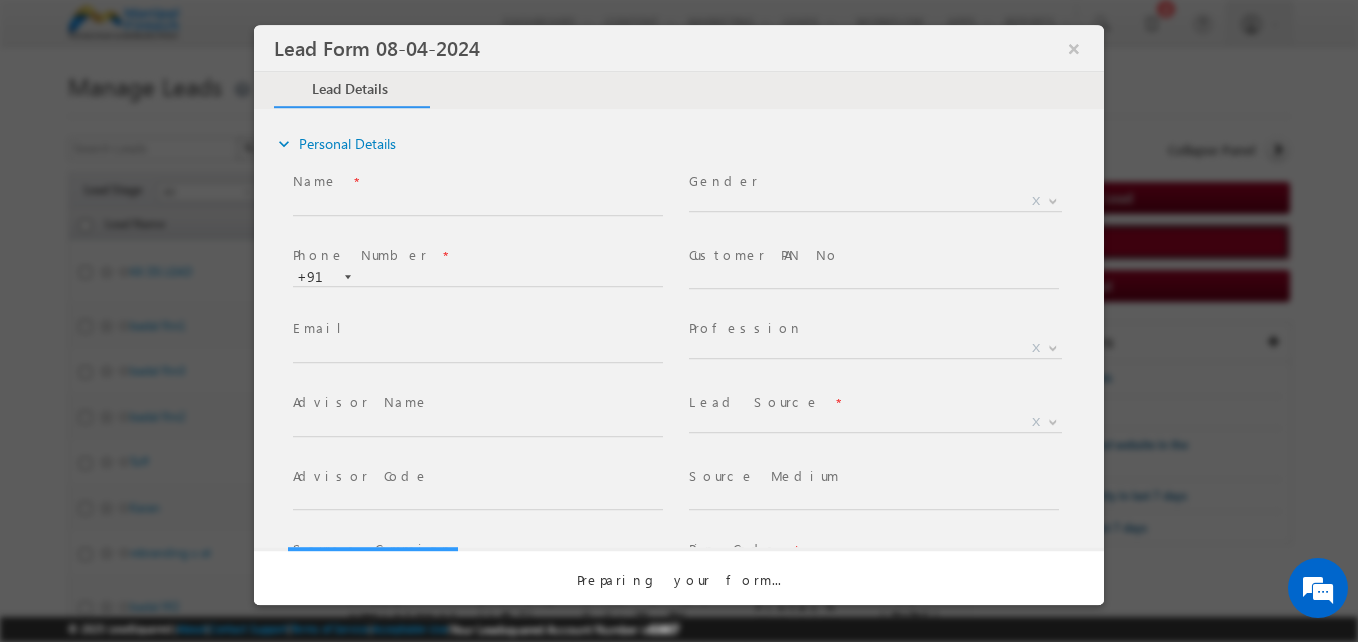 select on "Open" 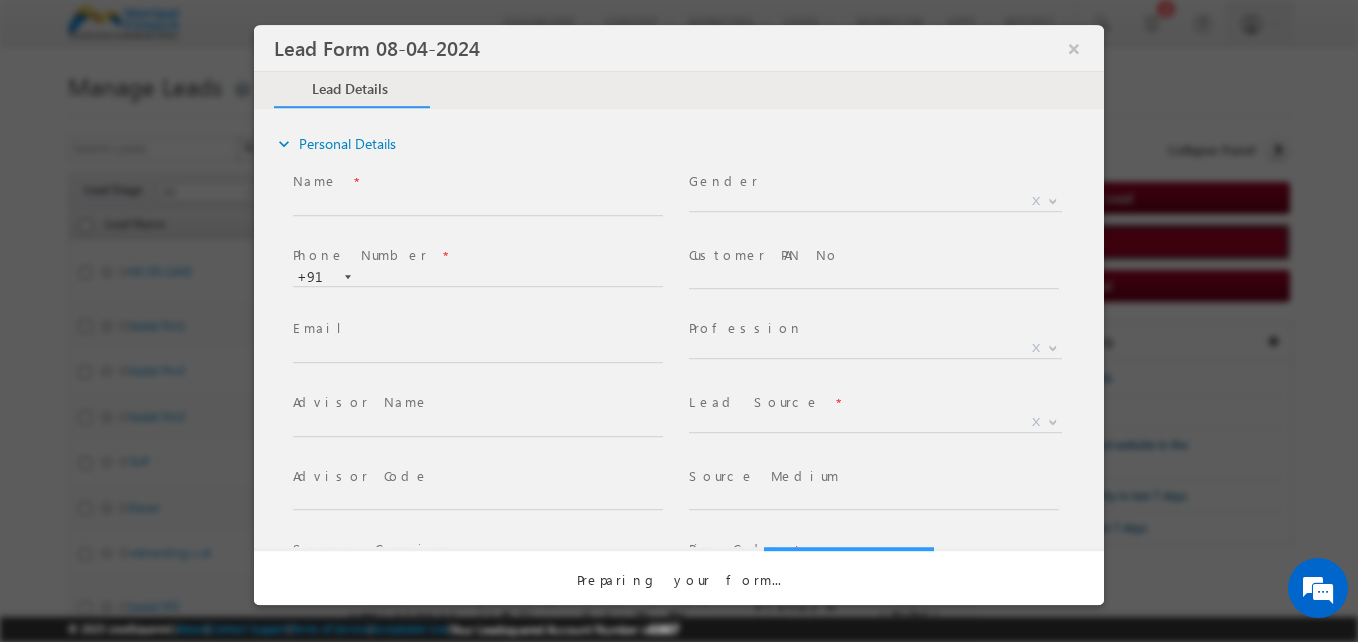 scroll, scrollTop: 0, scrollLeft: 0, axis: both 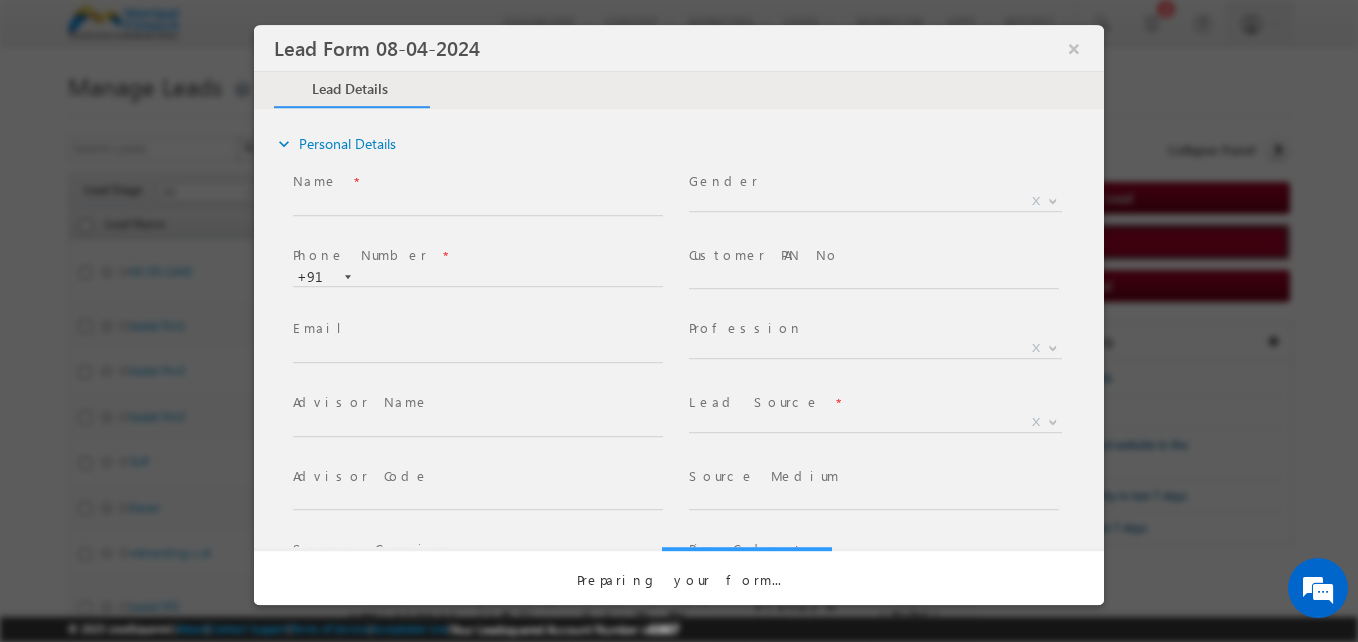 select on "Prospecting" 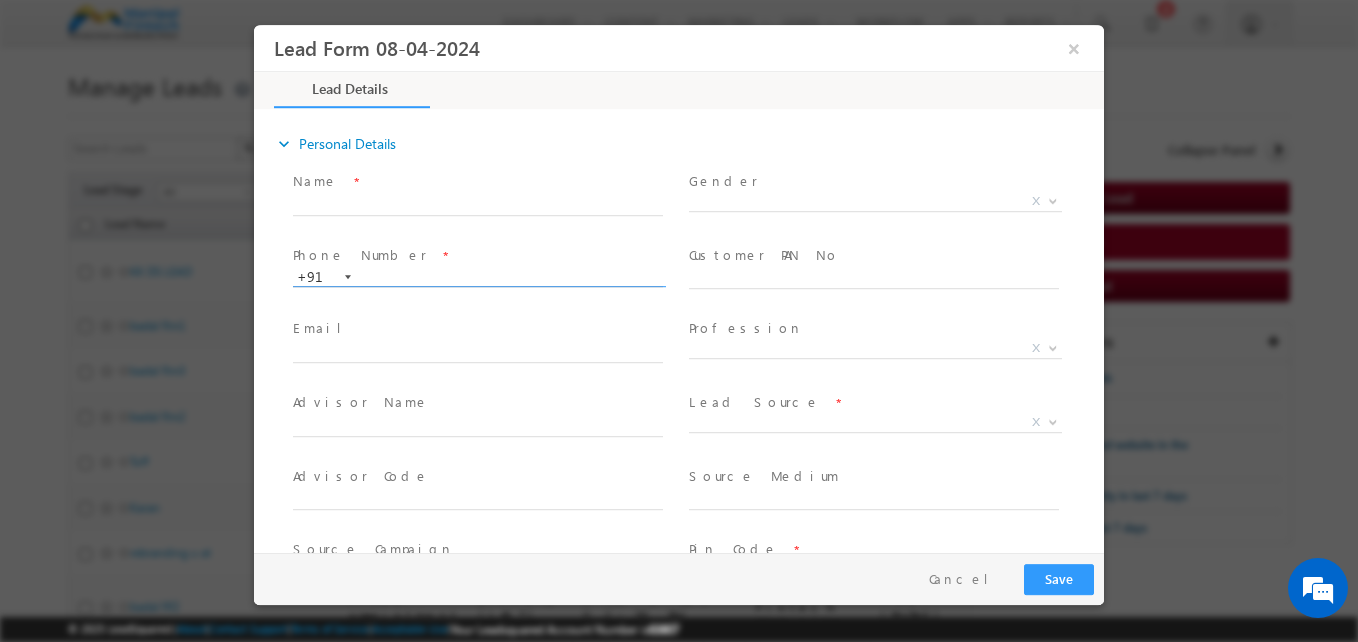 click at bounding box center (478, 278) 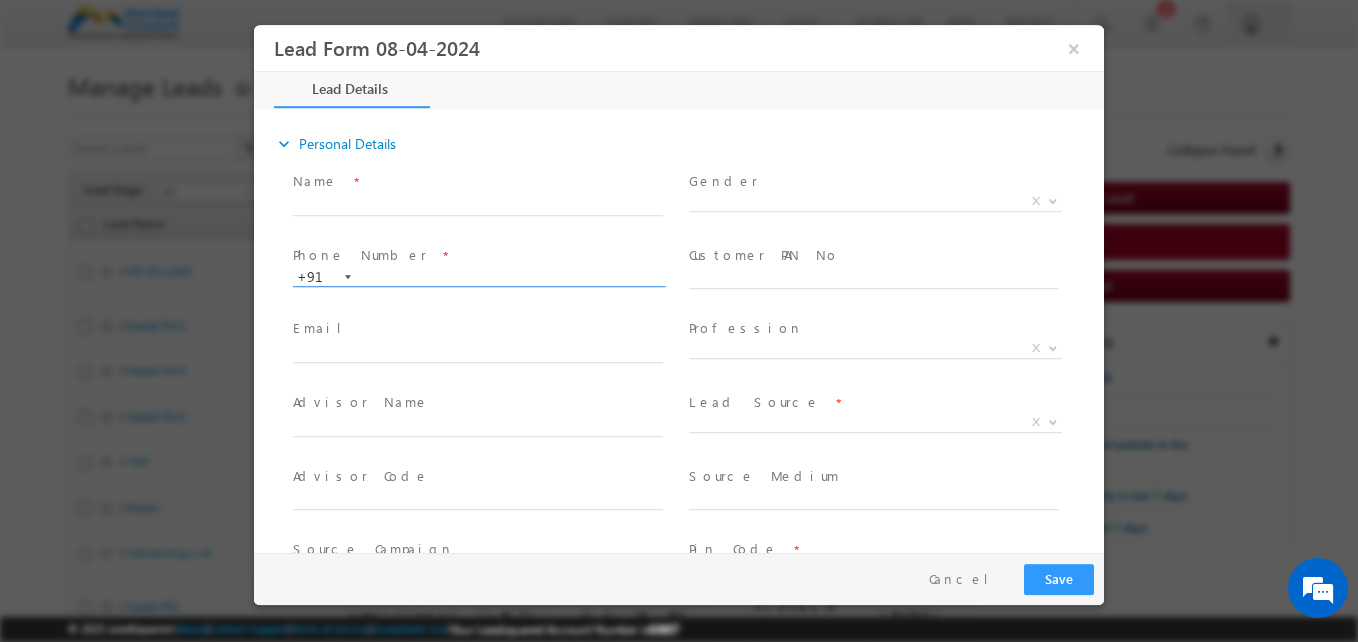 scroll, scrollTop: 0, scrollLeft: 0, axis: both 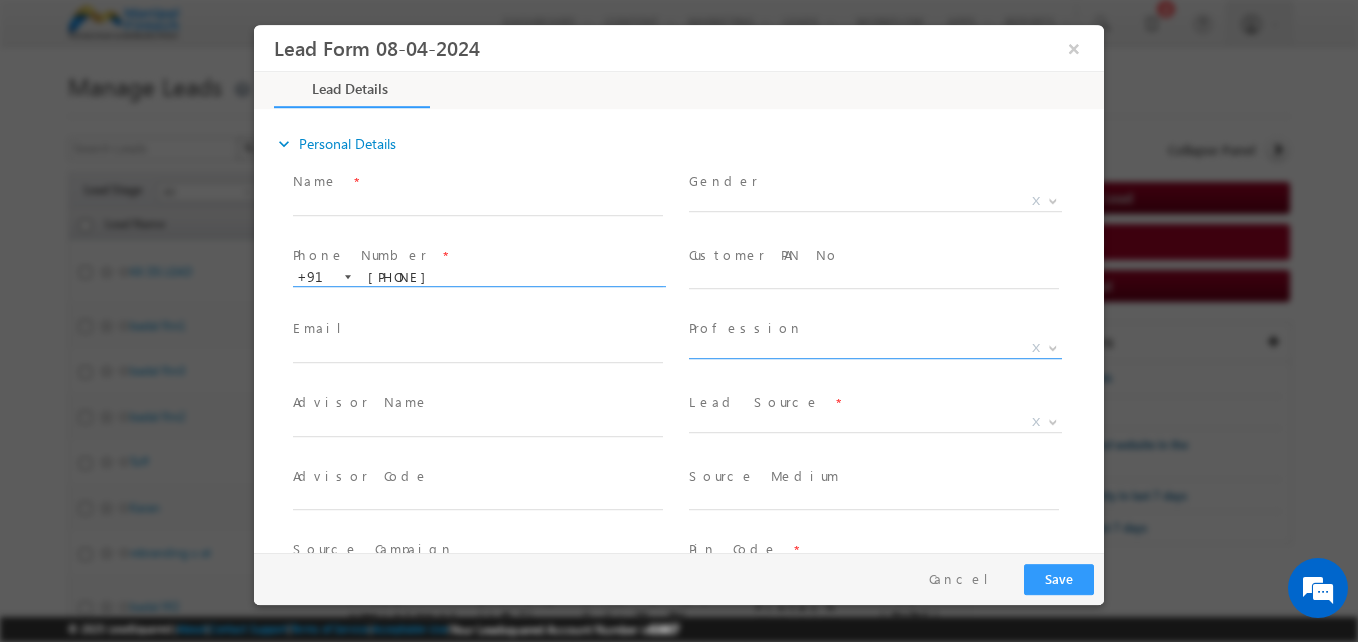 type on "9933665544" 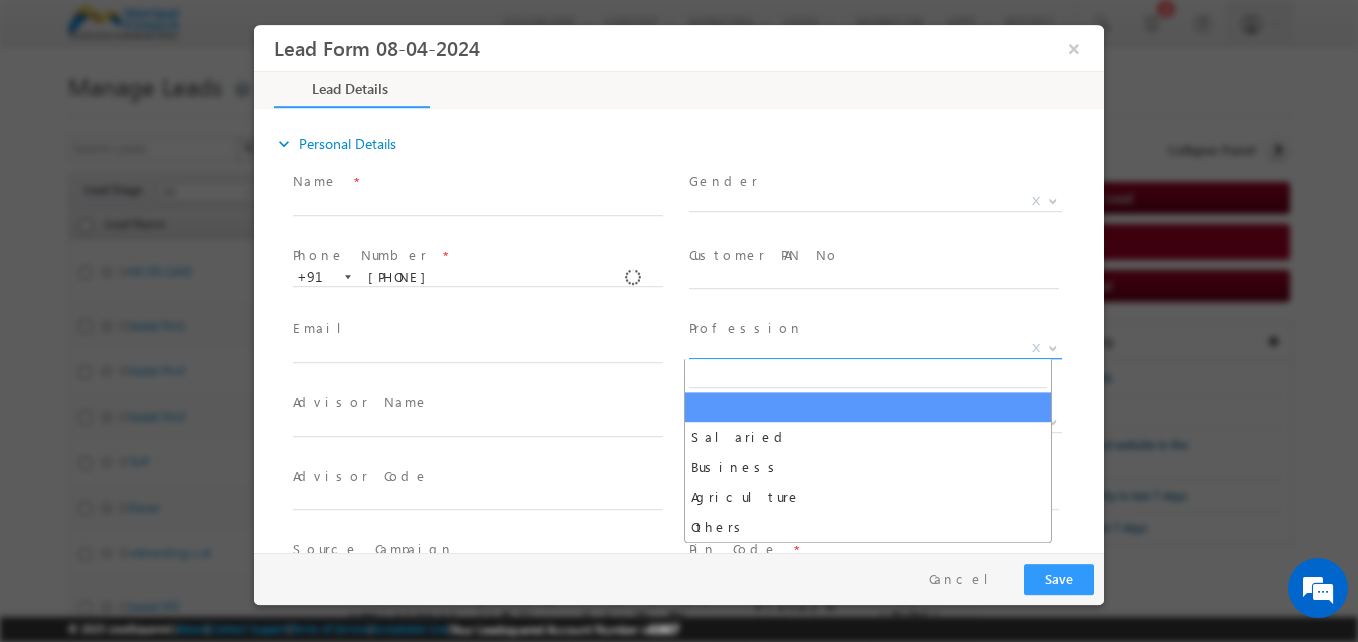 click on "X" at bounding box center [875, 349] 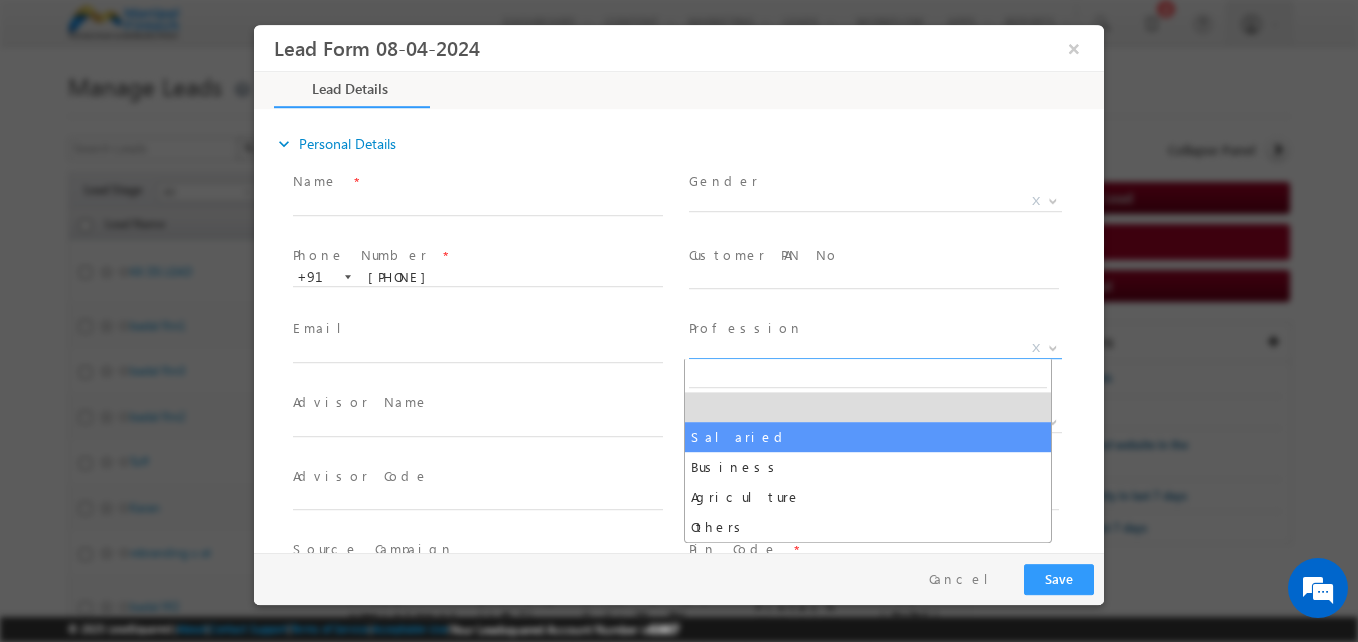 select on "Salaried" 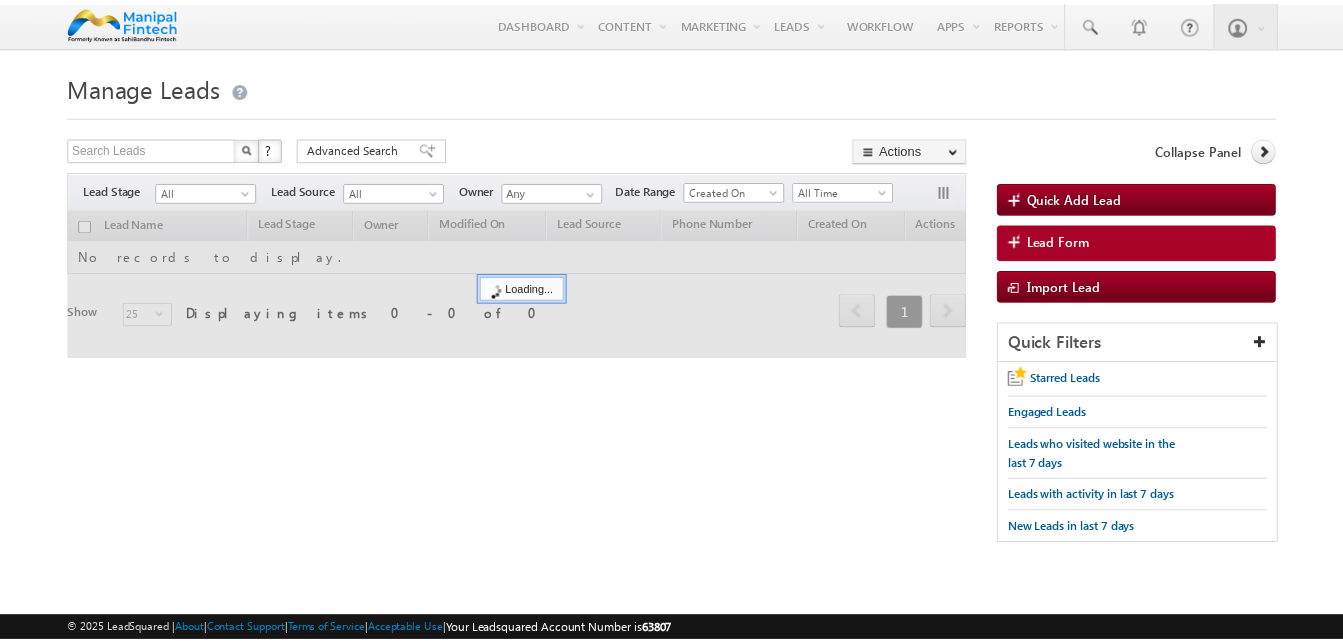 scroll, scrollTop: 0, scrollLeft: 0, axis: both 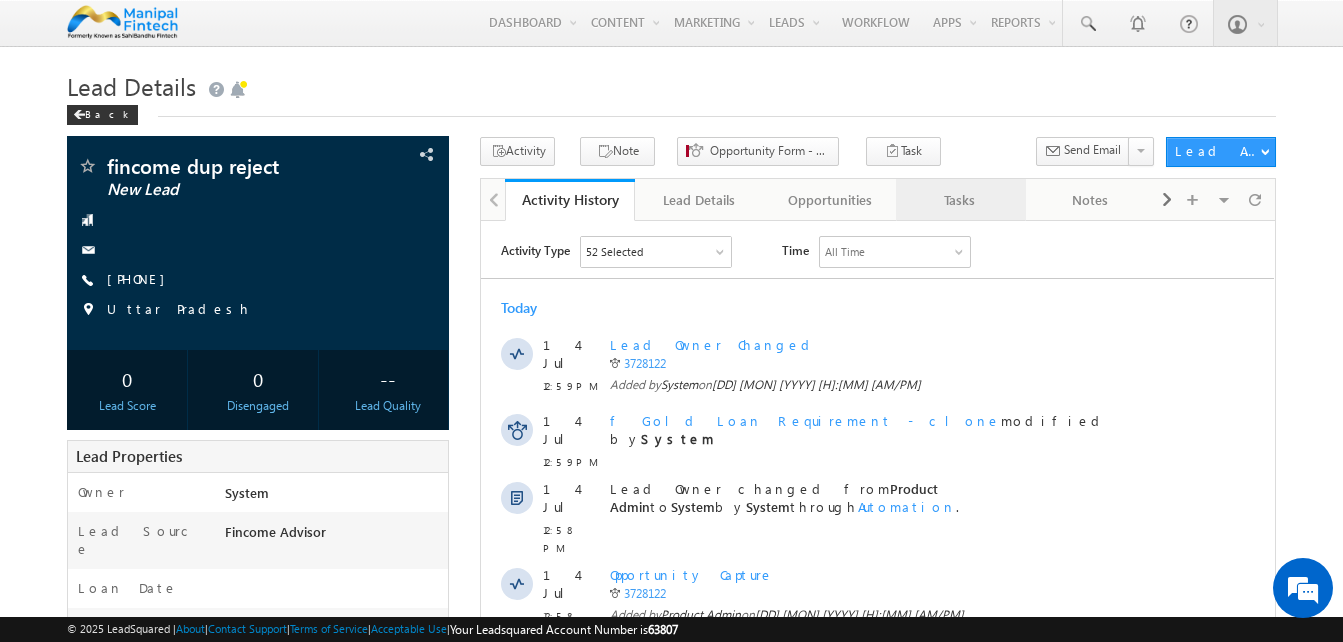 click on "Tasks" at bounding box center [960, 200] 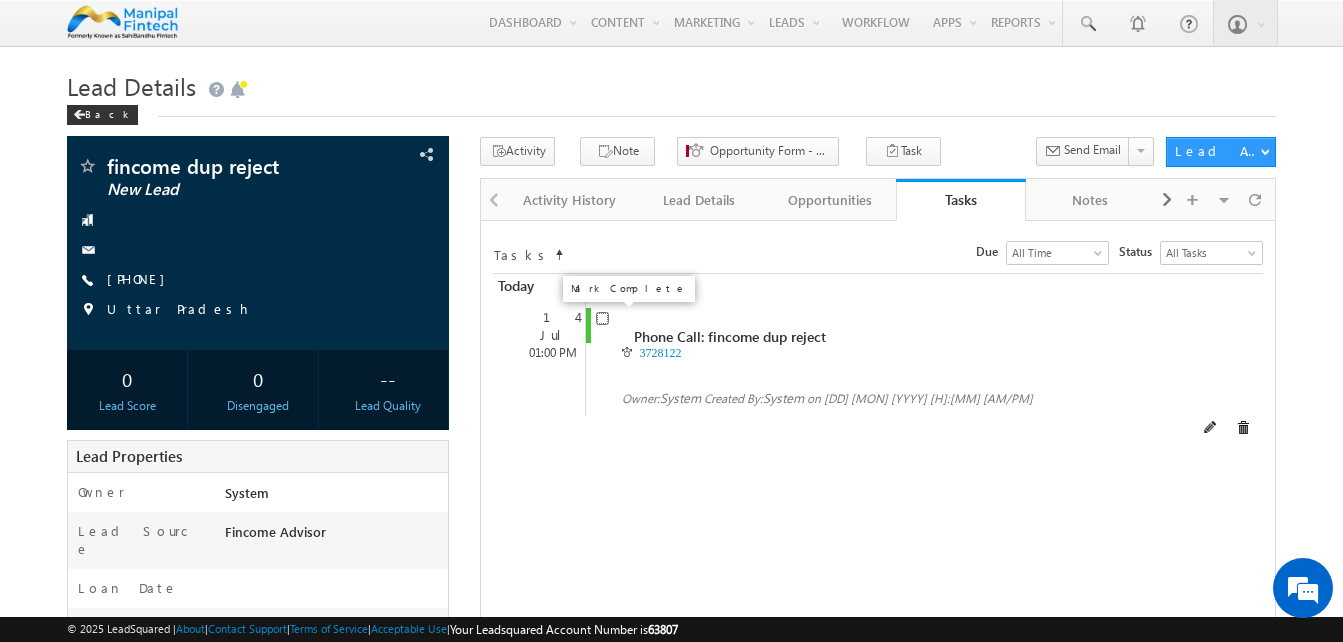 click at bounding box center [602, 318] 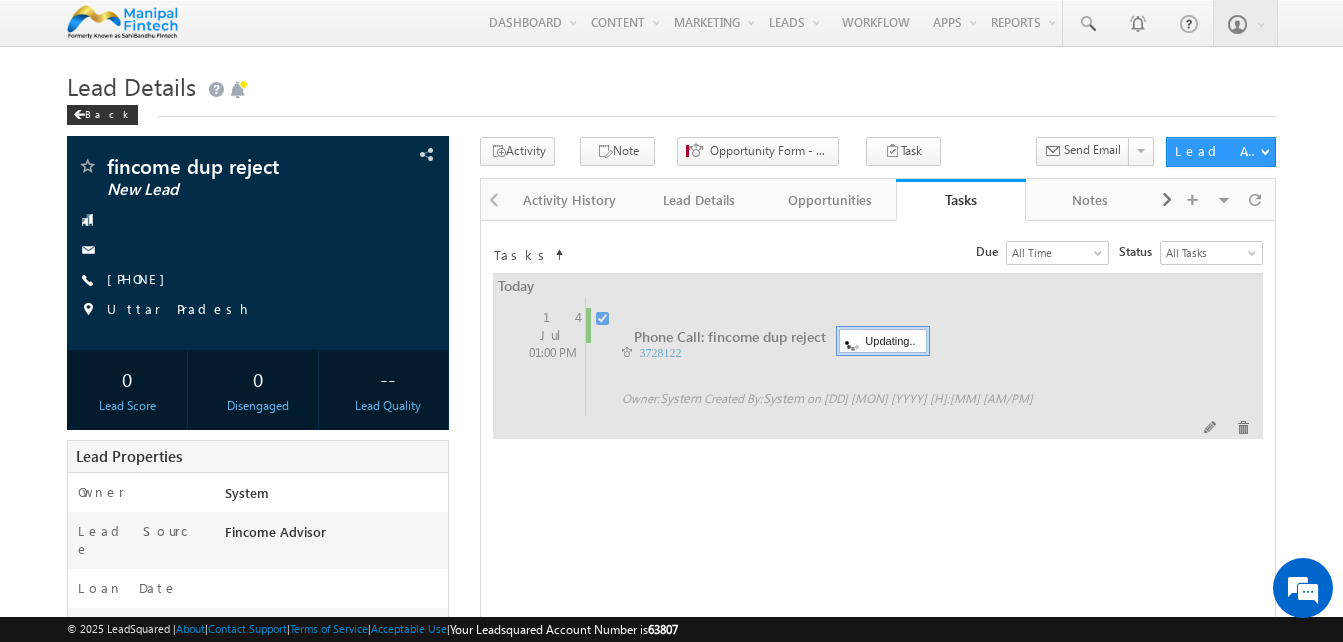 checkbox on "false" 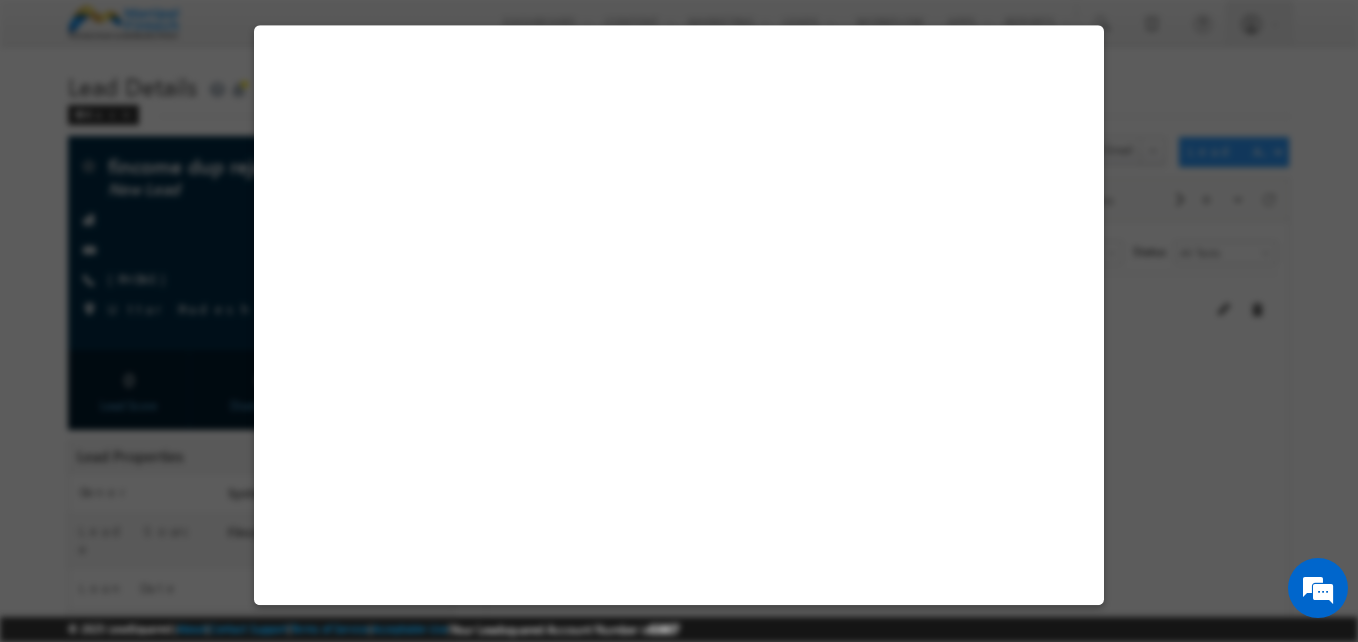 select on "Fincome Advisor" 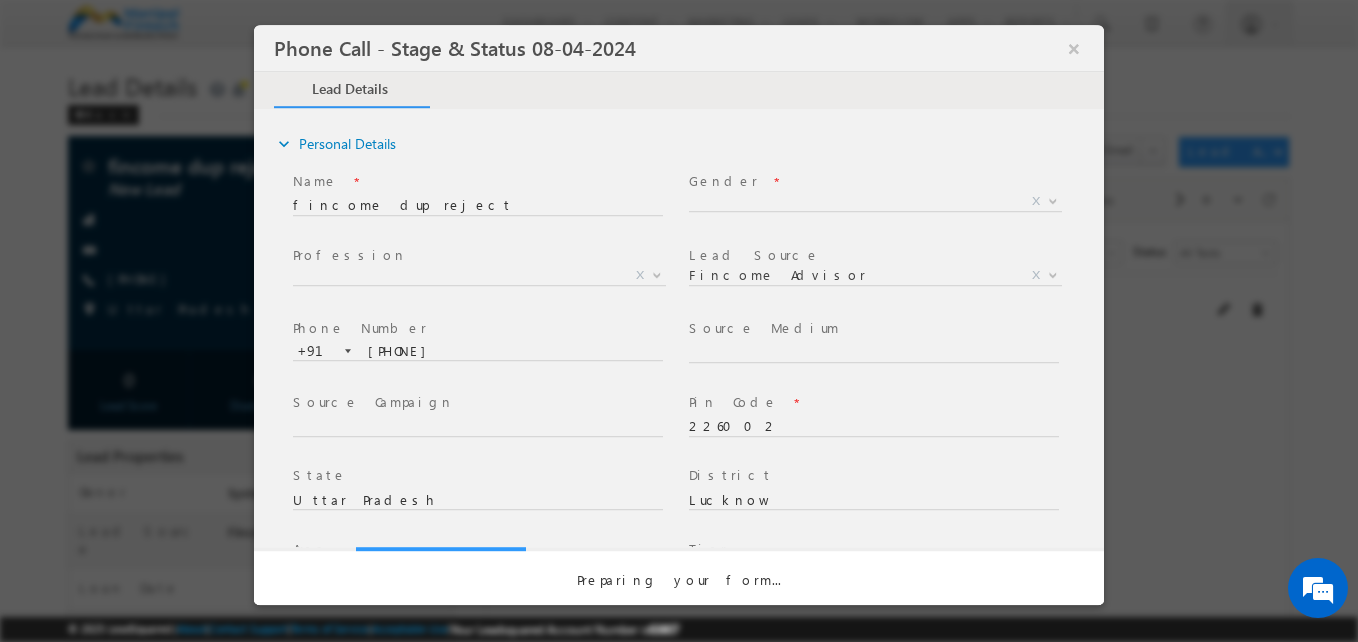 scroll, scrollTop: 0, scrollLeft: 0, axis: both 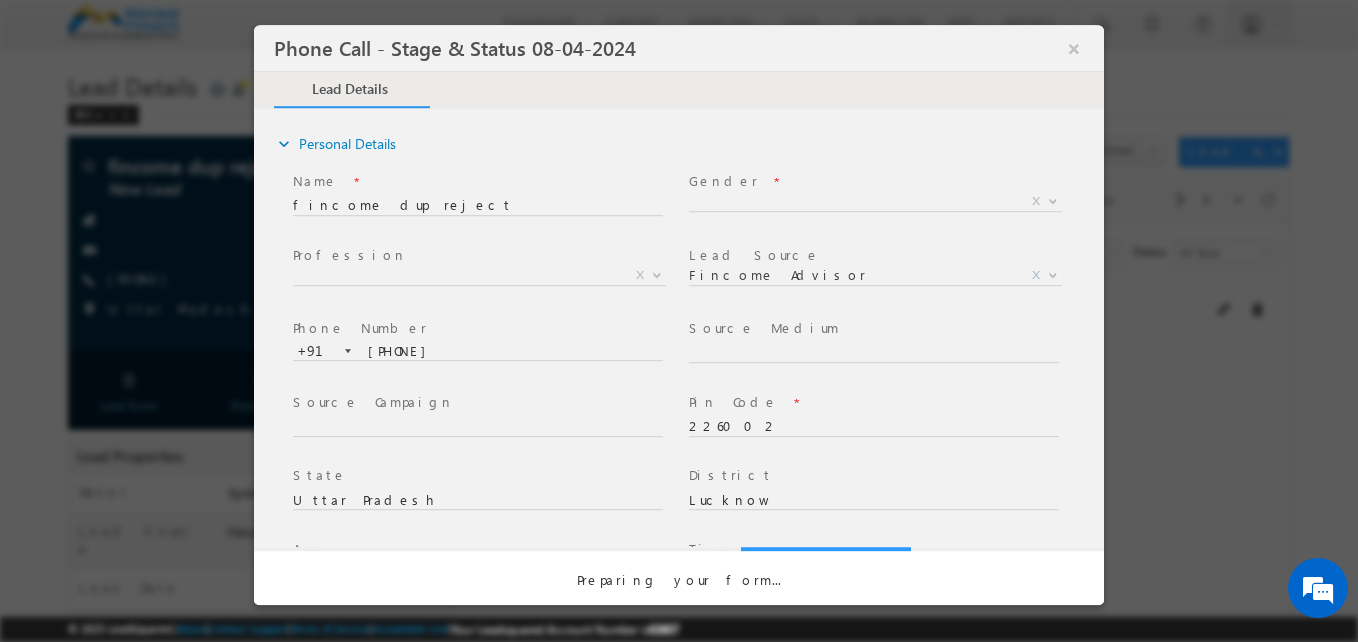 select on "Open" 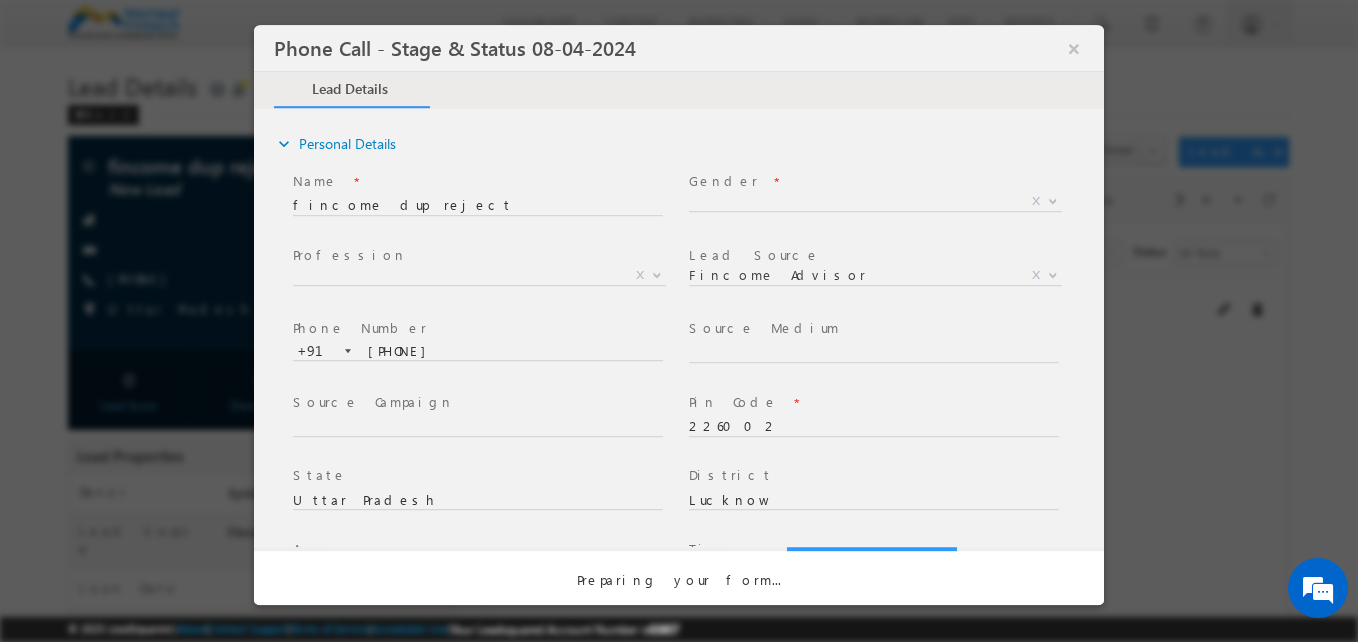 select on "163a4fbc-390e-11ed-8755-02b84f9e23c5" 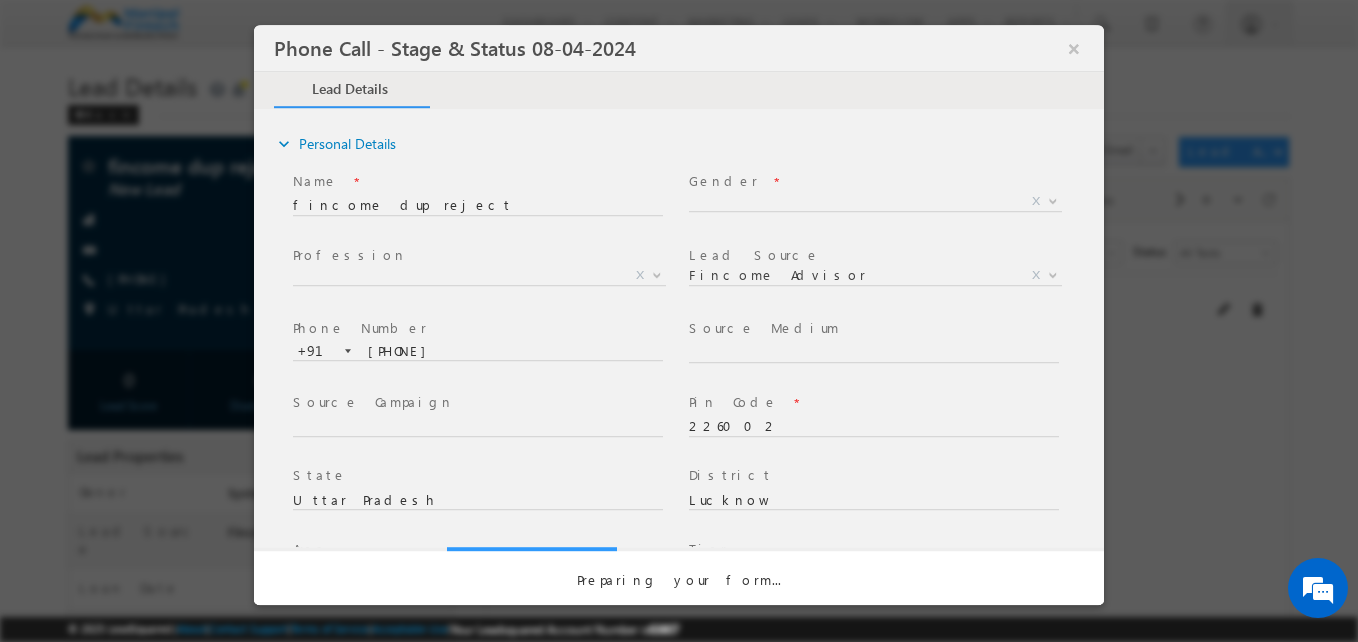 select on "Fresh Lead" 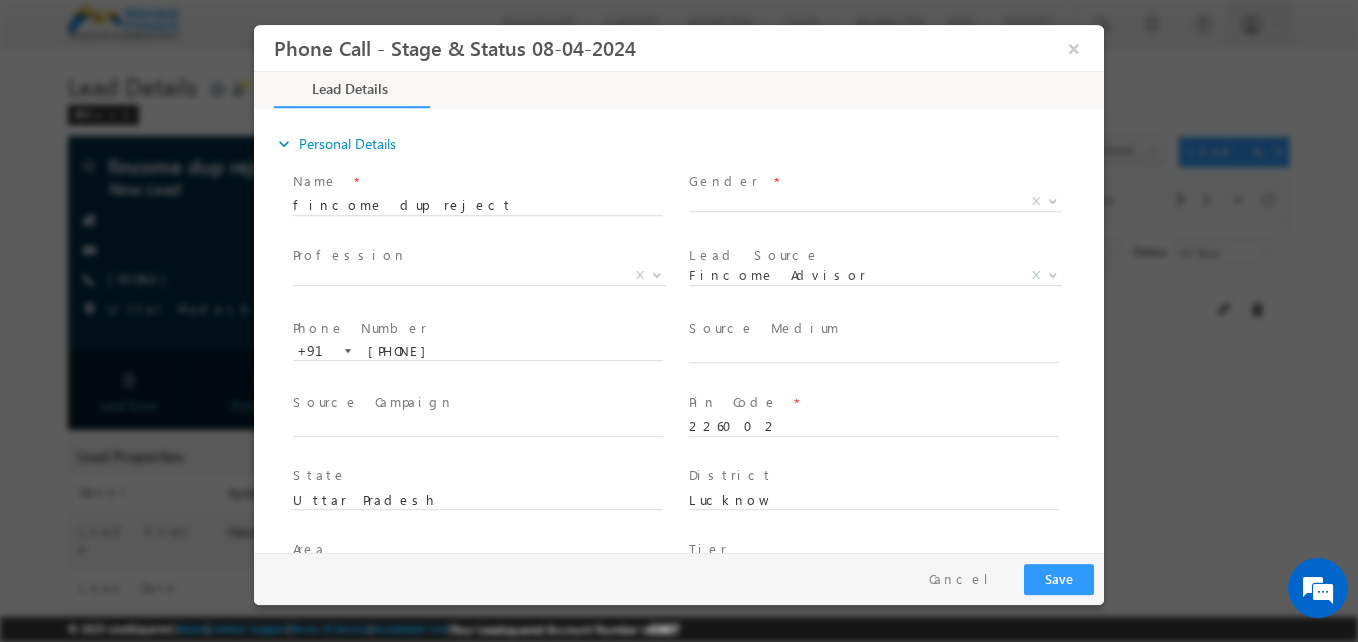 scroll, scrollTop: 0, scrollLeft: 0, axis: both 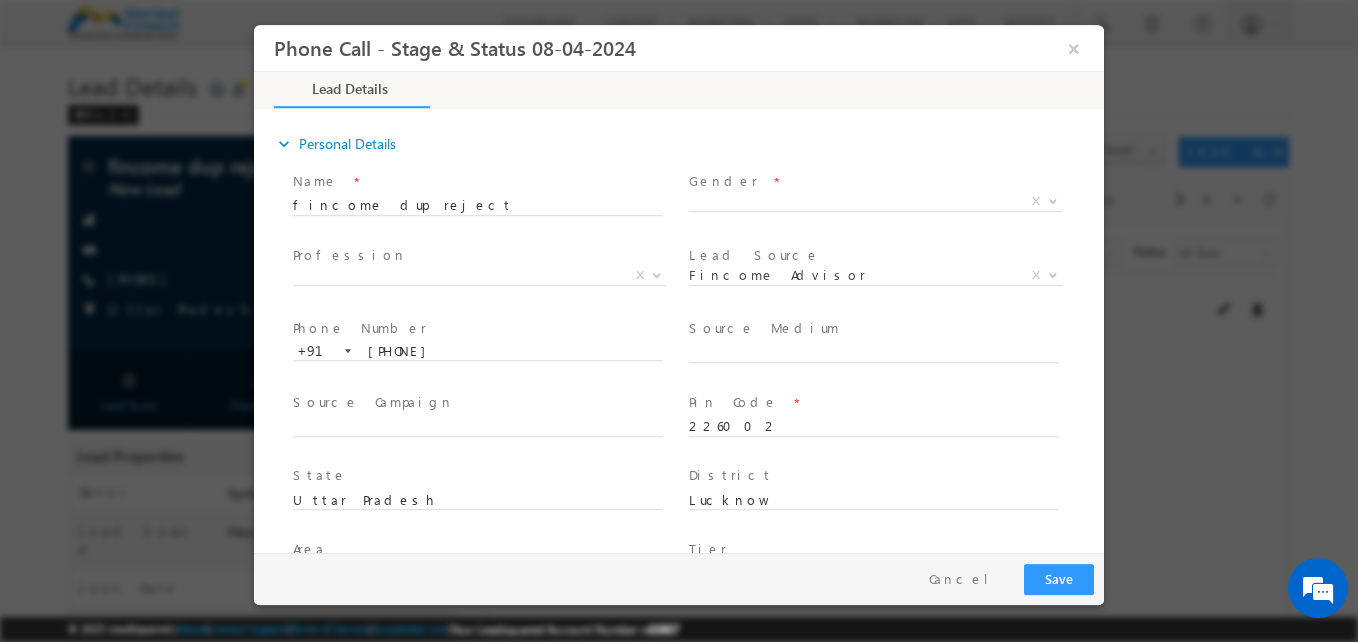 type on "[MM]/[DD]/[YY] [H]:[MM] [AM/PM]" 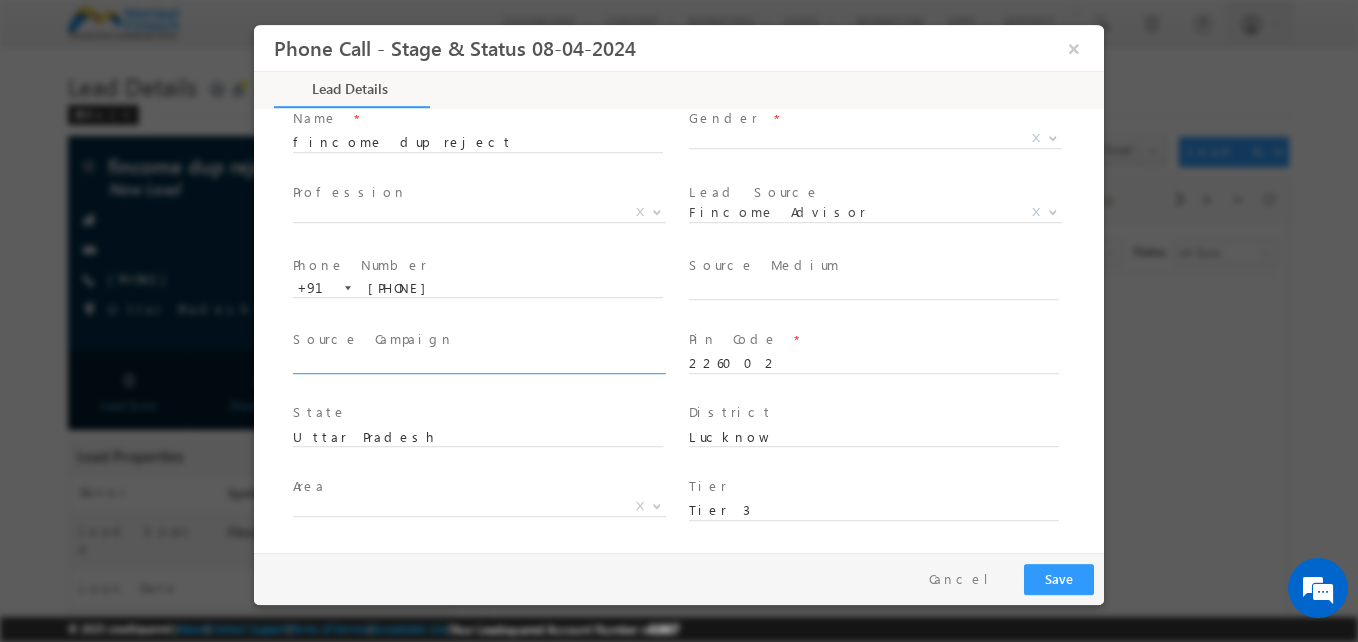 scroll, scrollTop: 0, scrollLeft: 0, axis: both 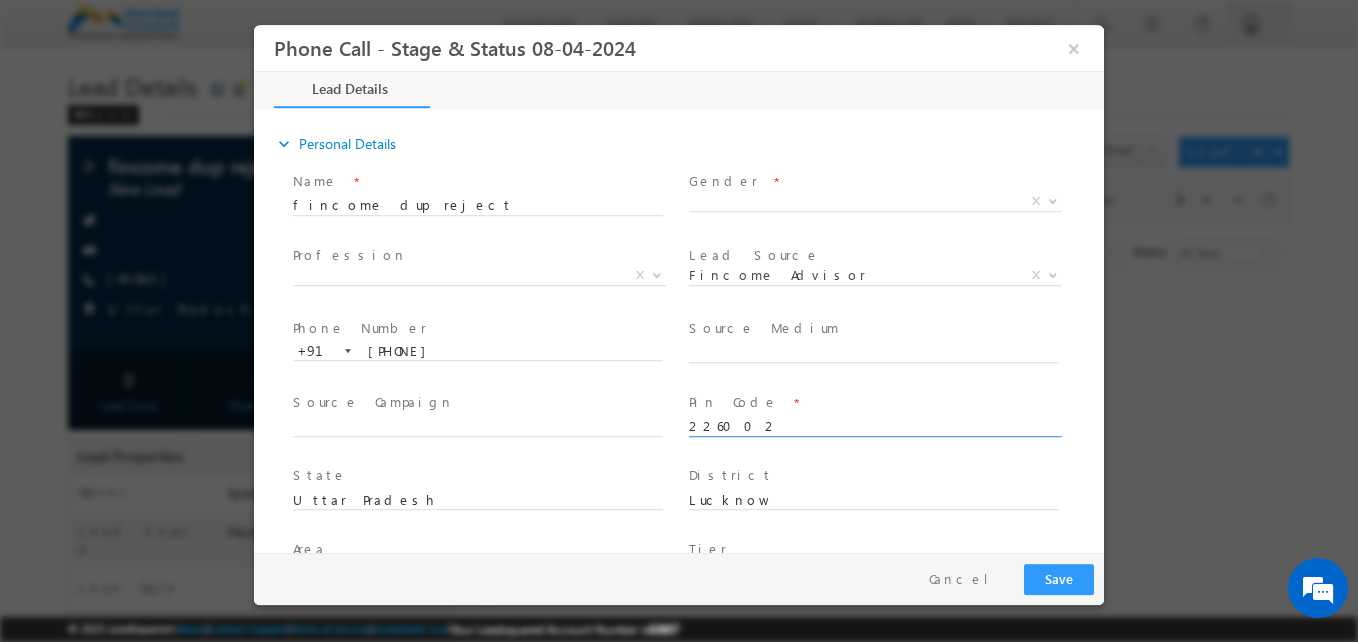 click on "226002" at bounding box center (874, 427) 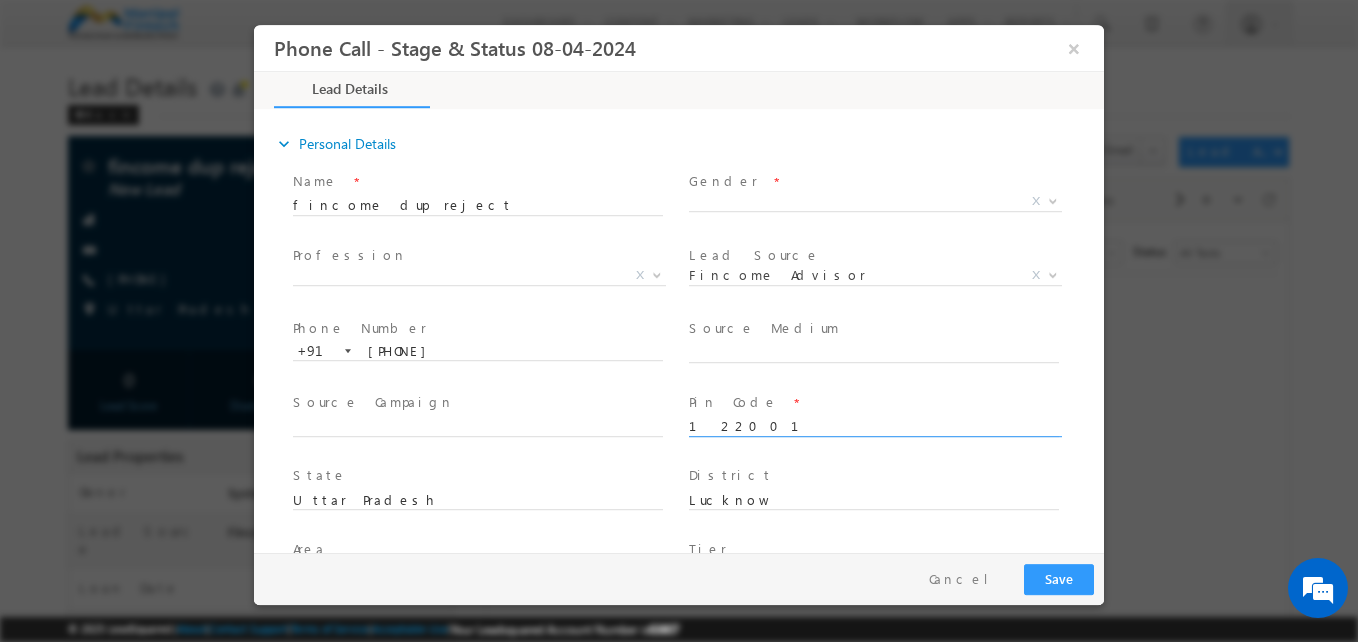 type on "122001" 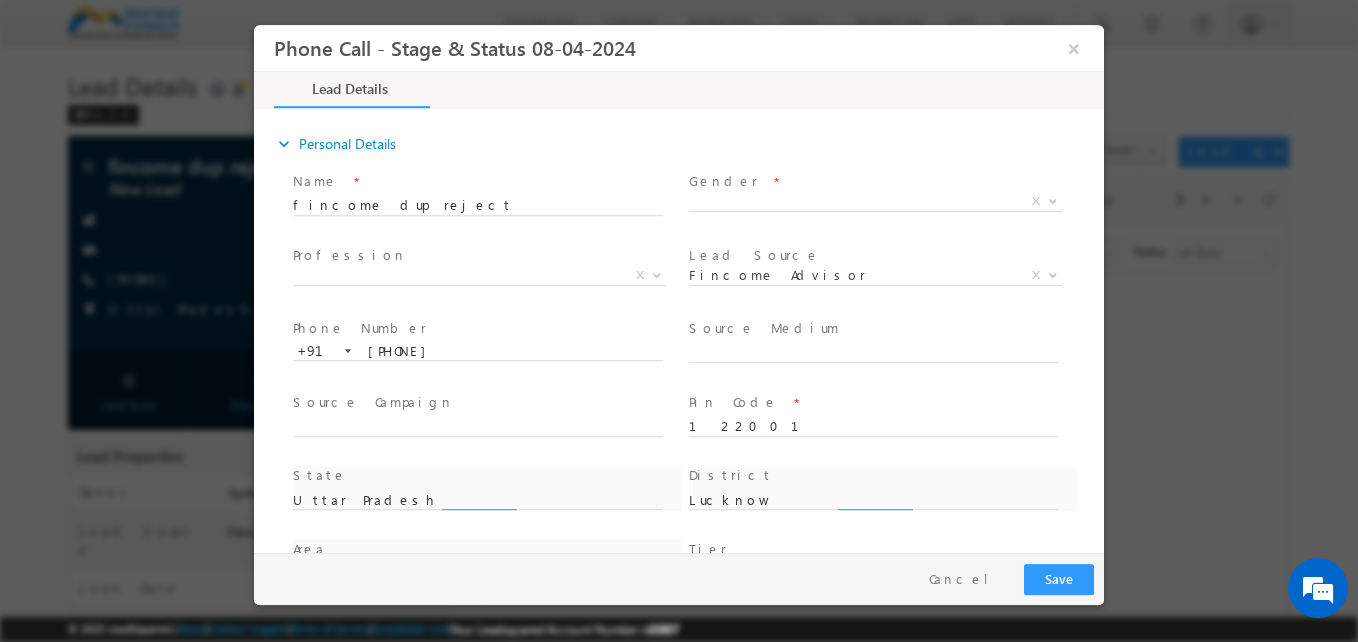 click at bounding box center [477, 370] 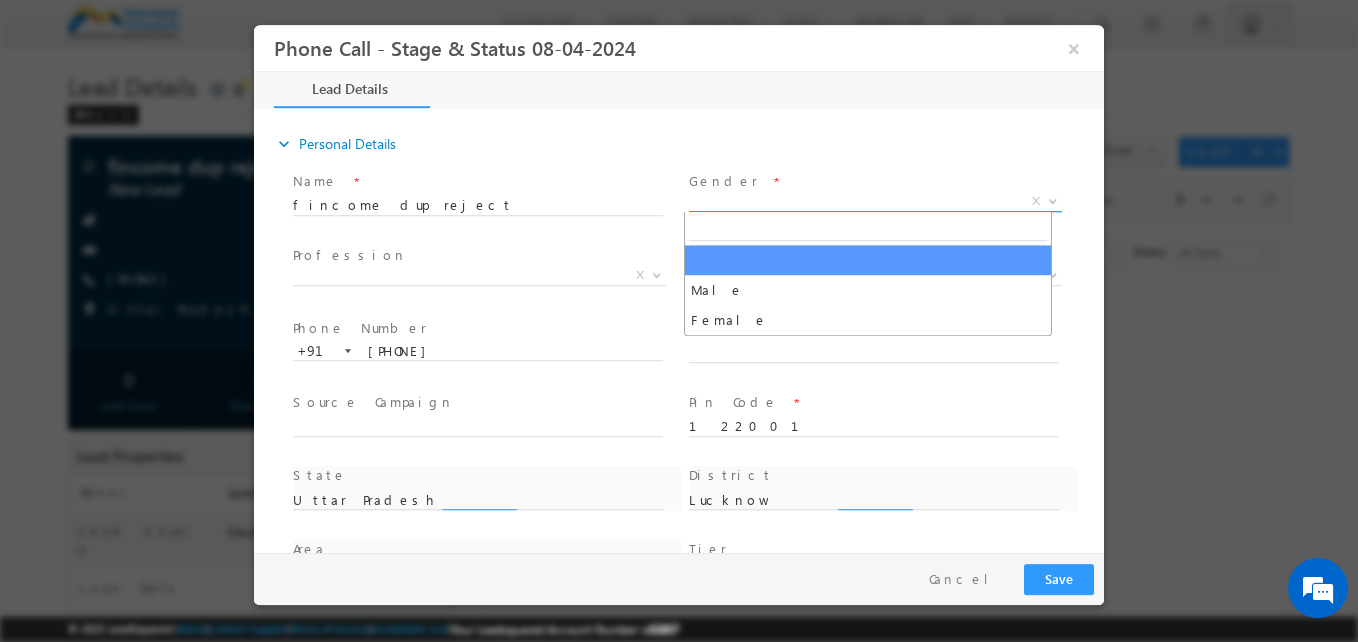 click on "X" at bounding box center [875, 202] 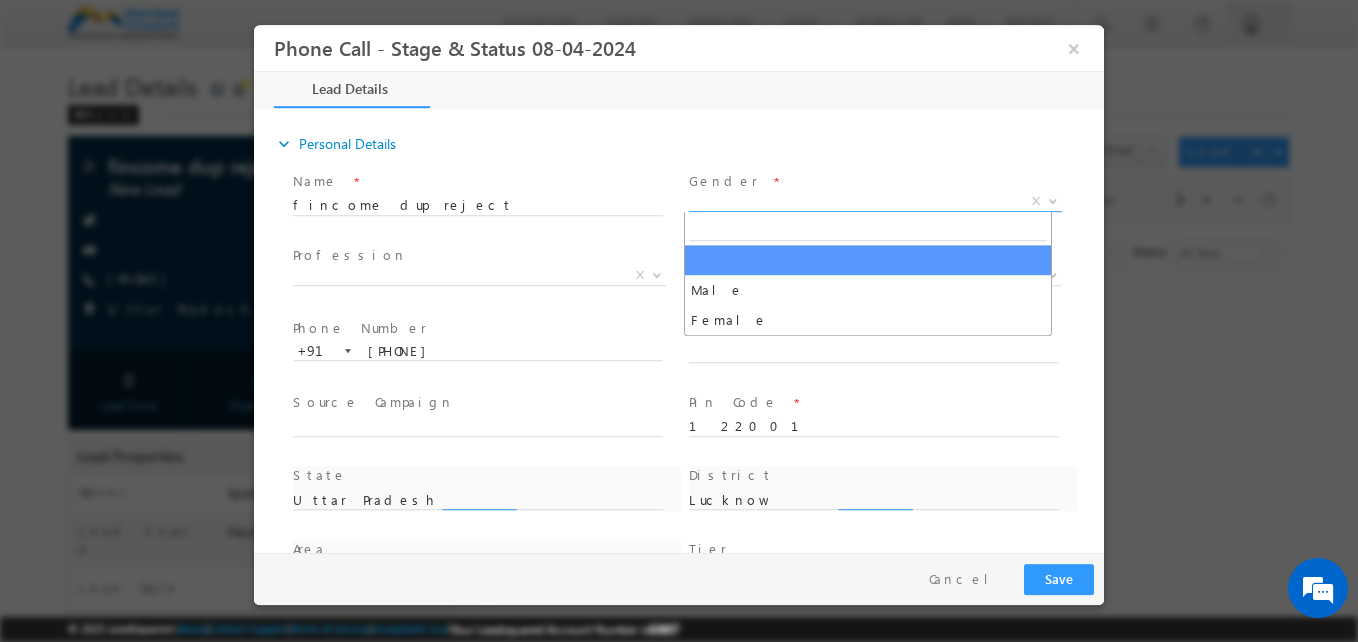 type on "Haryana" 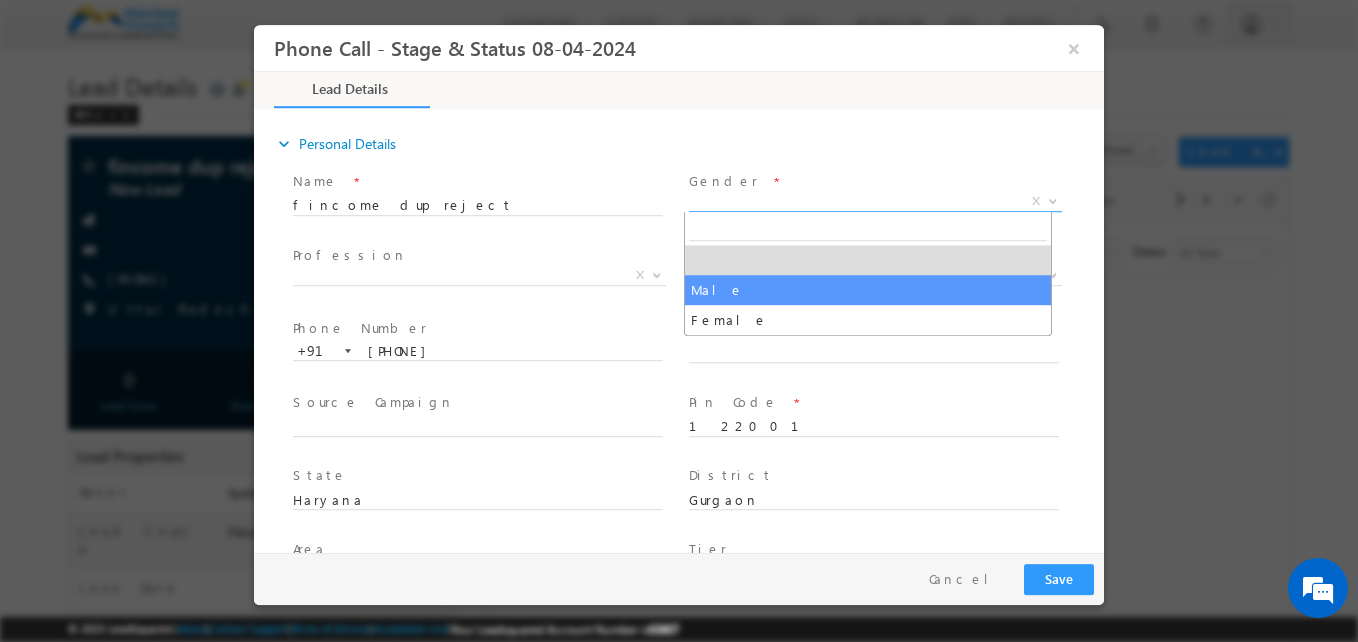 select on "Male" 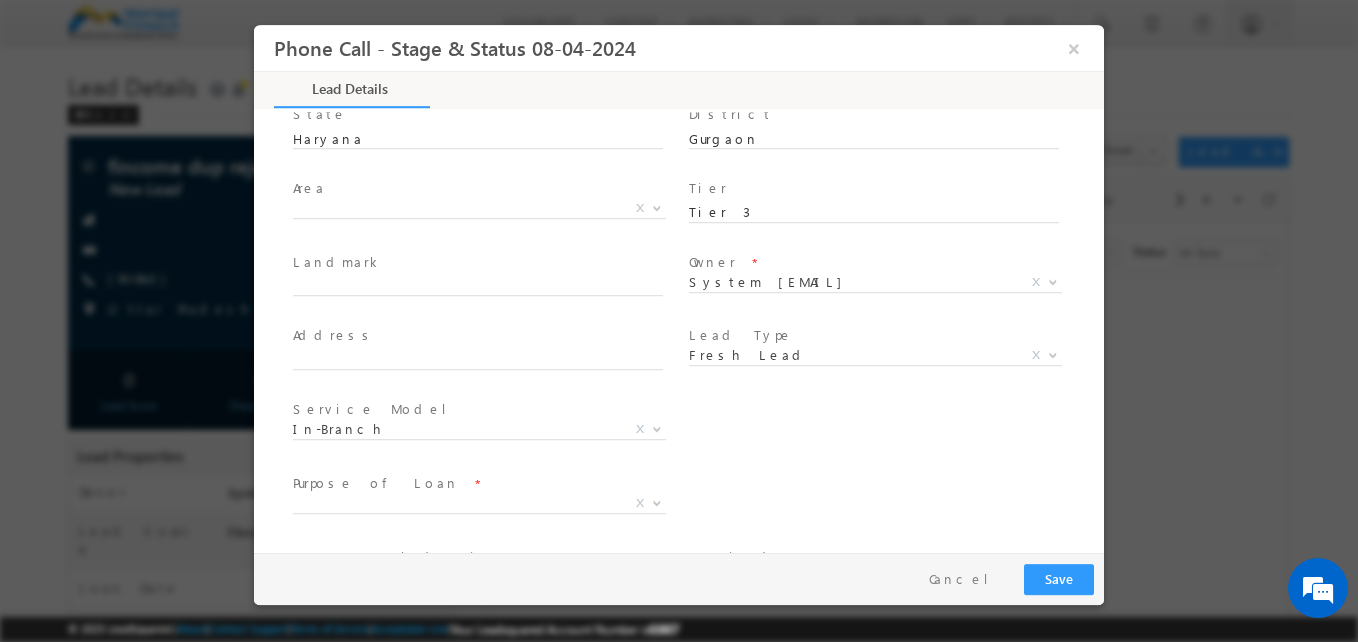 scroll, scrollTop: 362, scrollLeft: 0, axis: vertical 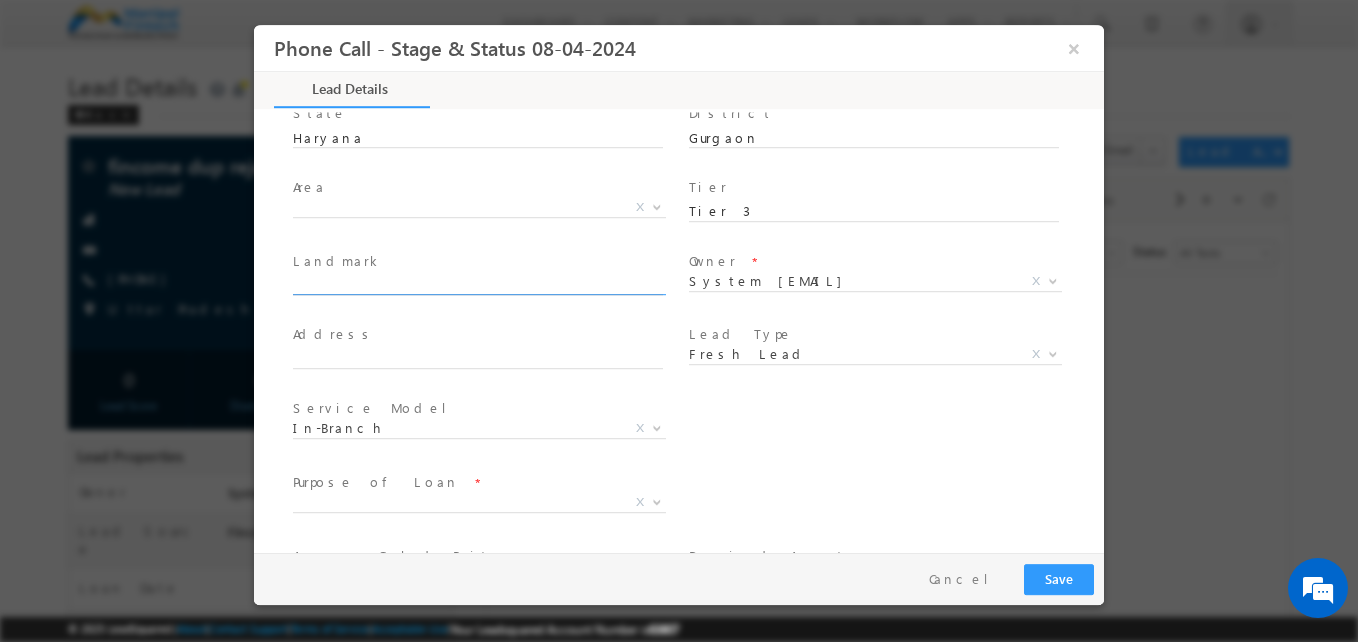 click at bounding box center [478, 286] 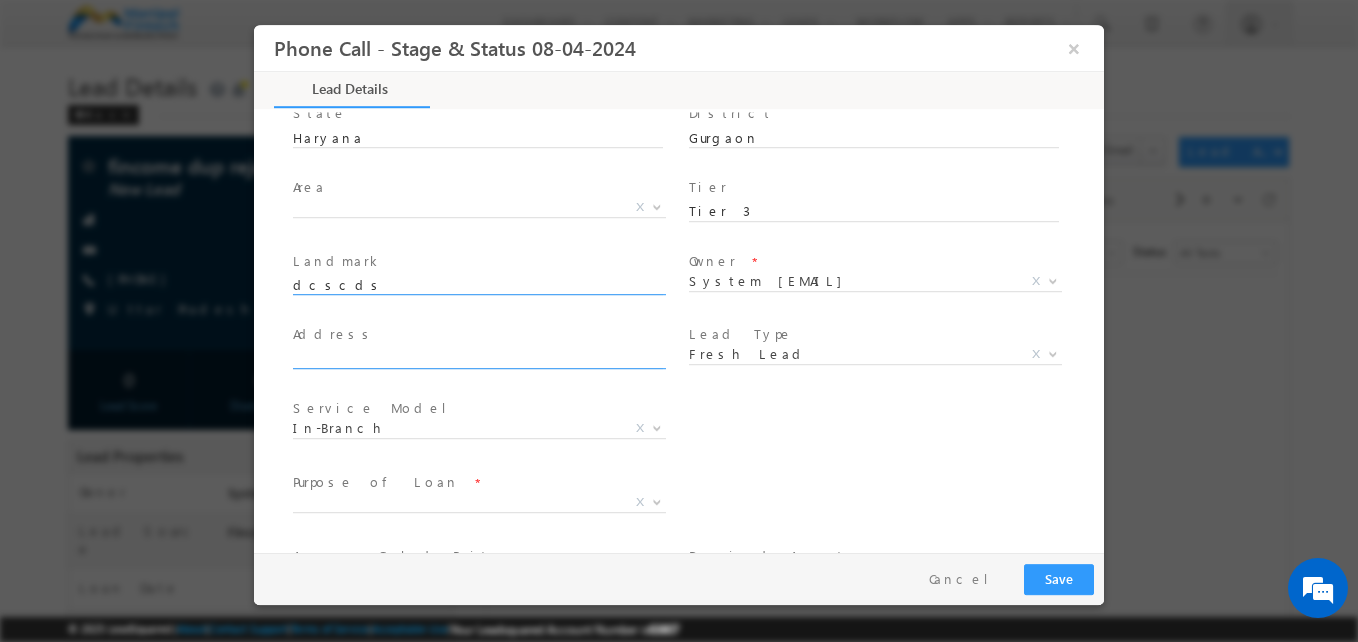 type on "dcscds" 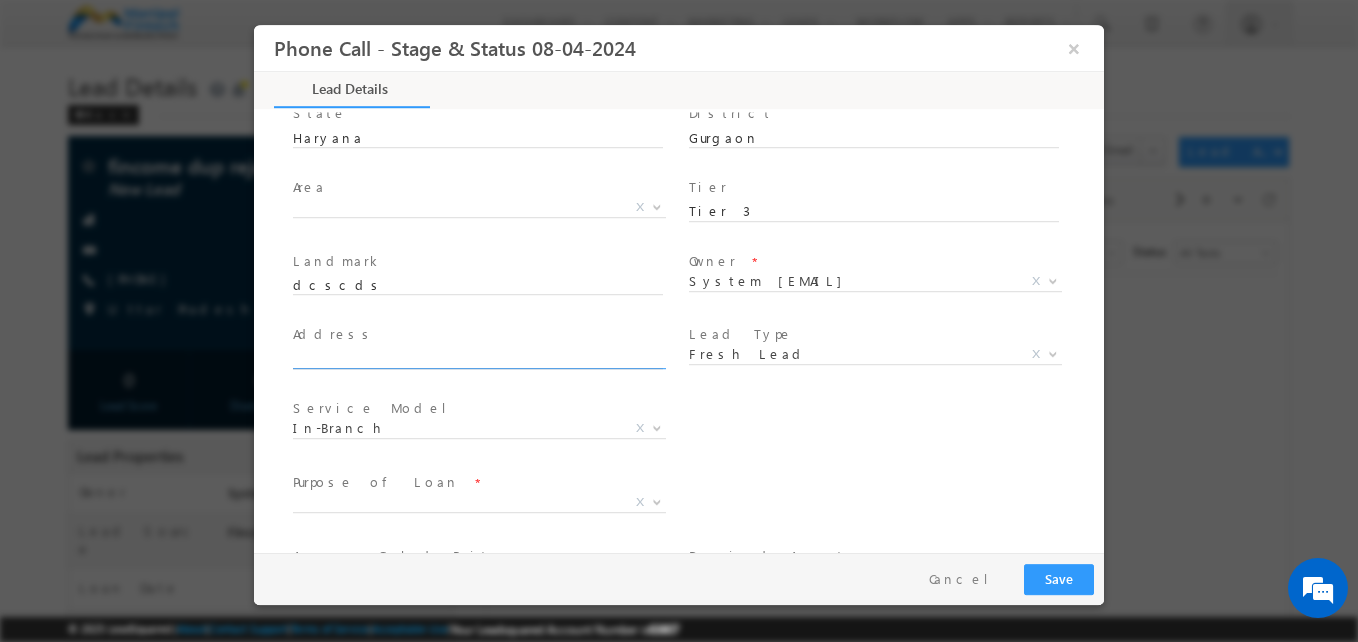 click at bounding box center (478, 360) 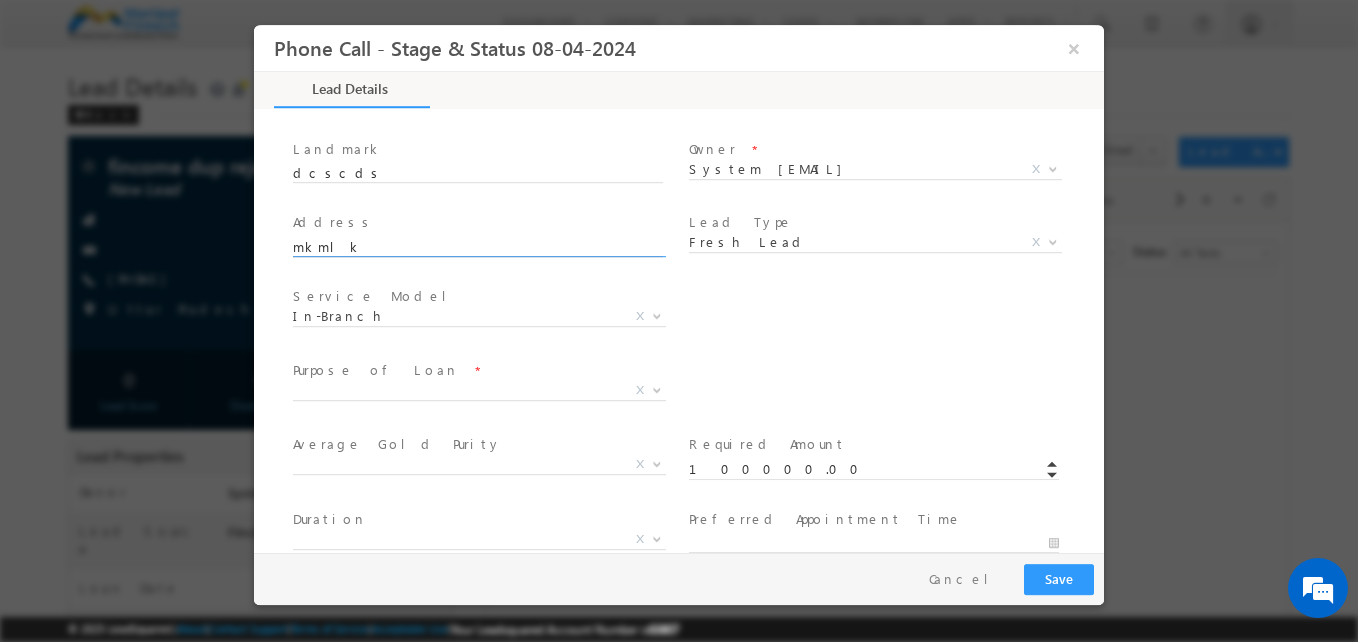 scroll, scrollTop: 476, scrollLeft: 0, axis: vertical 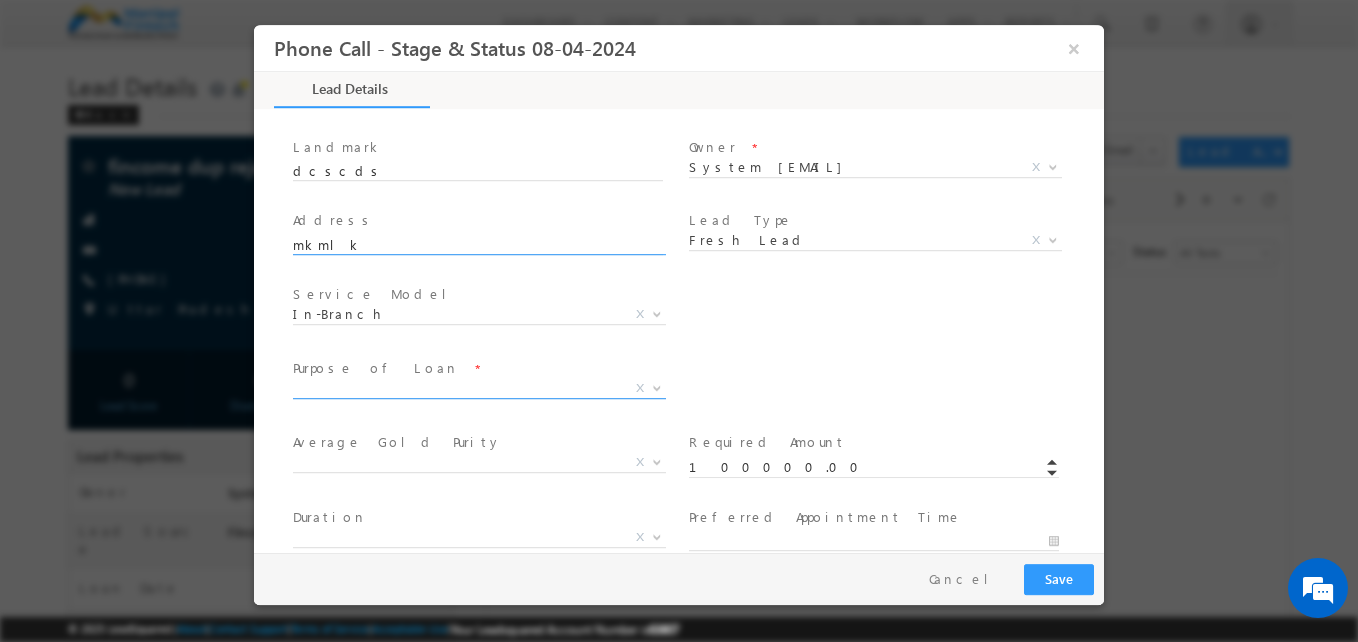 type on "mkmlk" 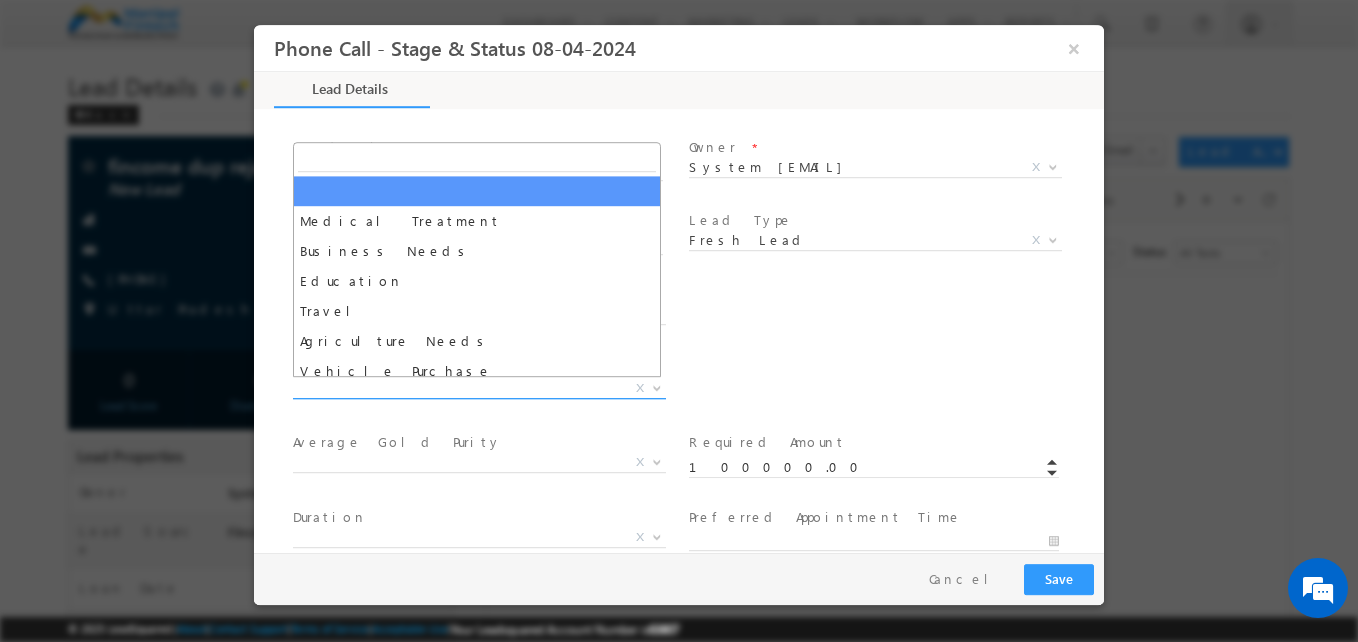 click on "X" at bounding box center (479, 389) 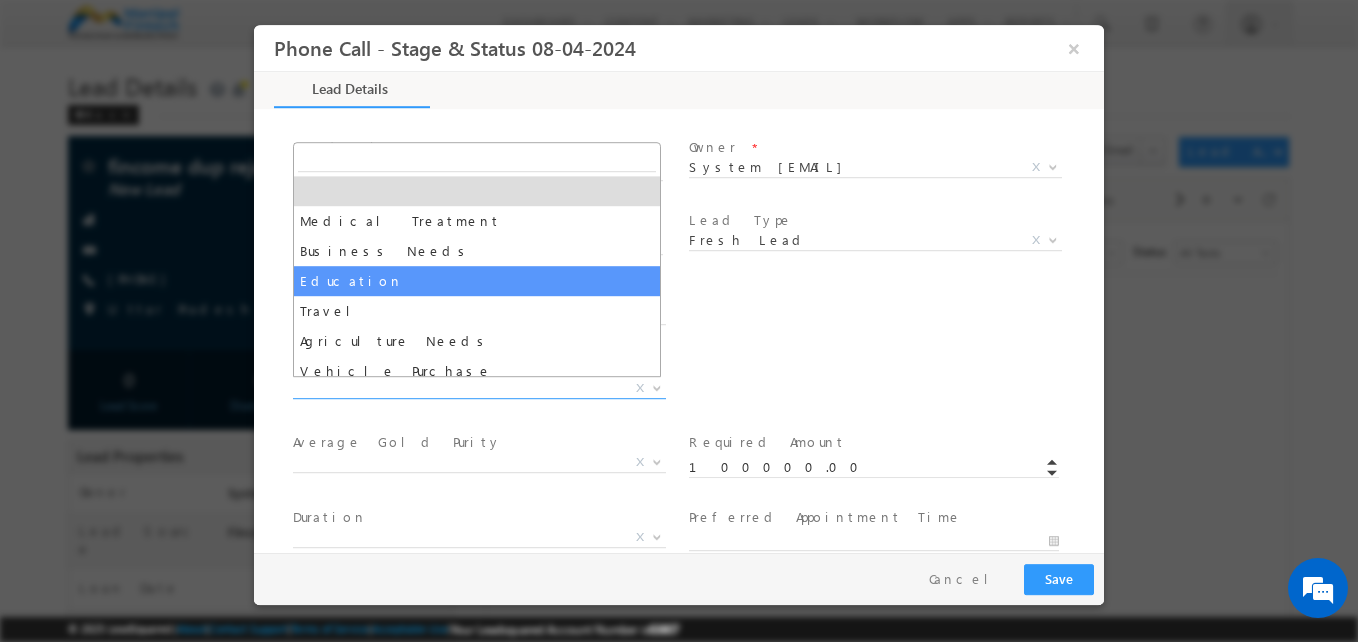 select on "Education" 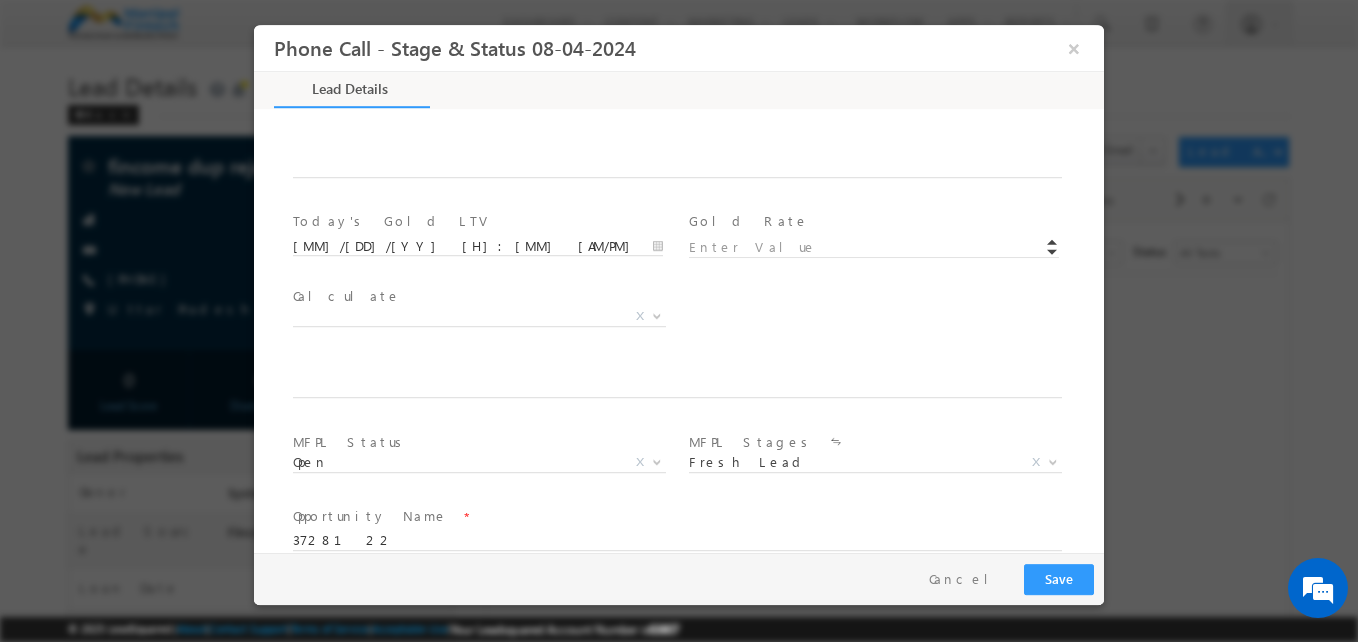 scroll, scrollTop: 1020, scrollLeft: 0, axis: vertical 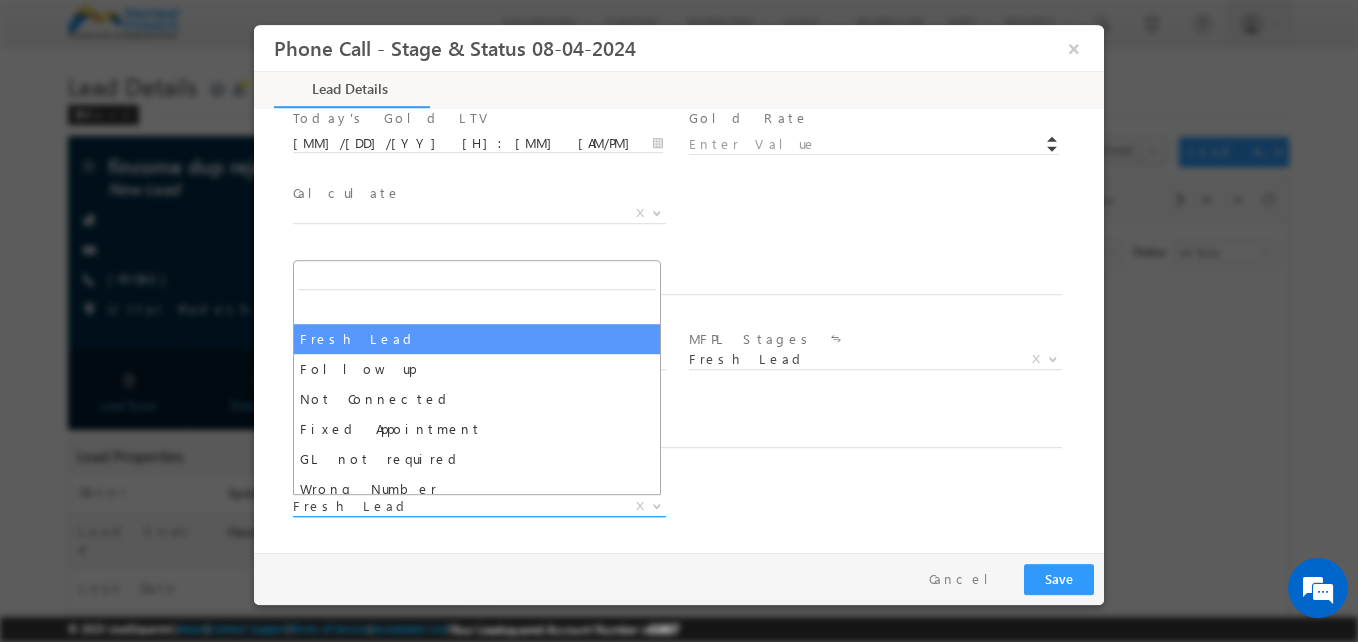 click on "Fresh Lead" at bounding box center [455, 506] 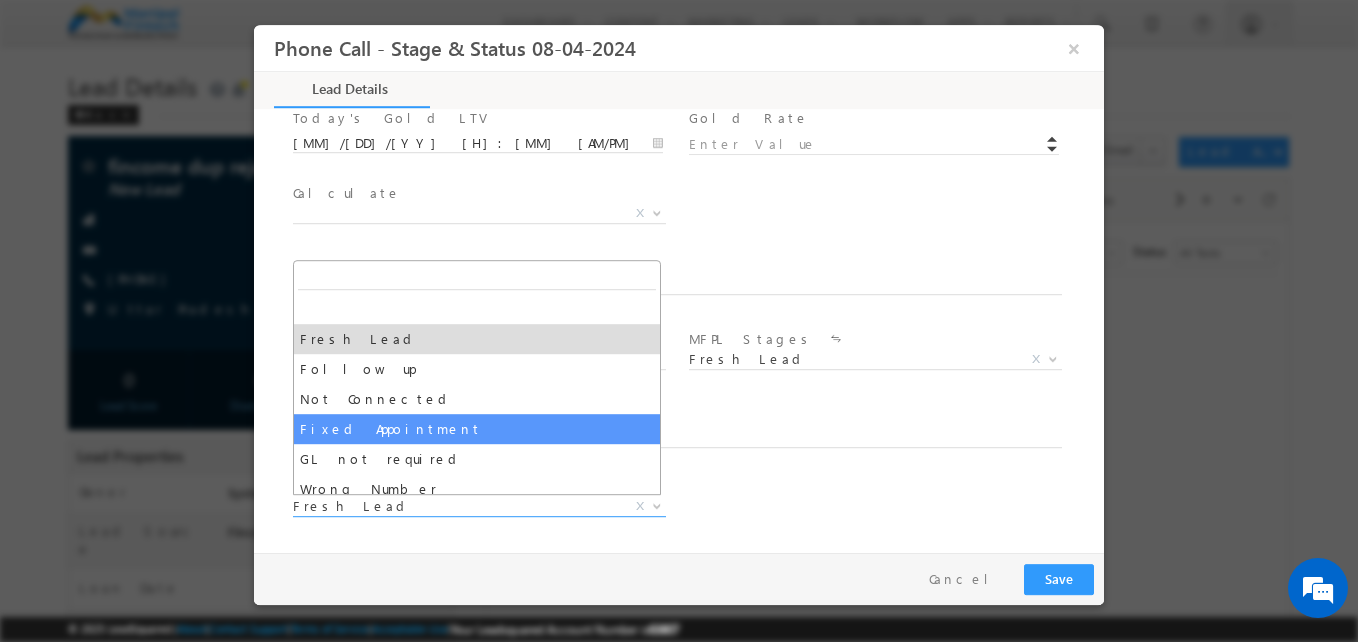 select on "Fixed Appointment" 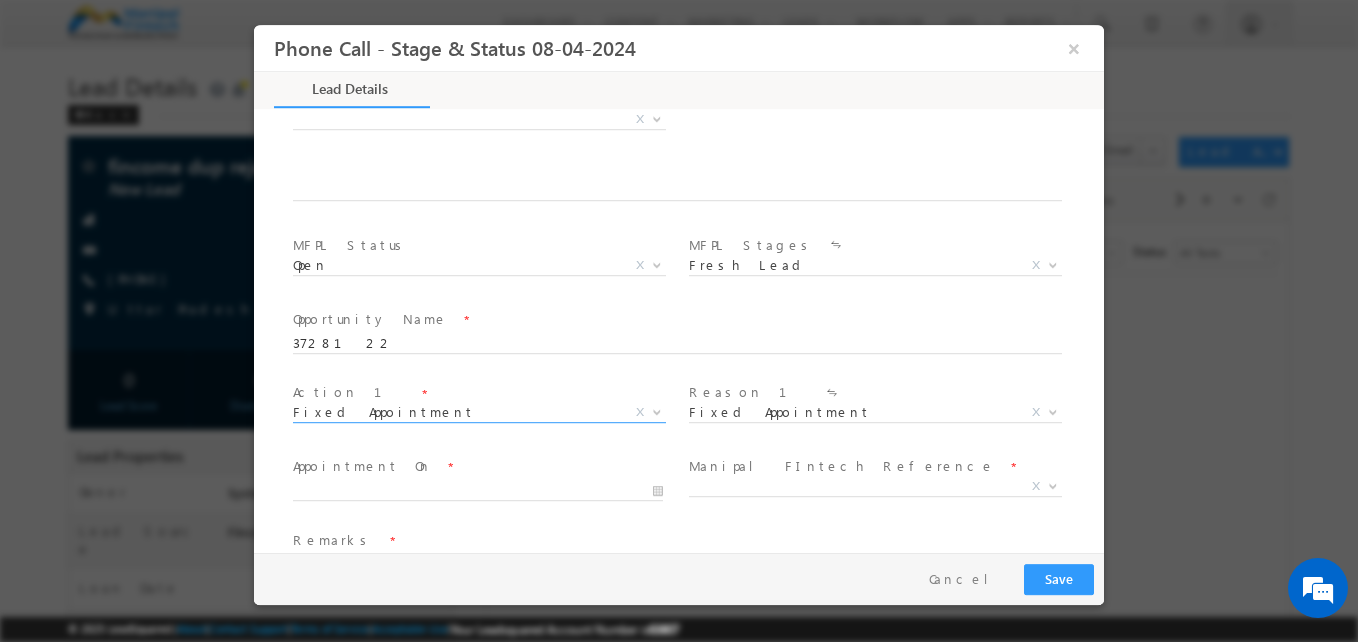 scroll, scrollTop: 1168, scrollLeft: 0, axis: vertical 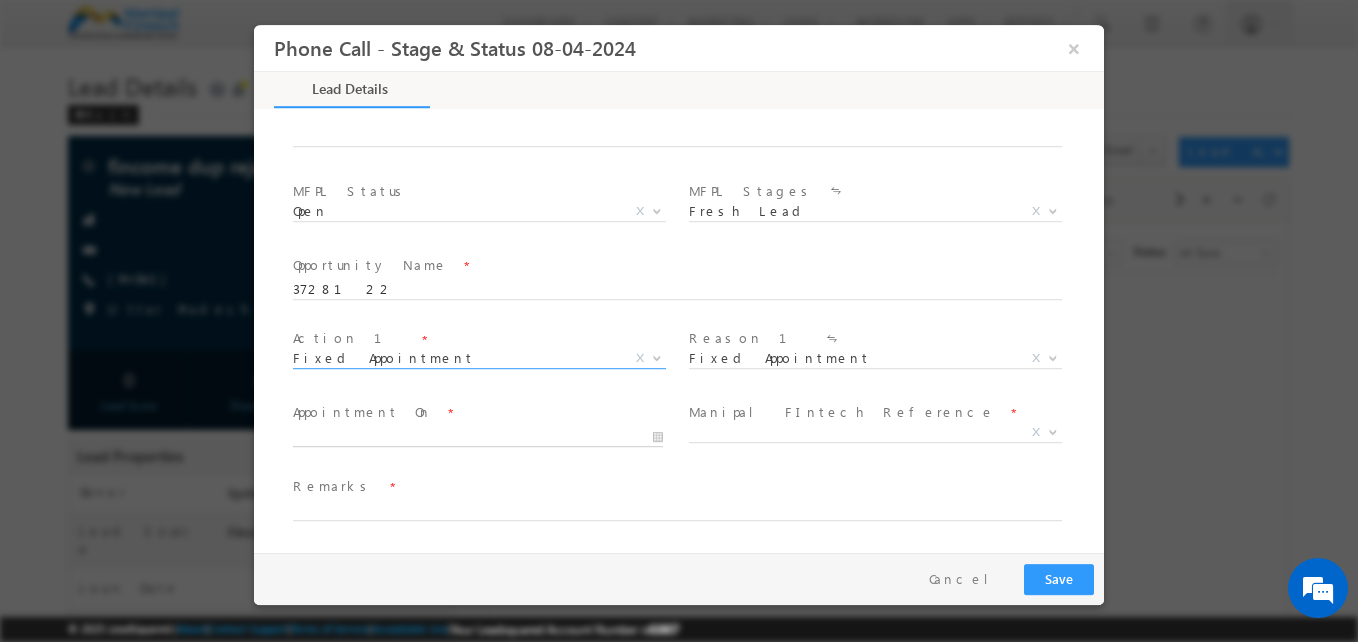 type on "[MM]/[DD]/[YY] [H]:[MM] [AM/PM]" 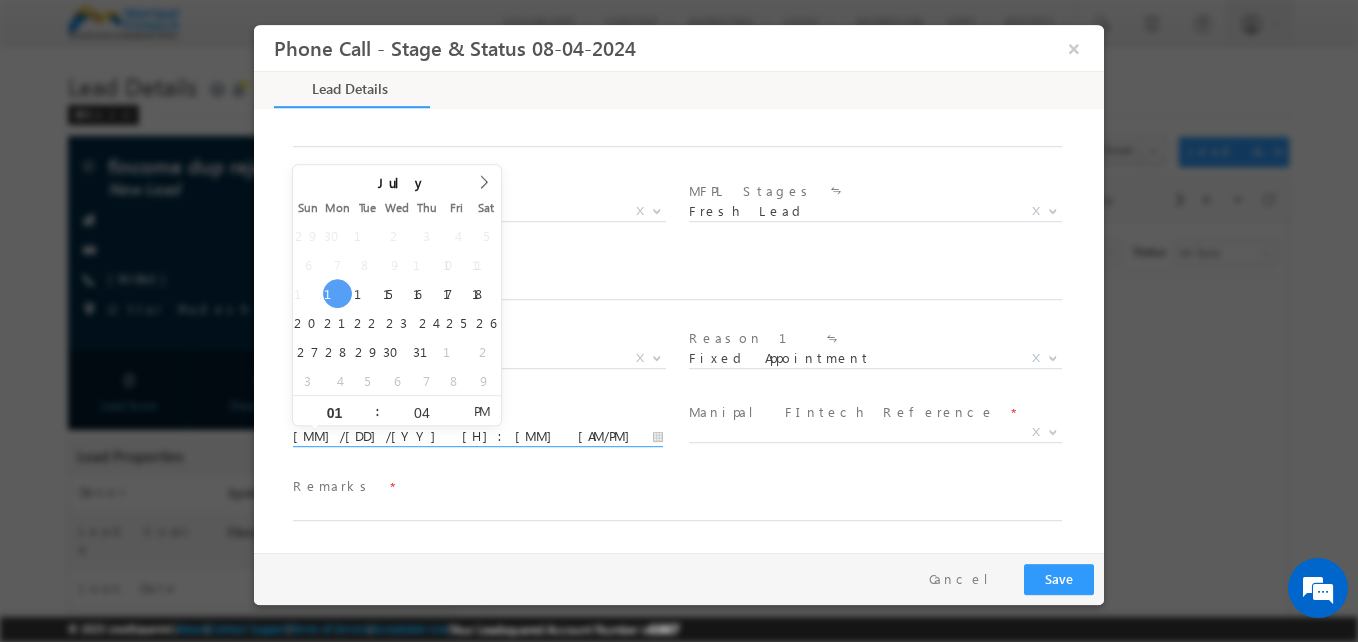 click on "[MM]/[DD]/[YY] [H]:[MM] [AM/PM]" at bounding box center [478, 437] 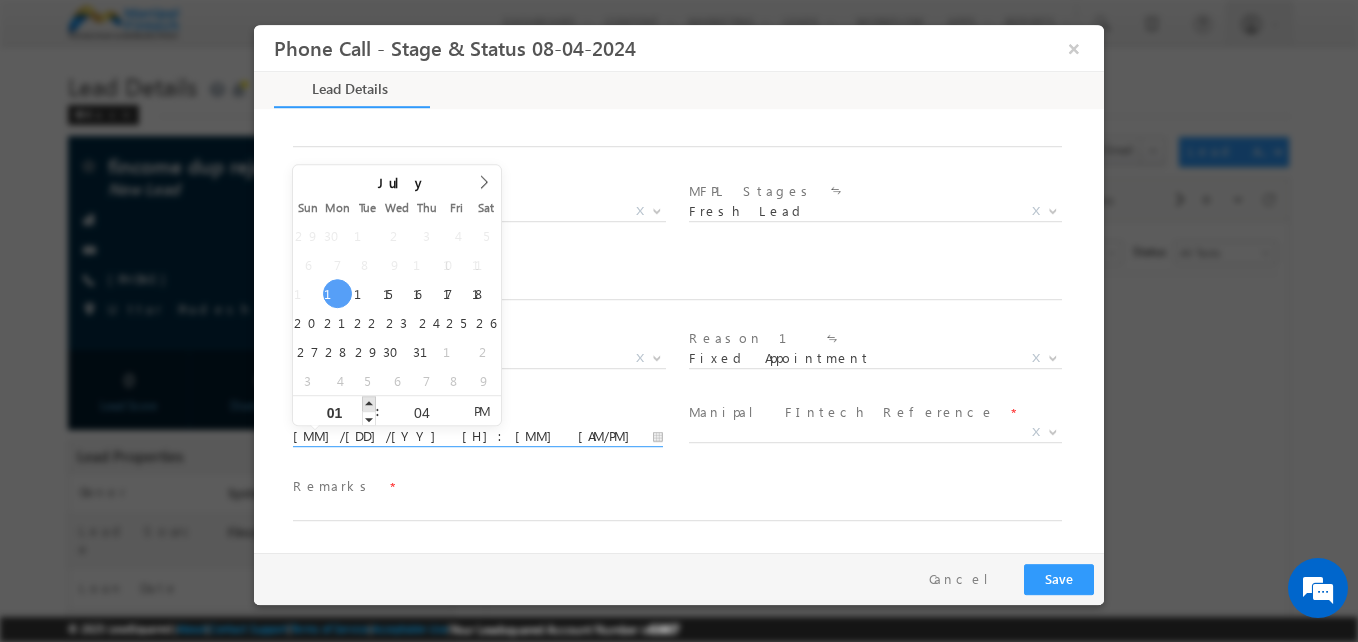 type on "[MM]/[DD]/[YY] [H]:[MM] [AM/PM]" 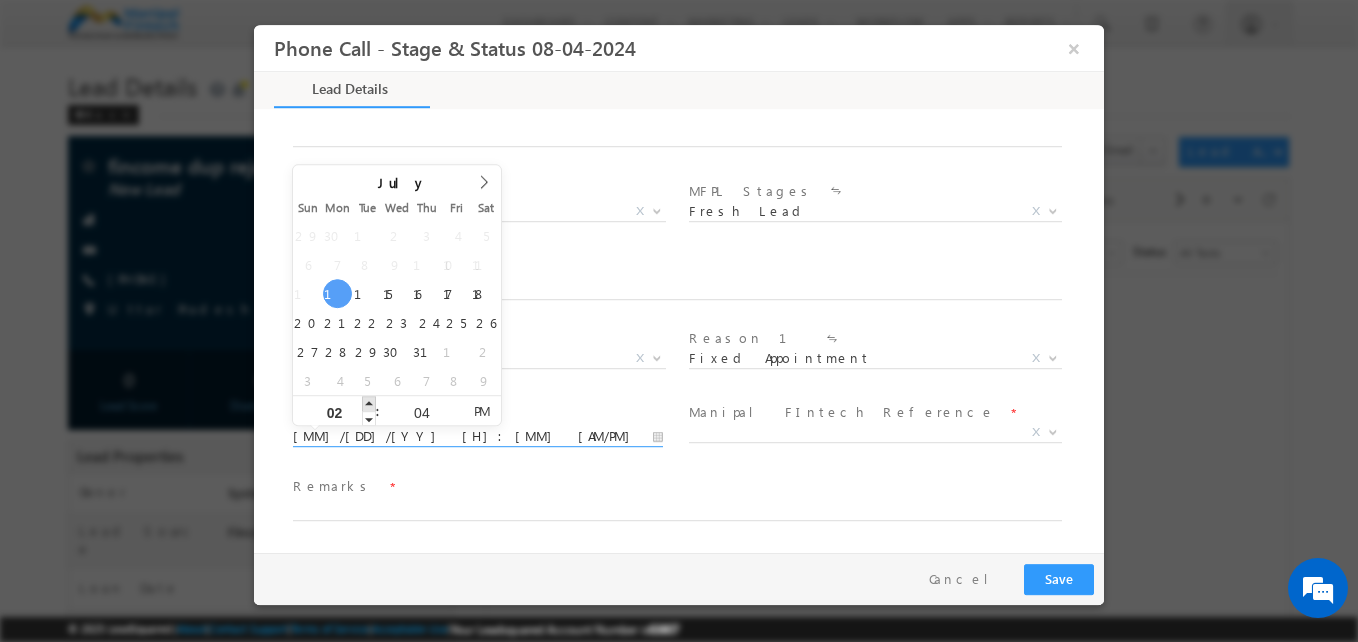 click at bounding box center (369, 403) 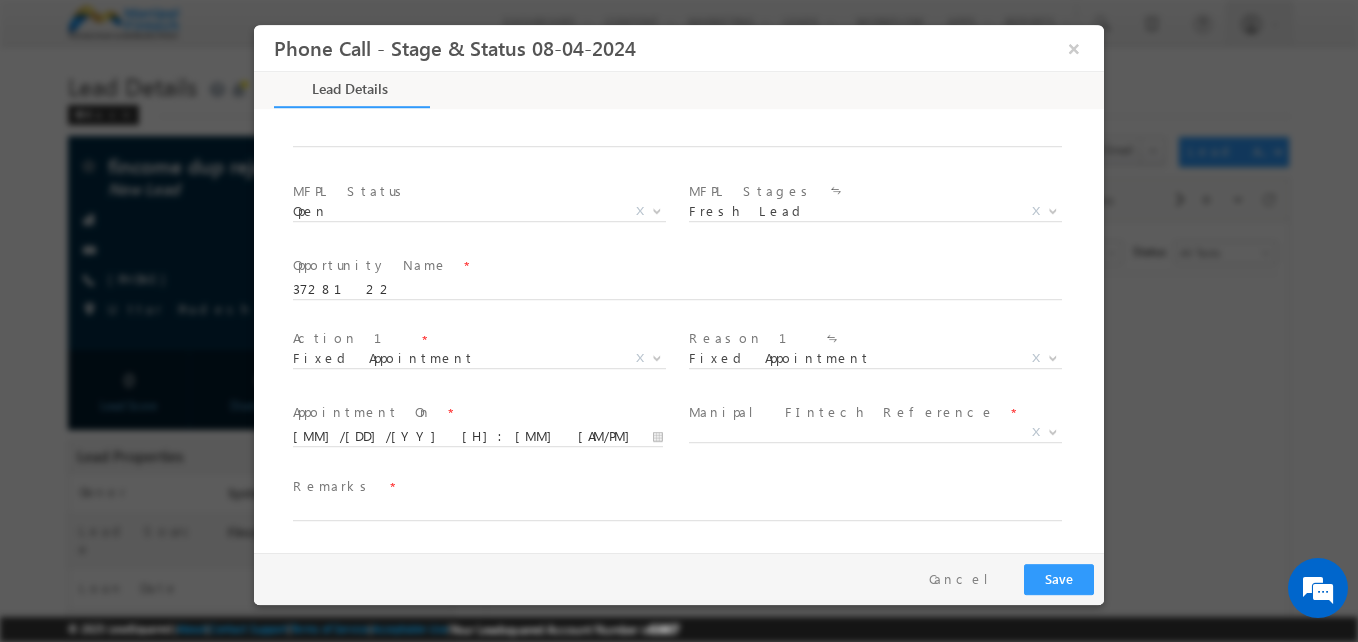 click on "Remarks
*" at bounding box center (666, 487) 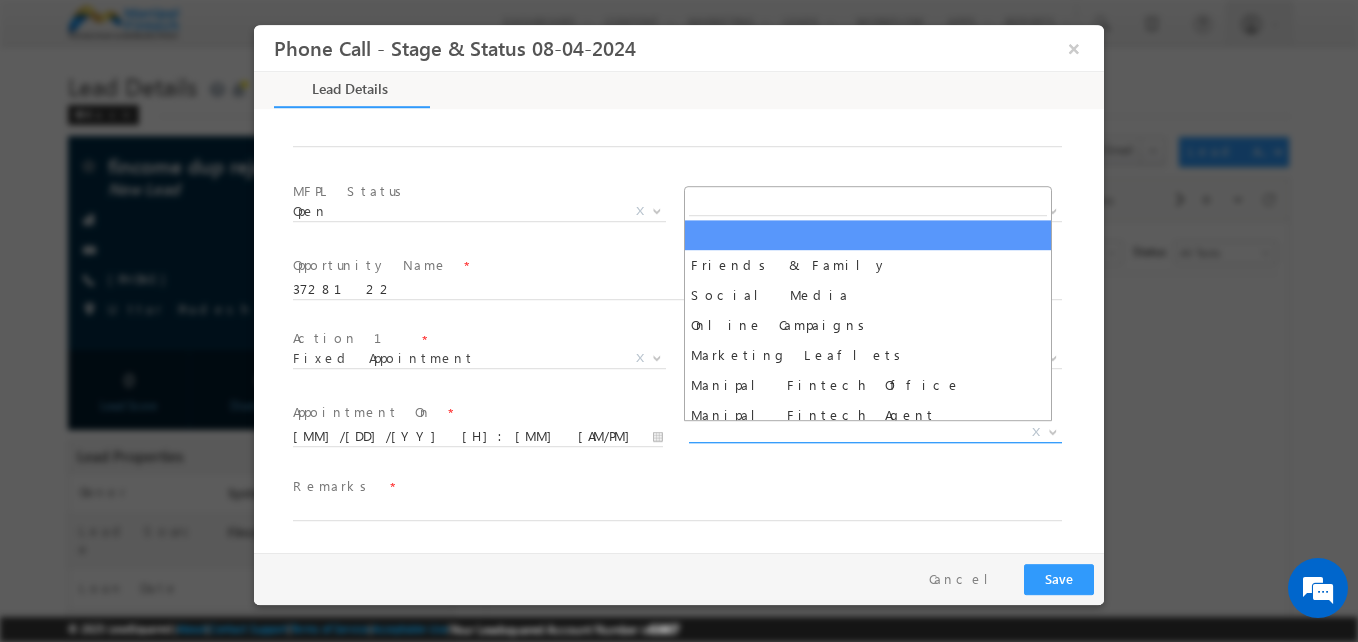 click on "X" at bounding box center [875, 433] 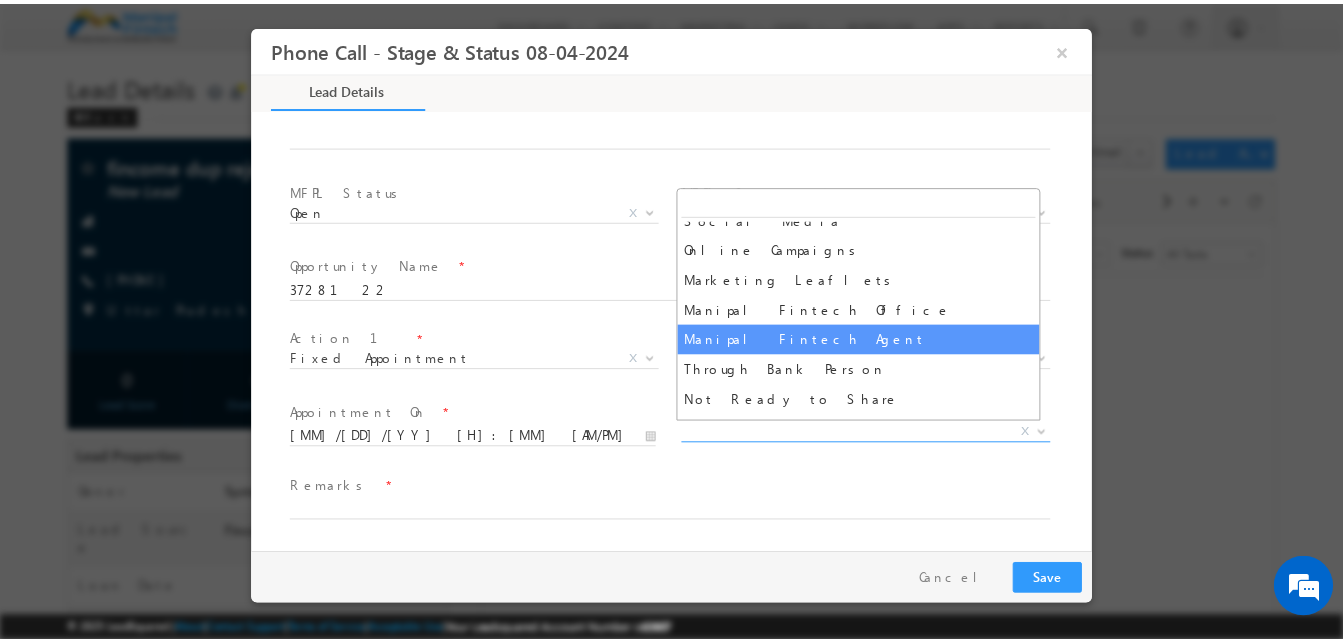 scroll, scrollTop: 100, scrollLeft: 0, axis: vertical 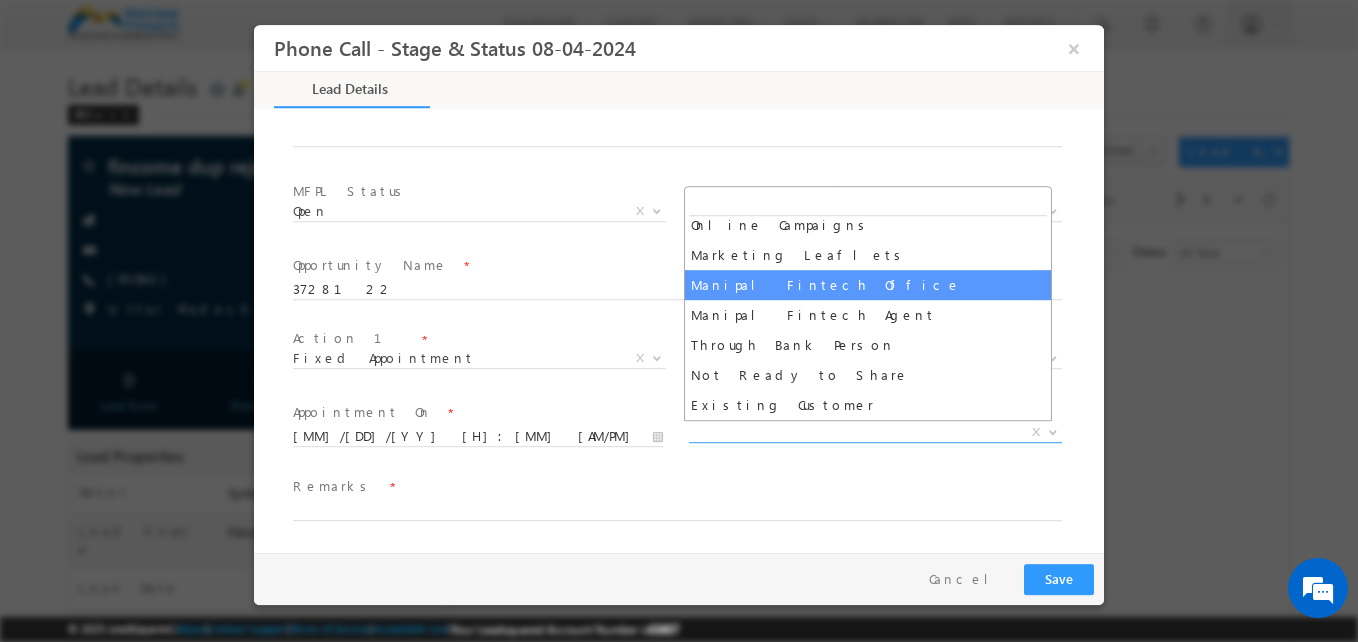 select on "Manipal Fintech Office" 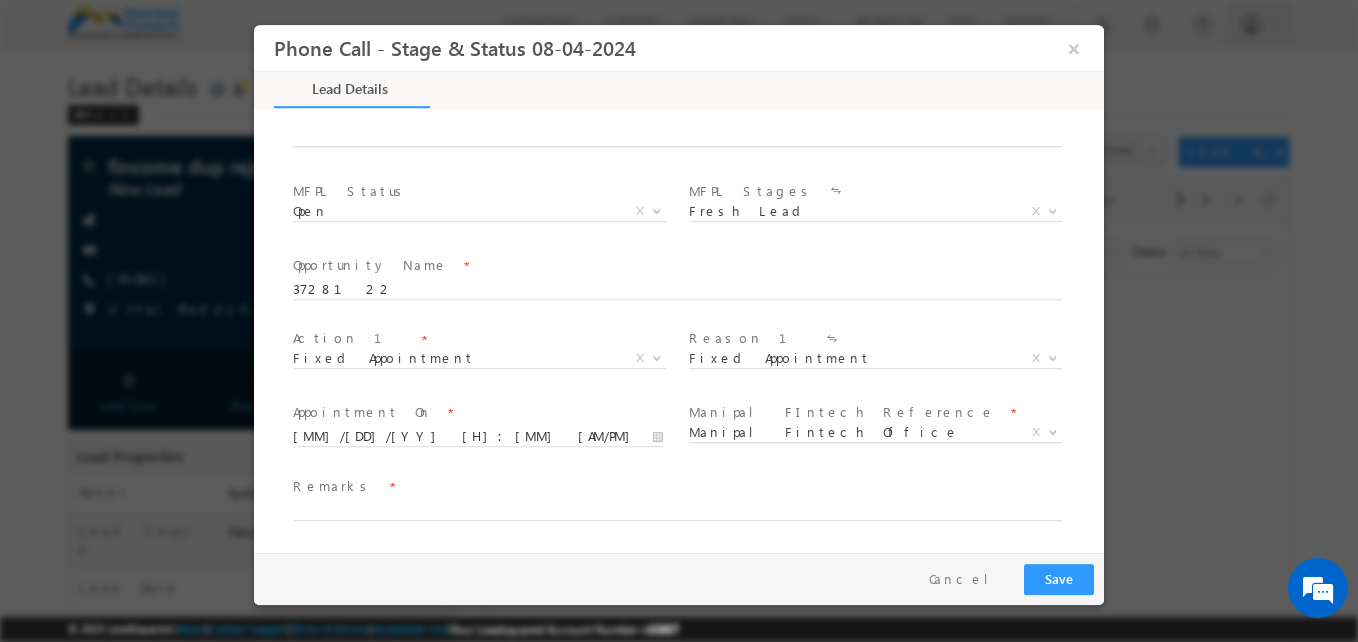 click on "Remarks
*" at bounding box center (686, 499) 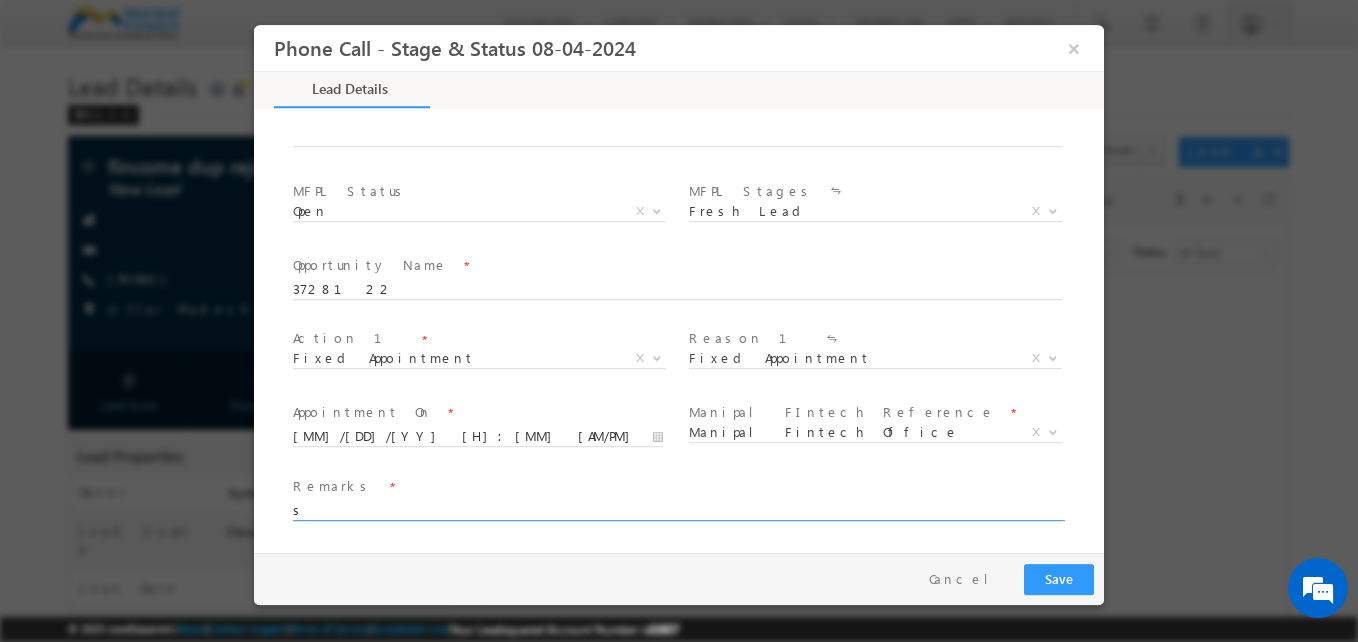 click on "s" at bounding box center (677, 511) 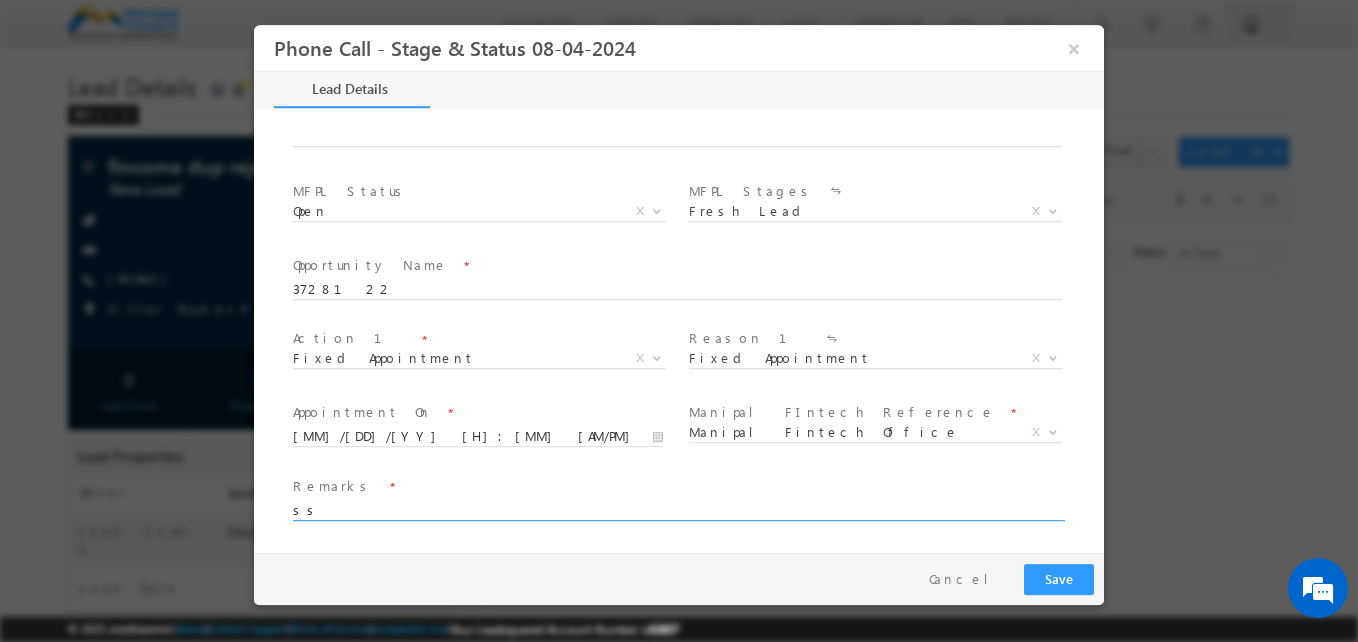type on "ss" 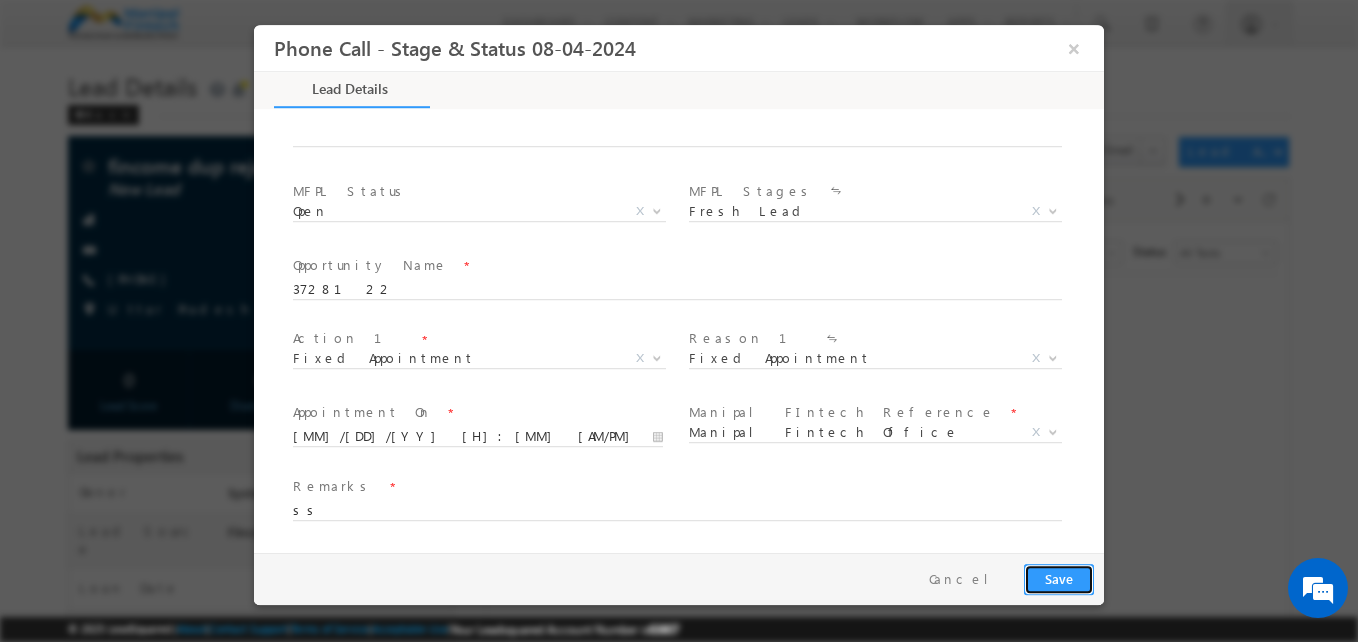click on "Save" at bounding box center [1059, 579] 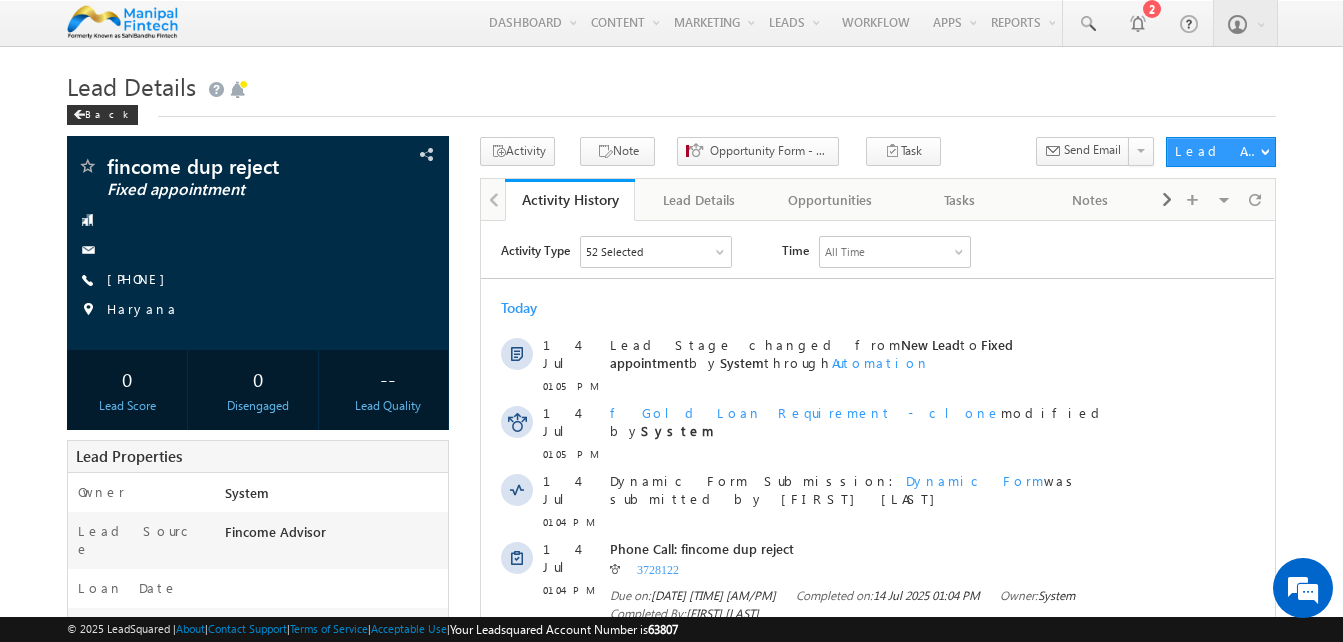 scroll, scrollTop: 0, scrollLeft: 0, axis: both 